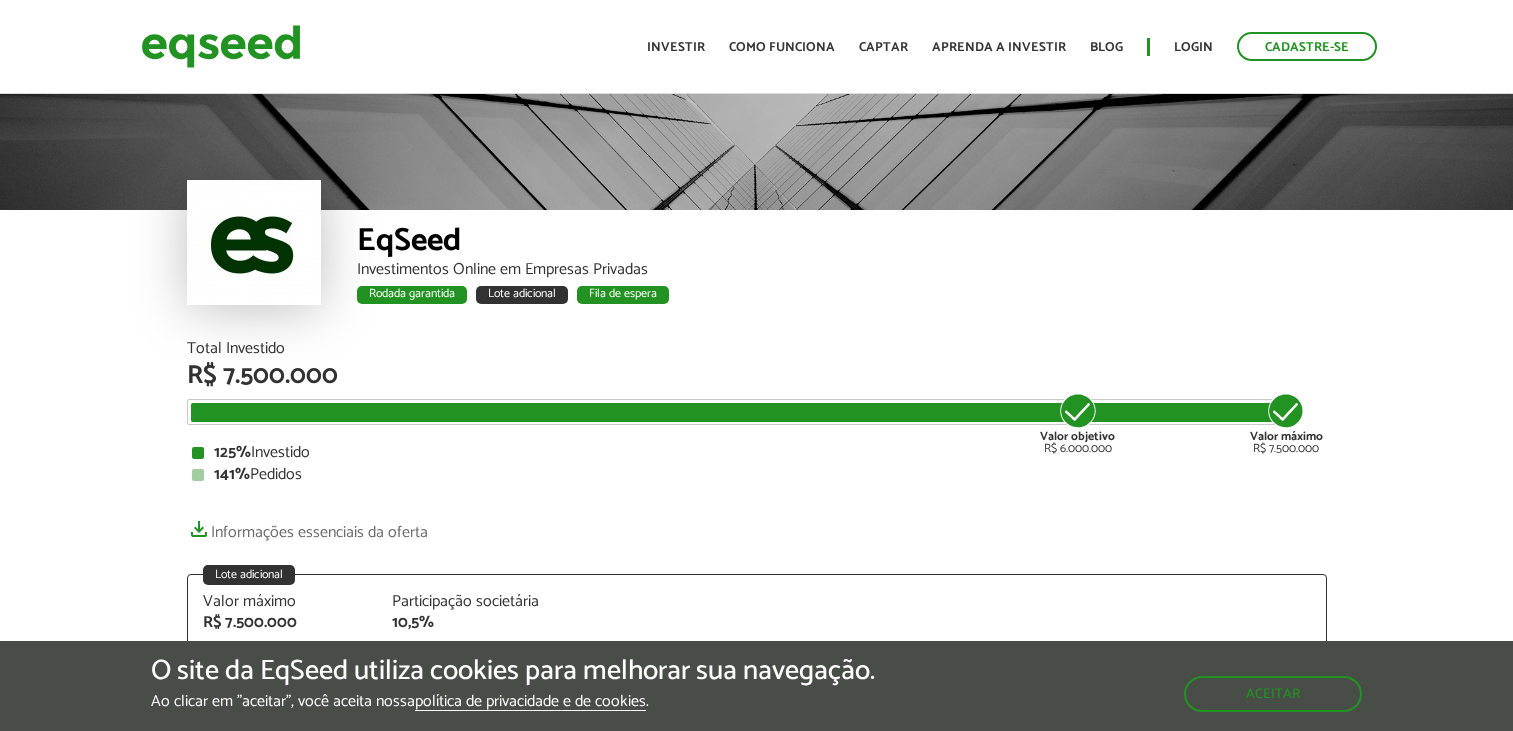 scroll, scrollTop: 0, scrollLeft: 0, axis: both 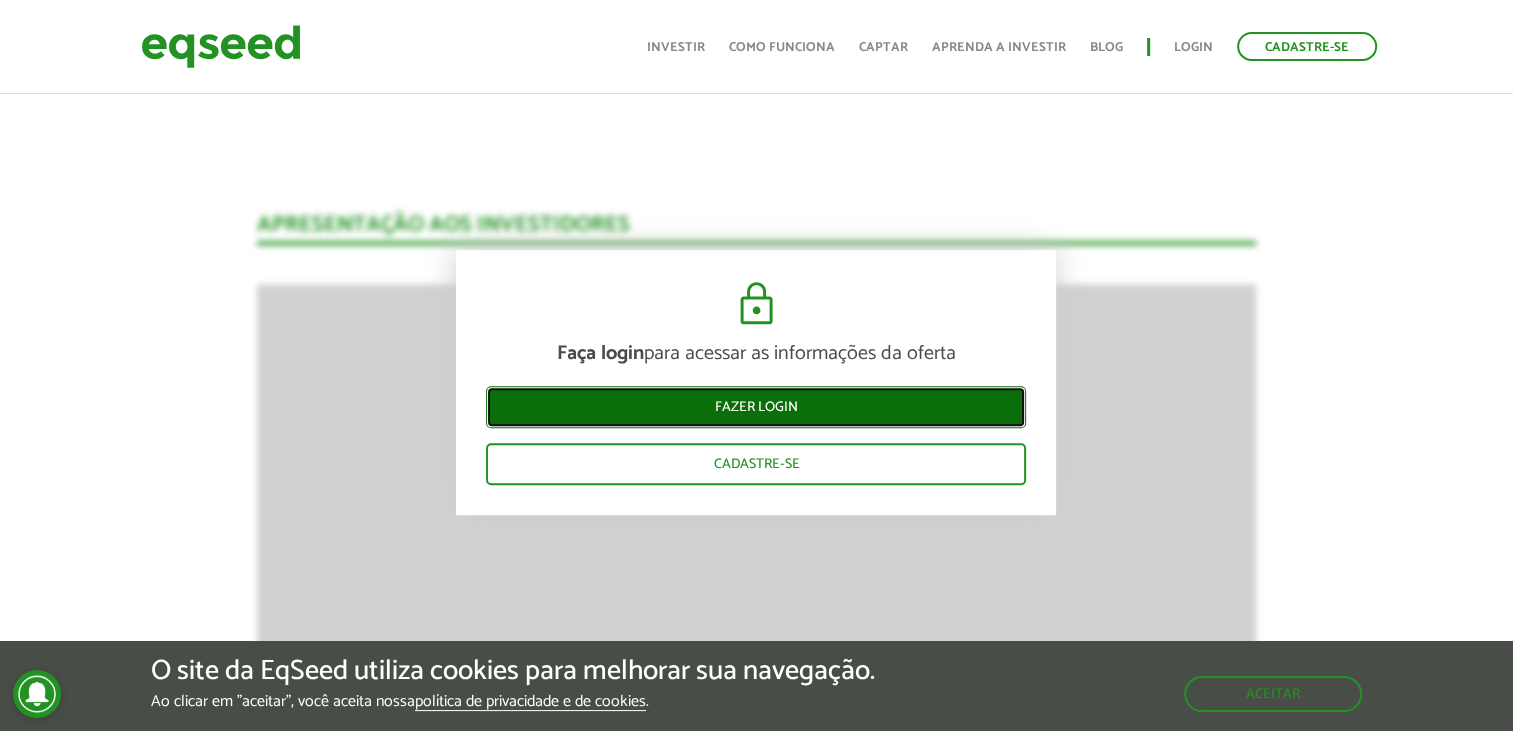 click on "Fazer login" at bounding box center (756, 407) 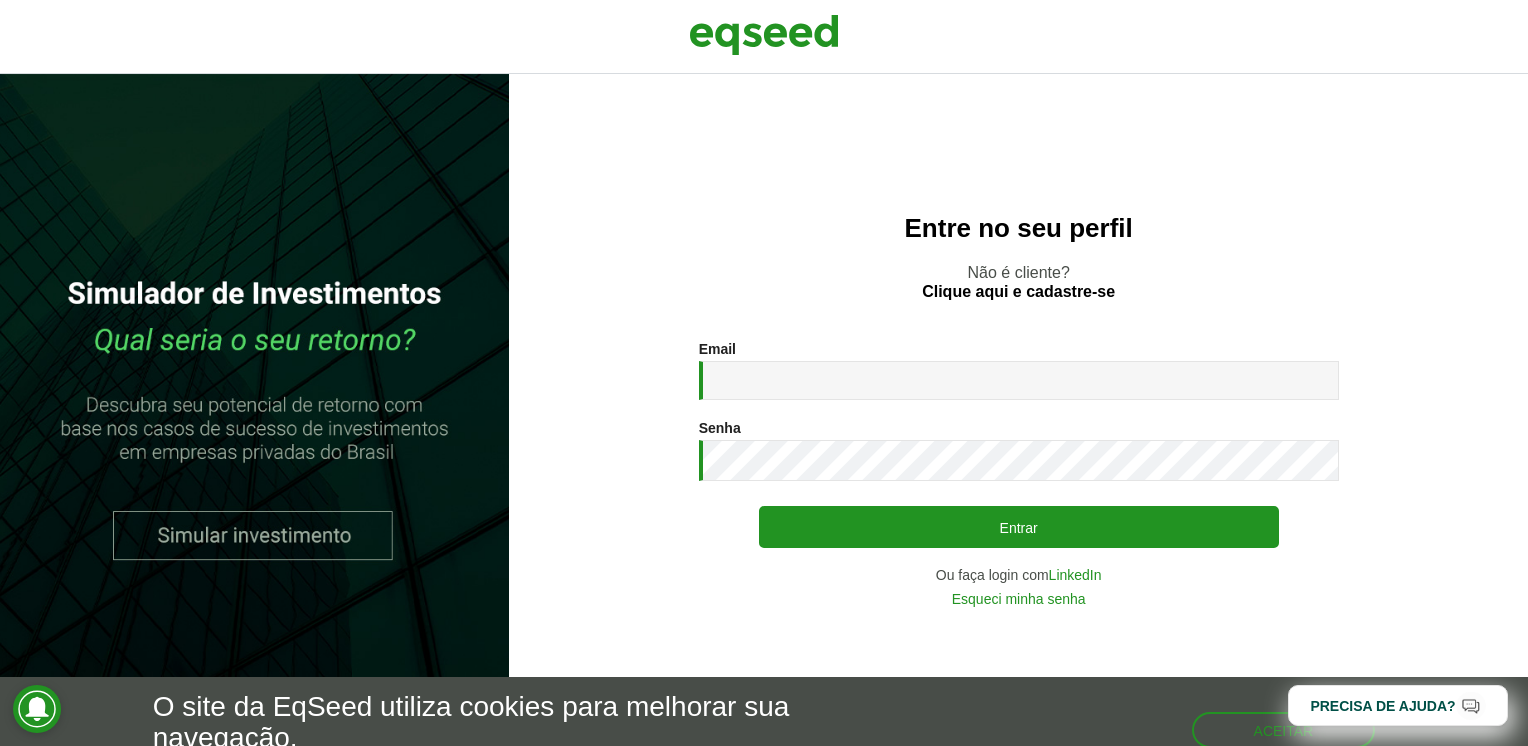 scroll, scrollTop: 0, scrollLeft: 0, axis: both 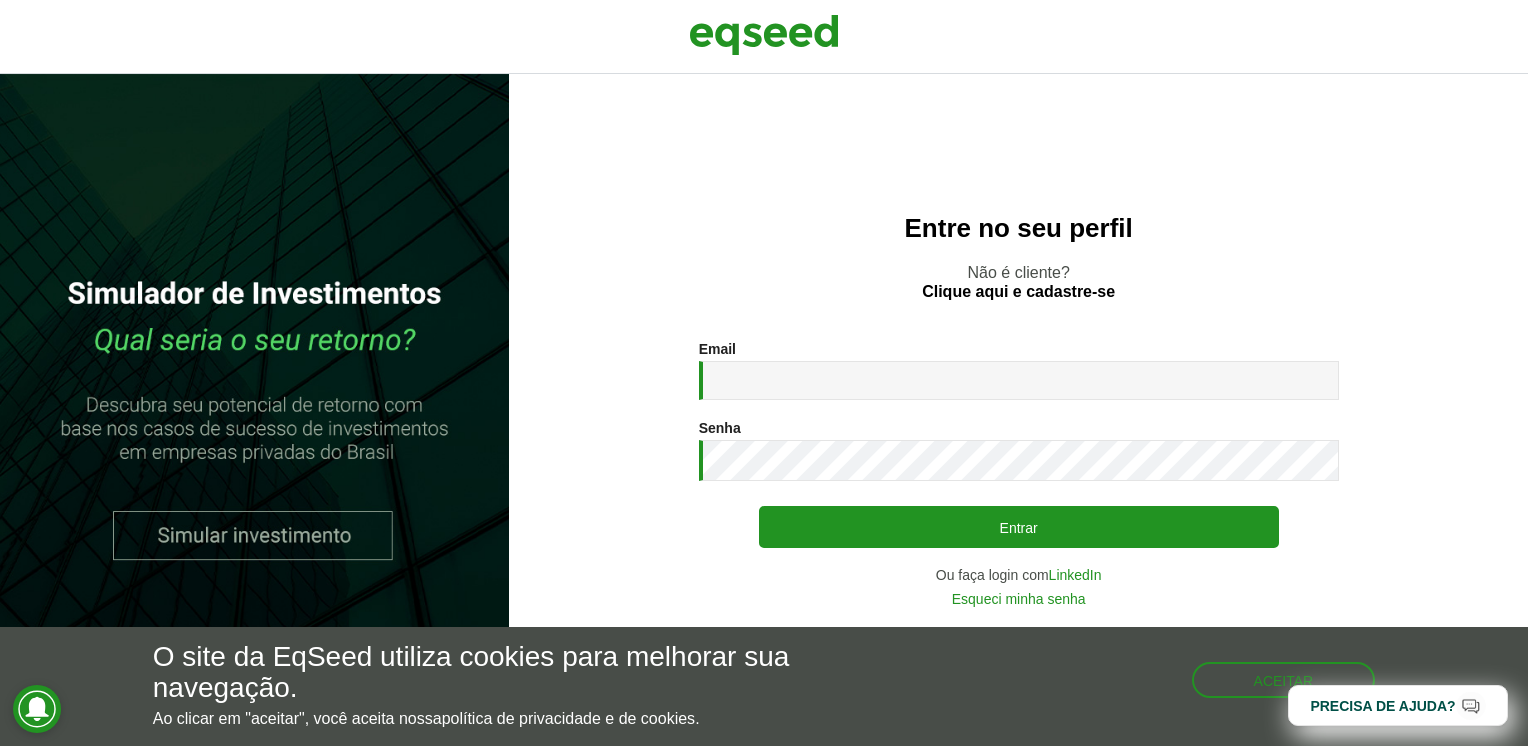 click at bounding box center [0, 746] 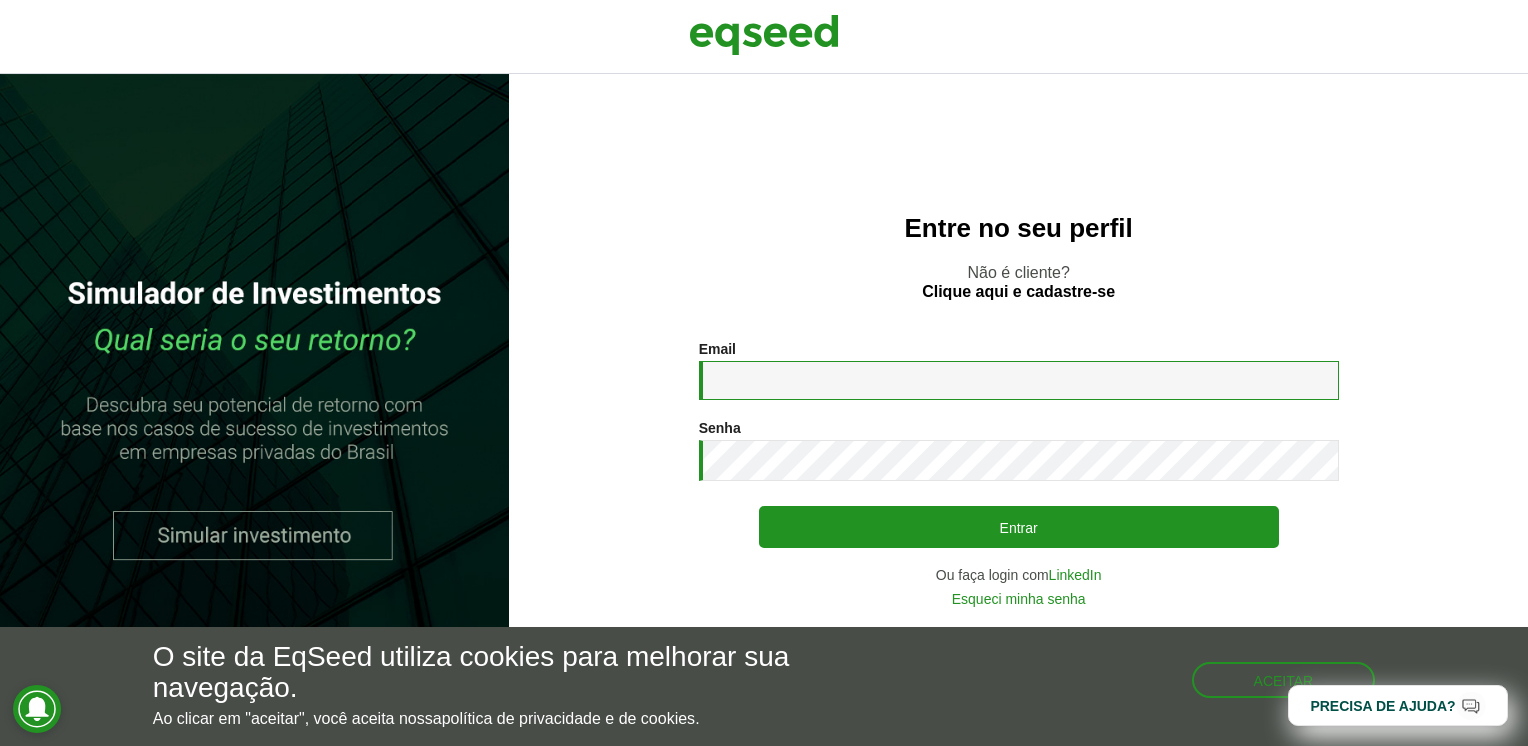 type on "**********" 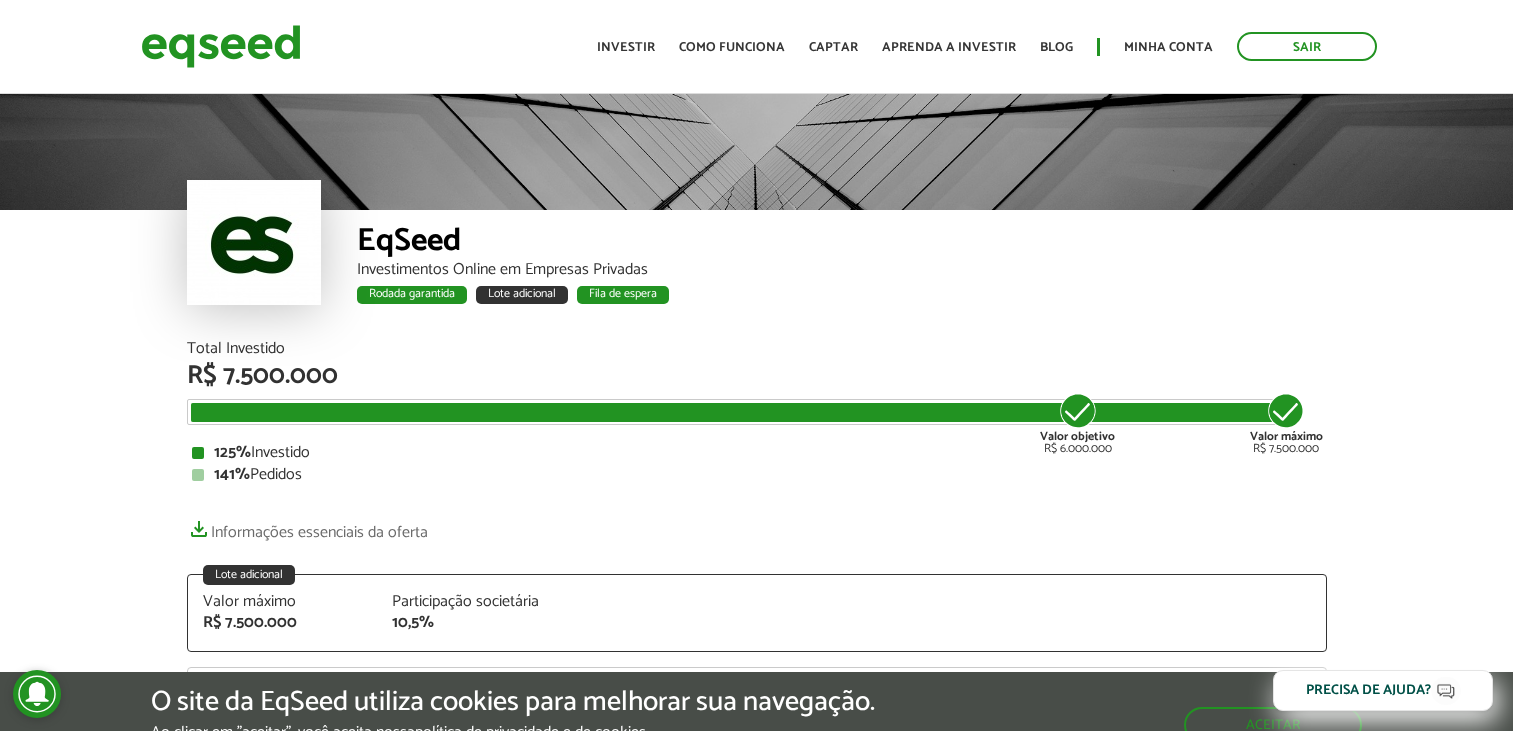 scroll, scrollTop: 0, scrollLeft: 0, axis: both 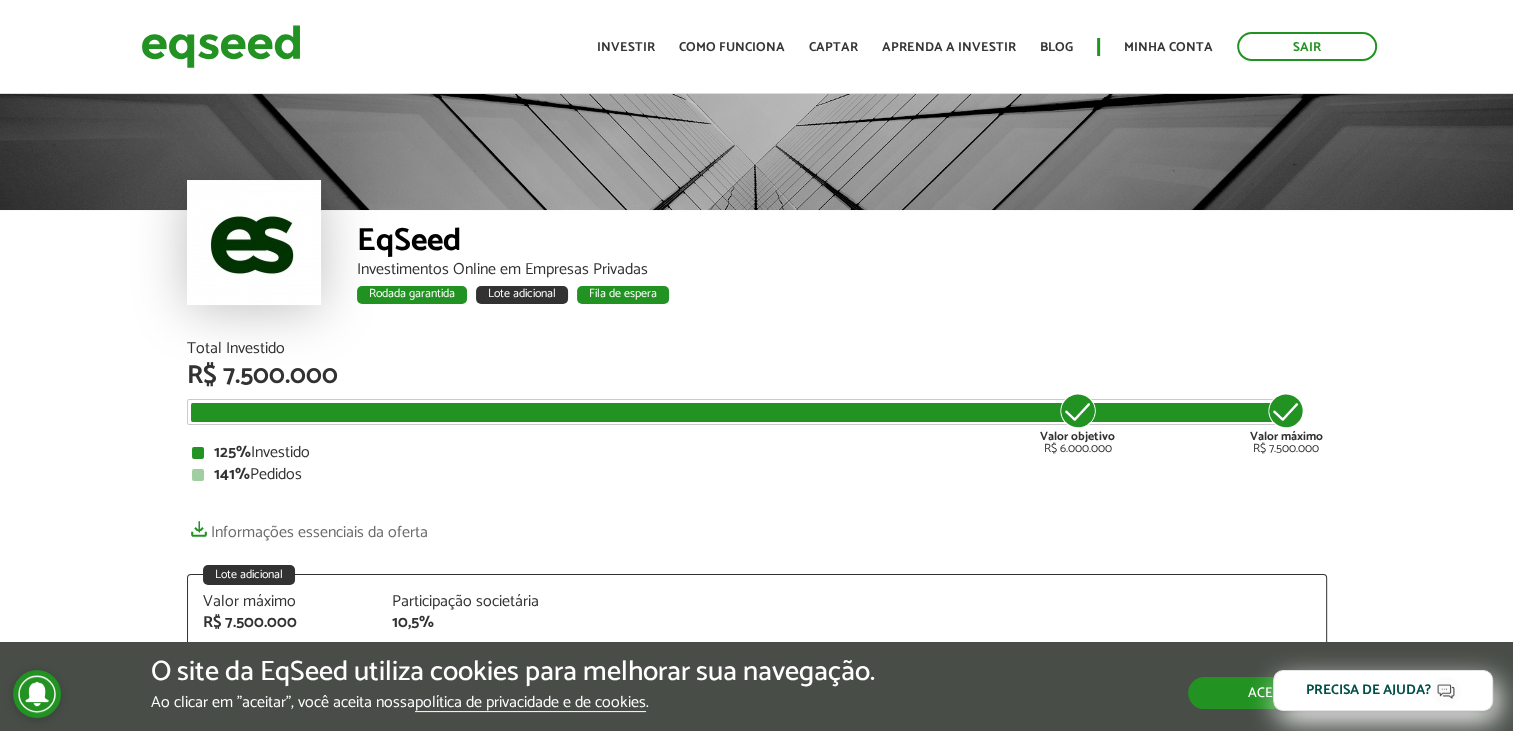 click on "Aceitar" at bounding box center [1275, 693] 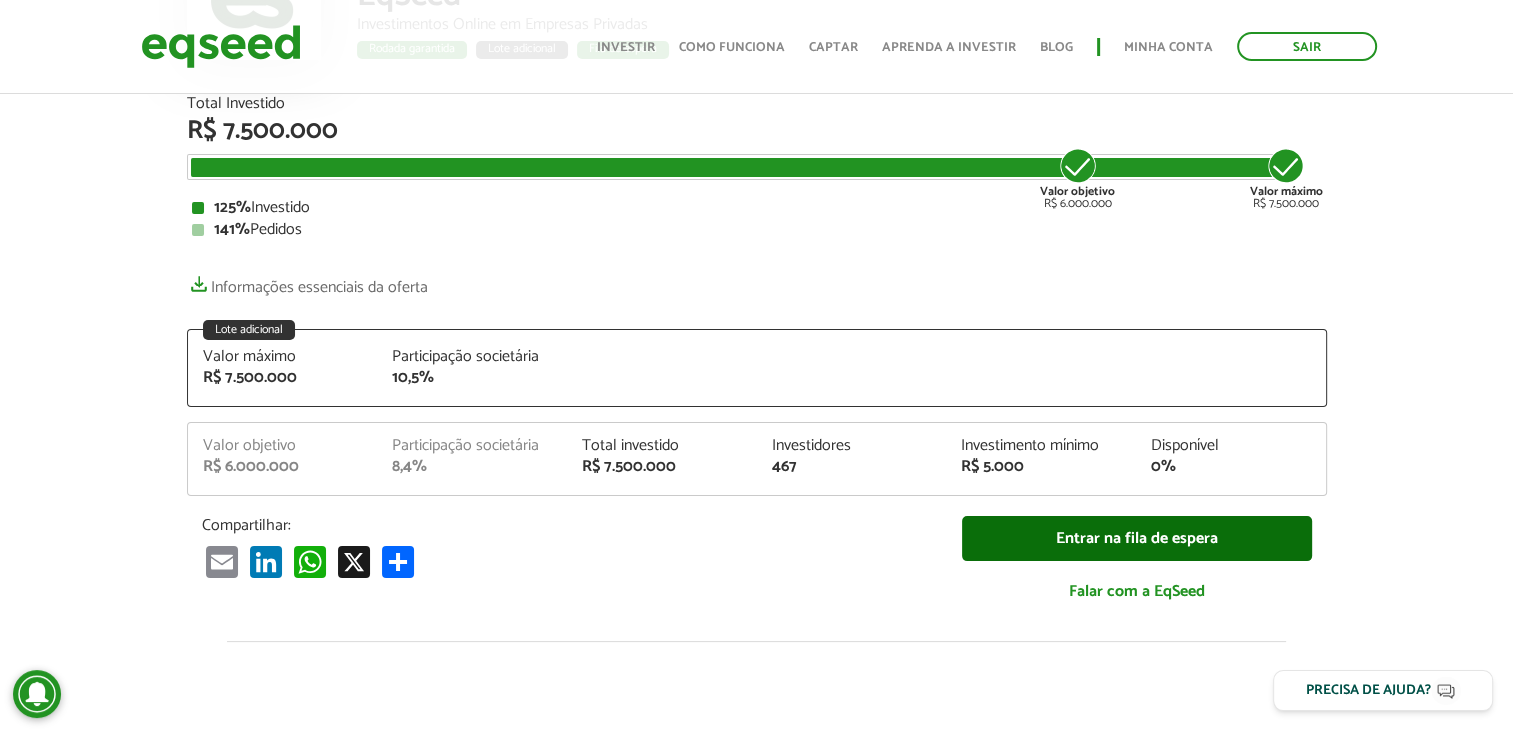 scroll, scrollTop: 300, scrollLeft: 0, axis: vertical 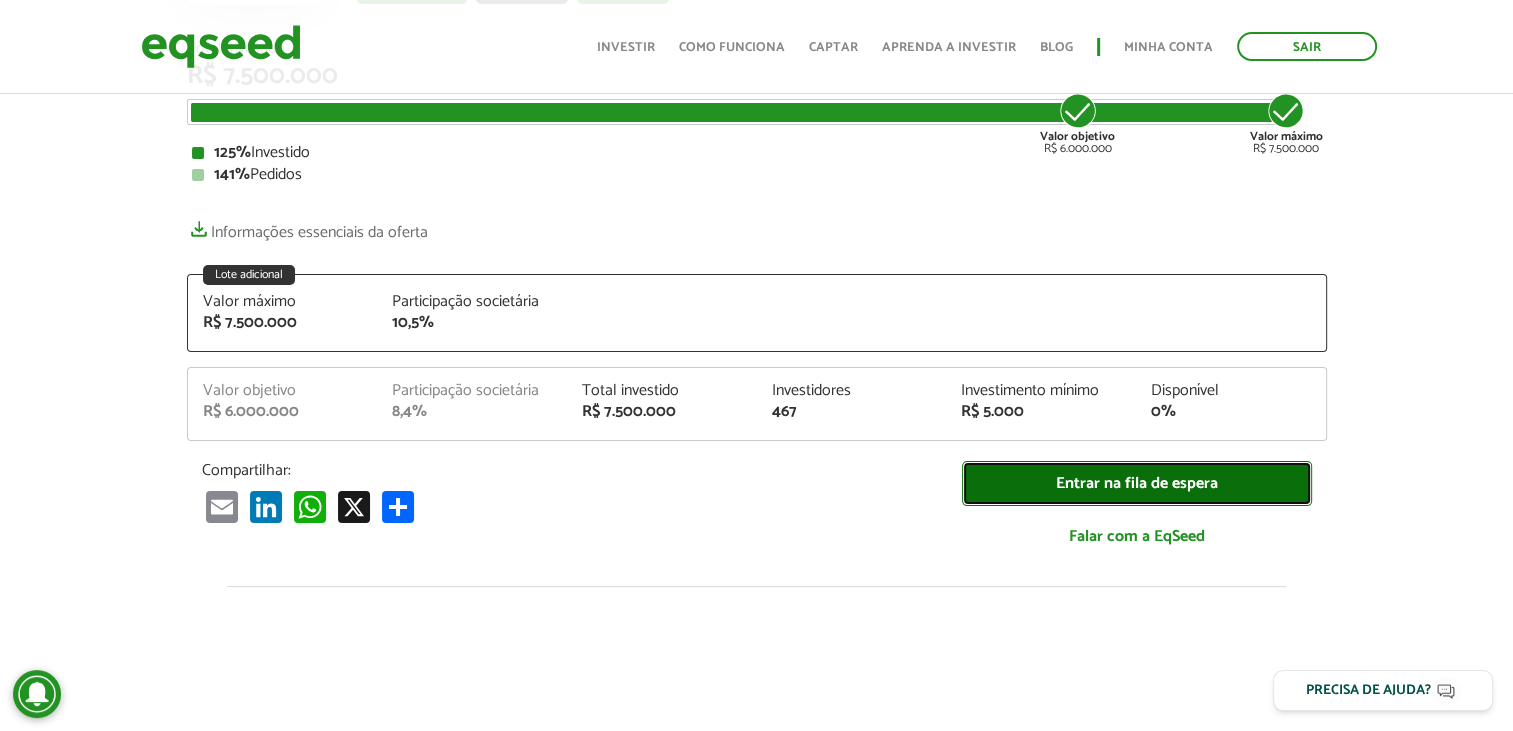 click on "Entrar na fila de espera" at bounding box center [1137, 483] 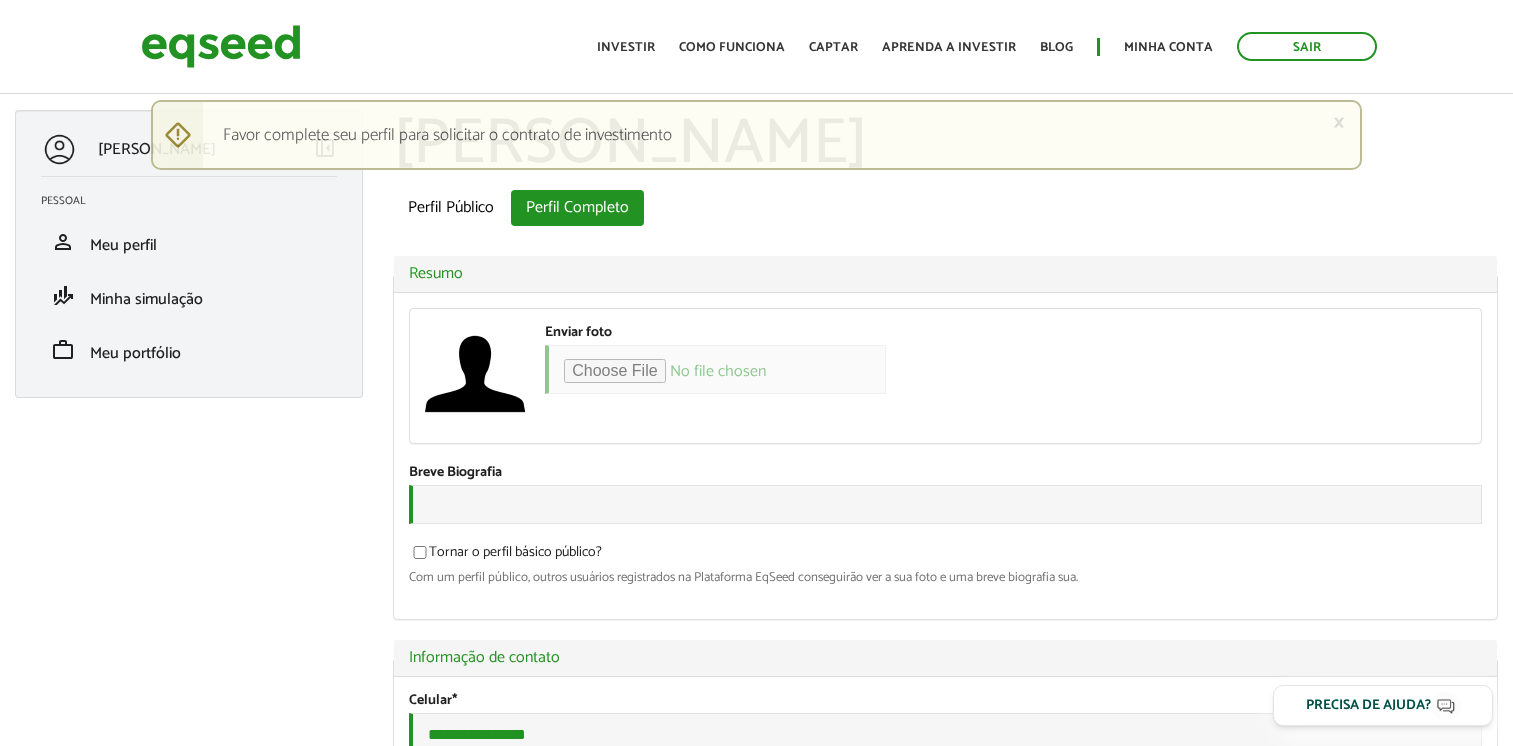scroll, scrollTop: 0, scrollLeft: 0, axis: both 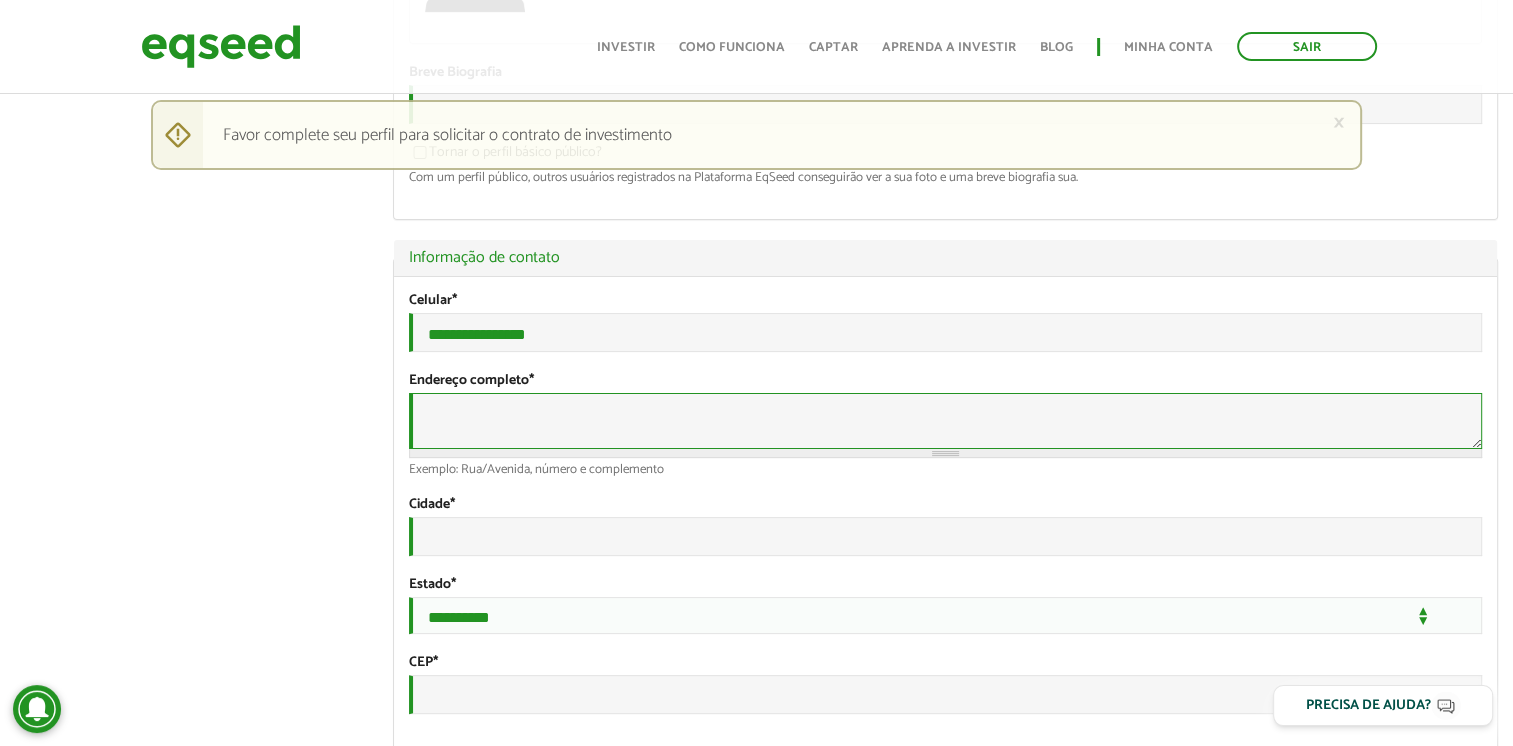 click on "Endereço completo  *" at bounding box center (945, 421) 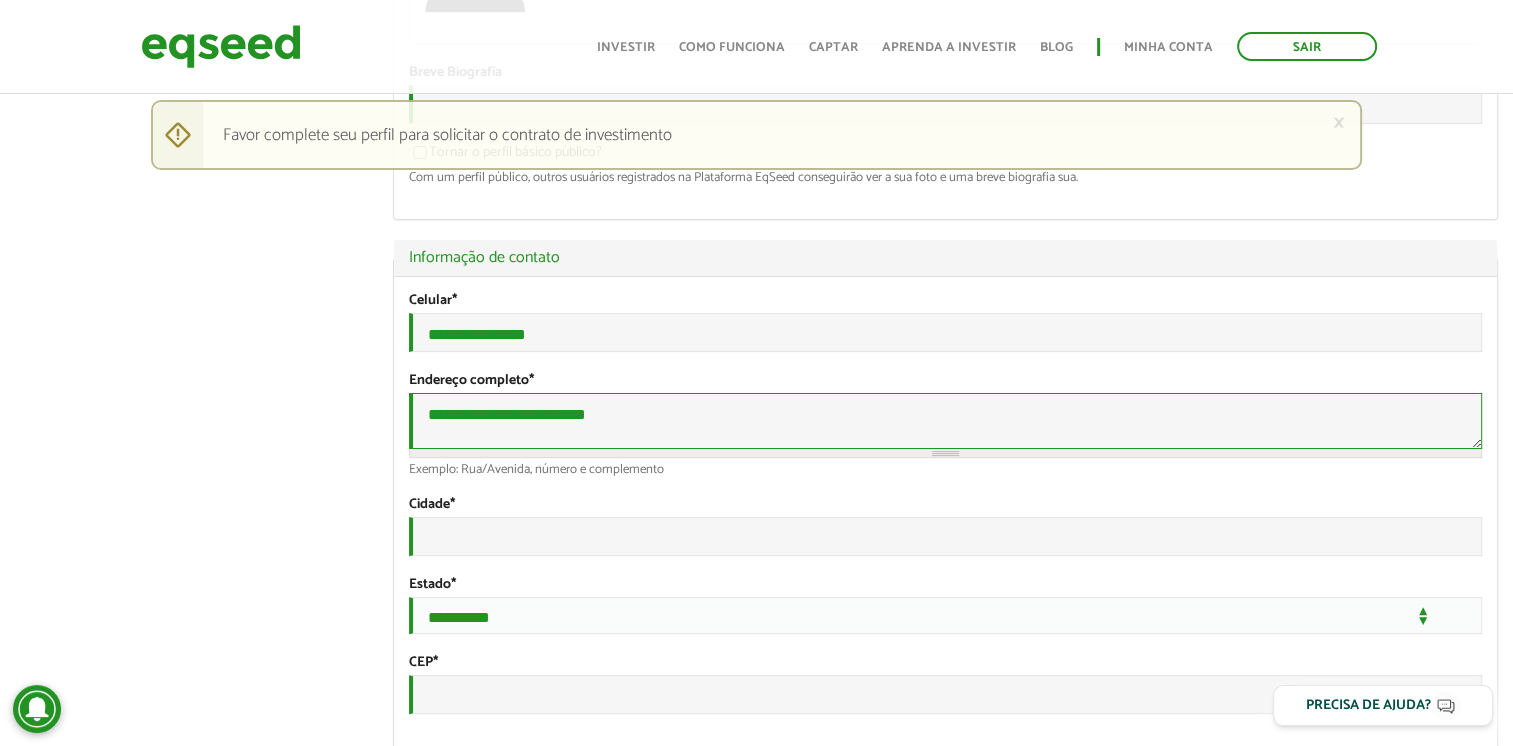 type on "**********" 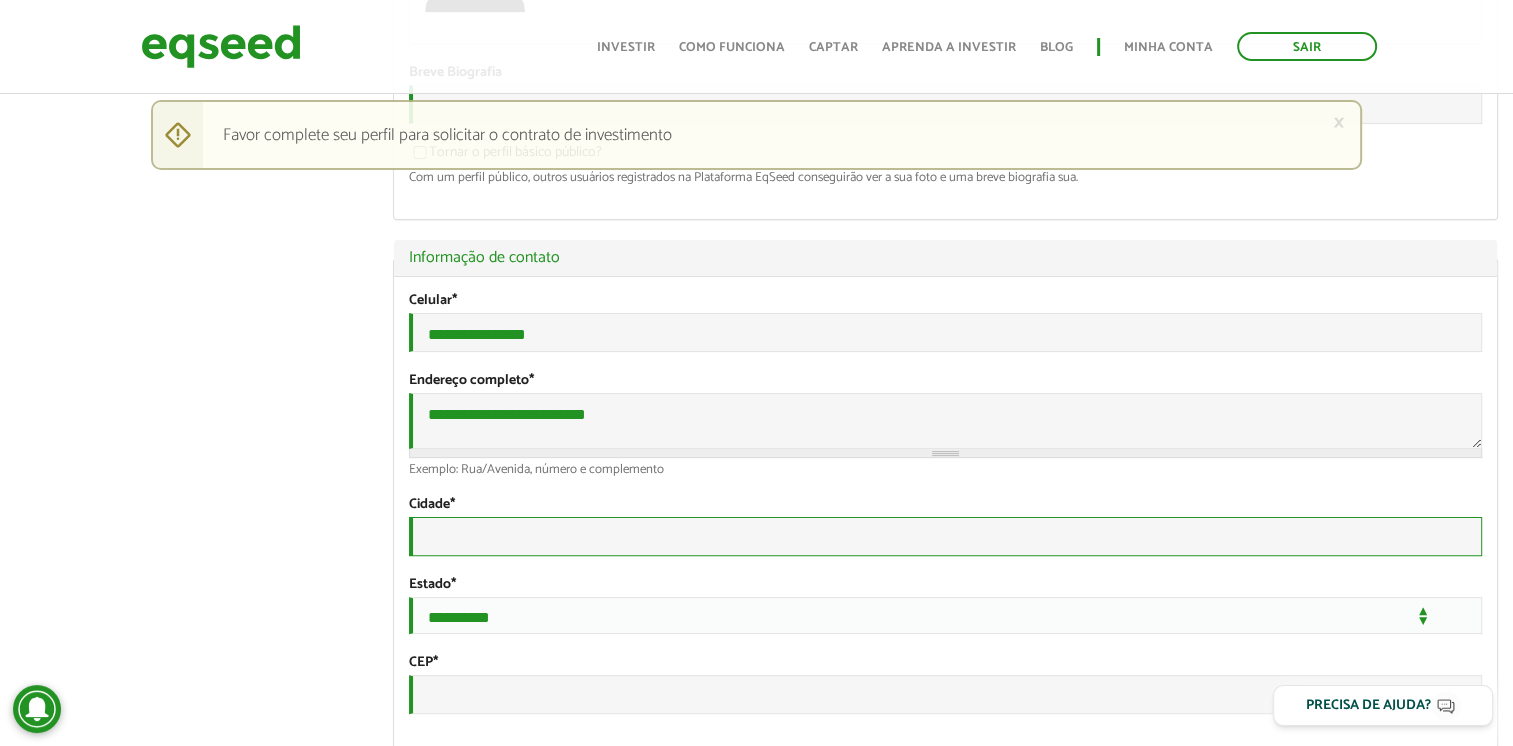 click on "Cidade  *" at bounding box center [945, 536] 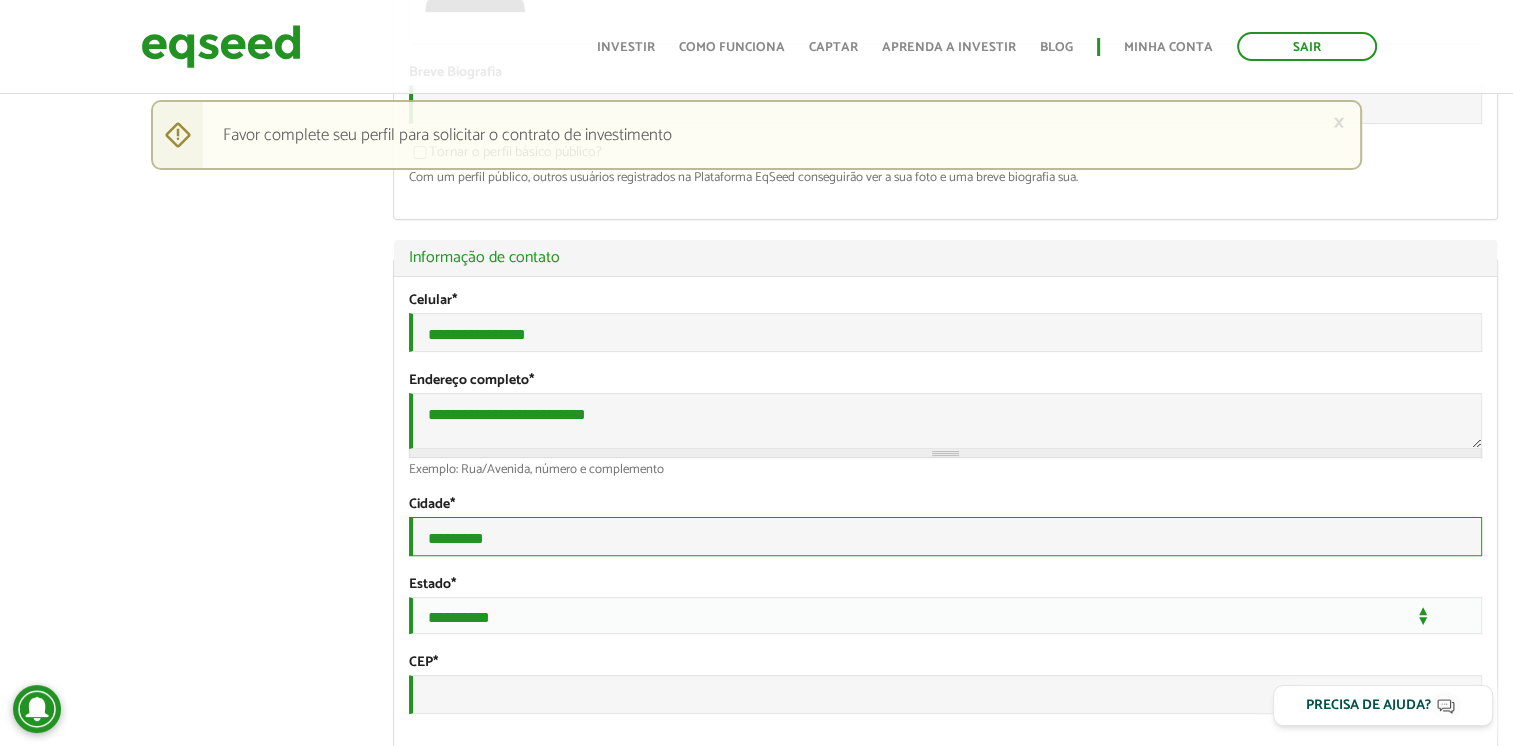 type on "*********" 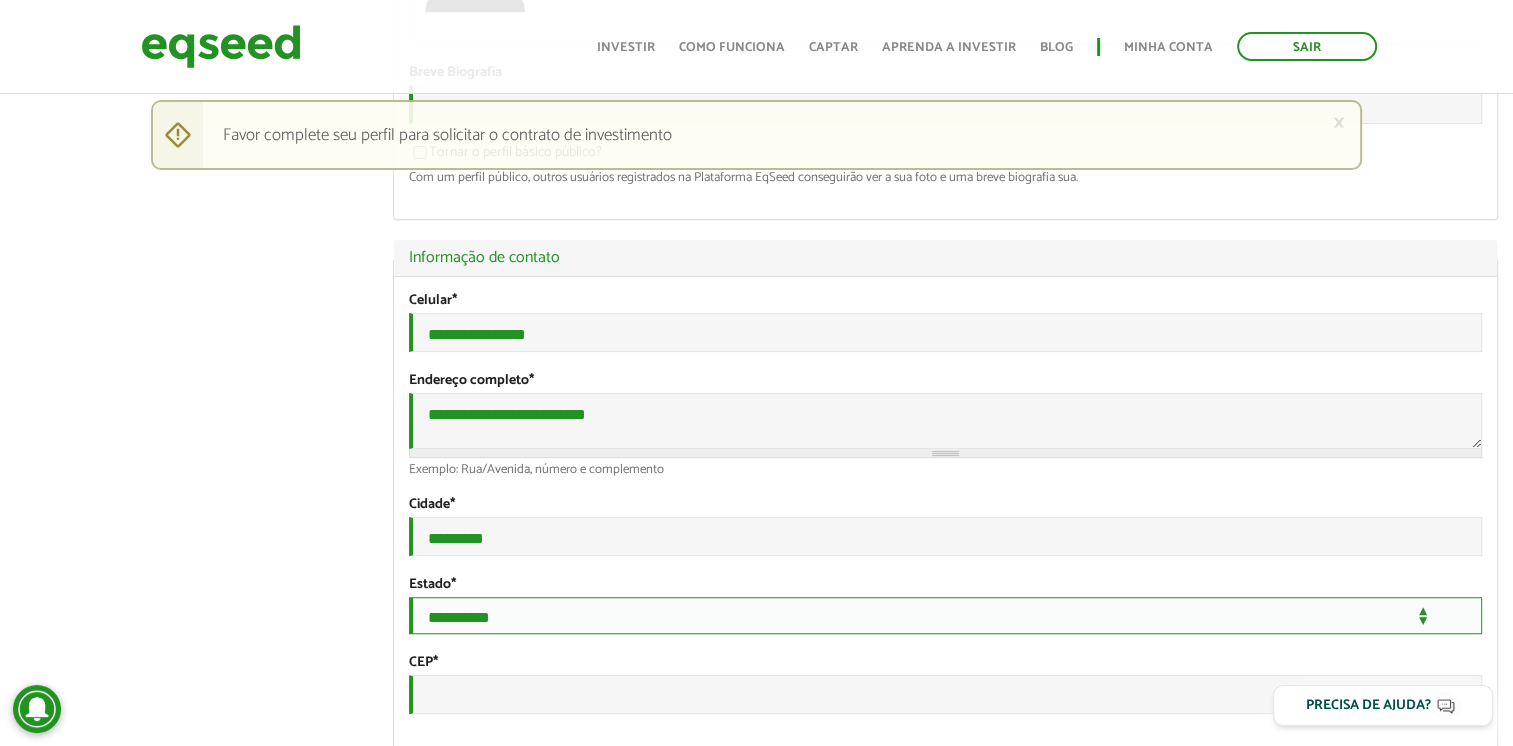 click on "**********" at bounding box center (945, 615) 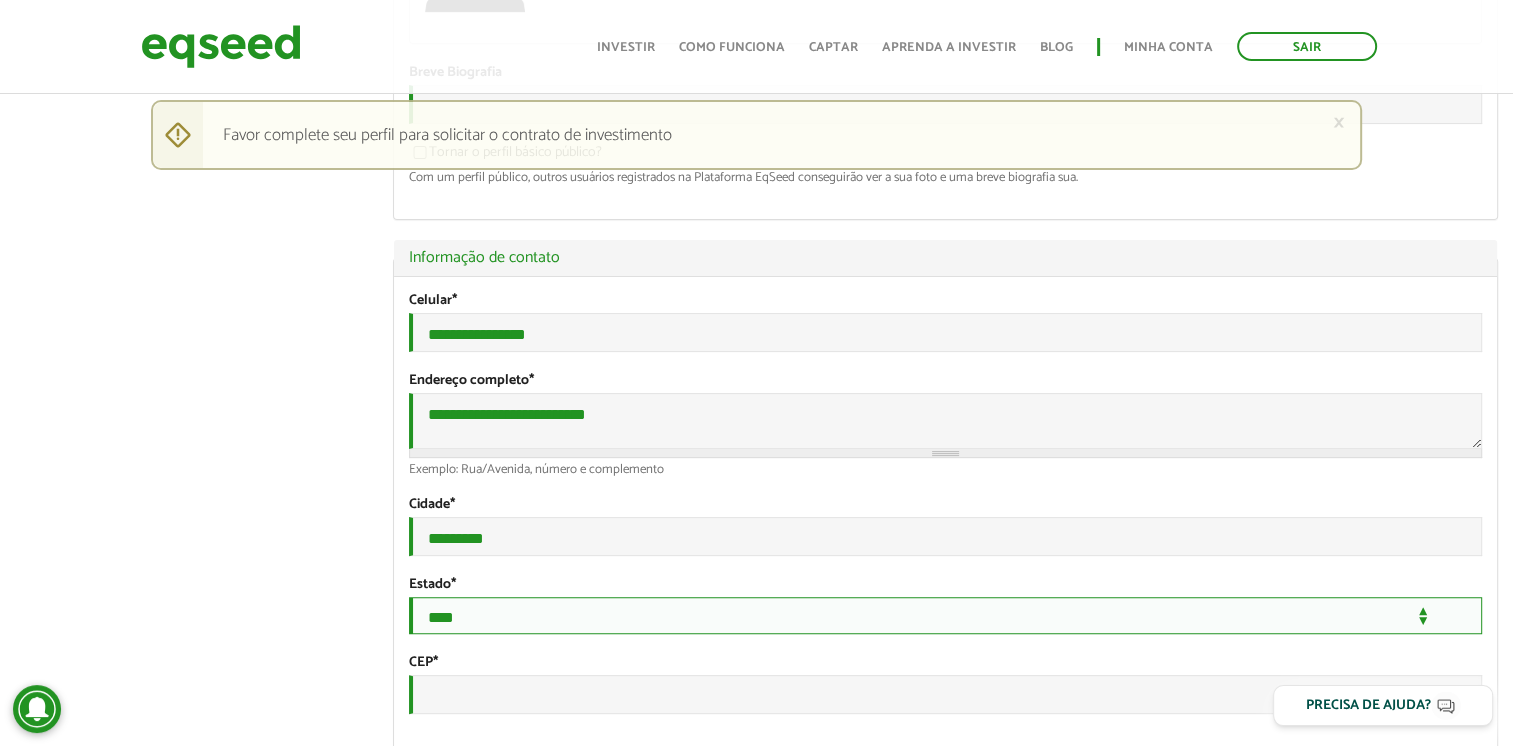 click on "**********" at bounding box center [945, 615] 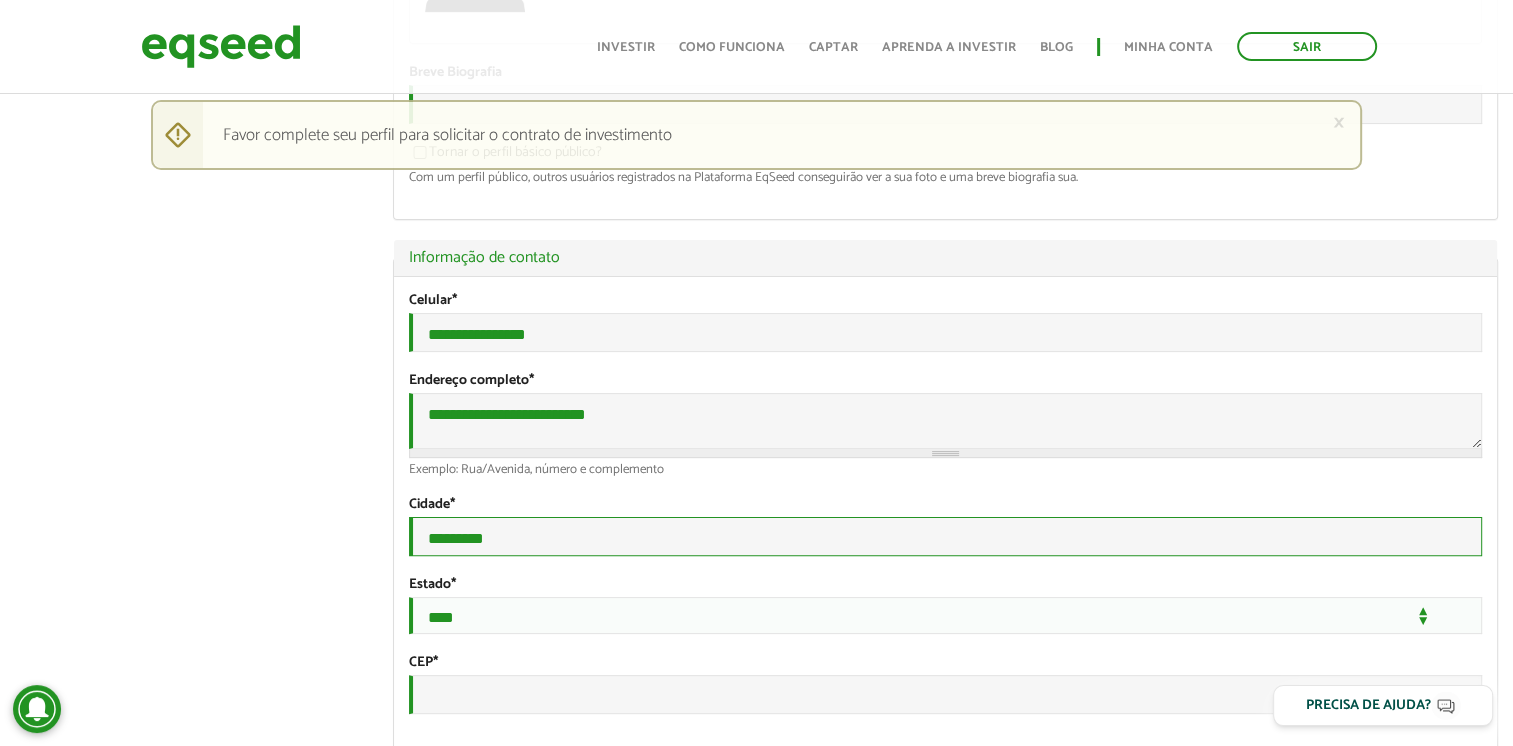 click on "*********" at bounding box center [945, 536] 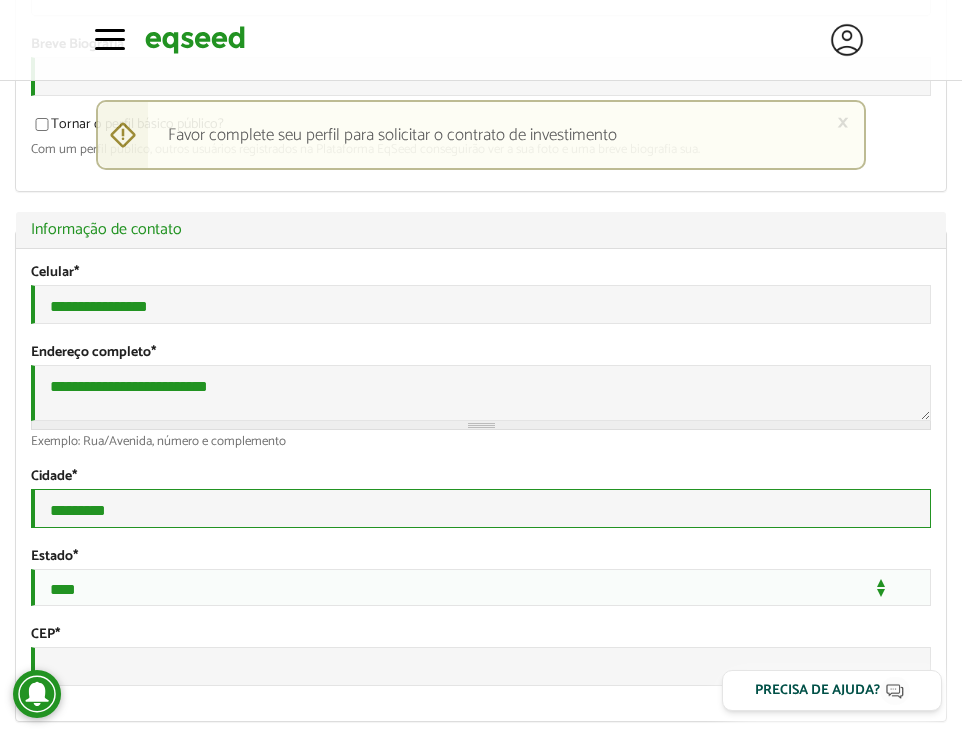 click on "*********" at bounding box center (481, 508) 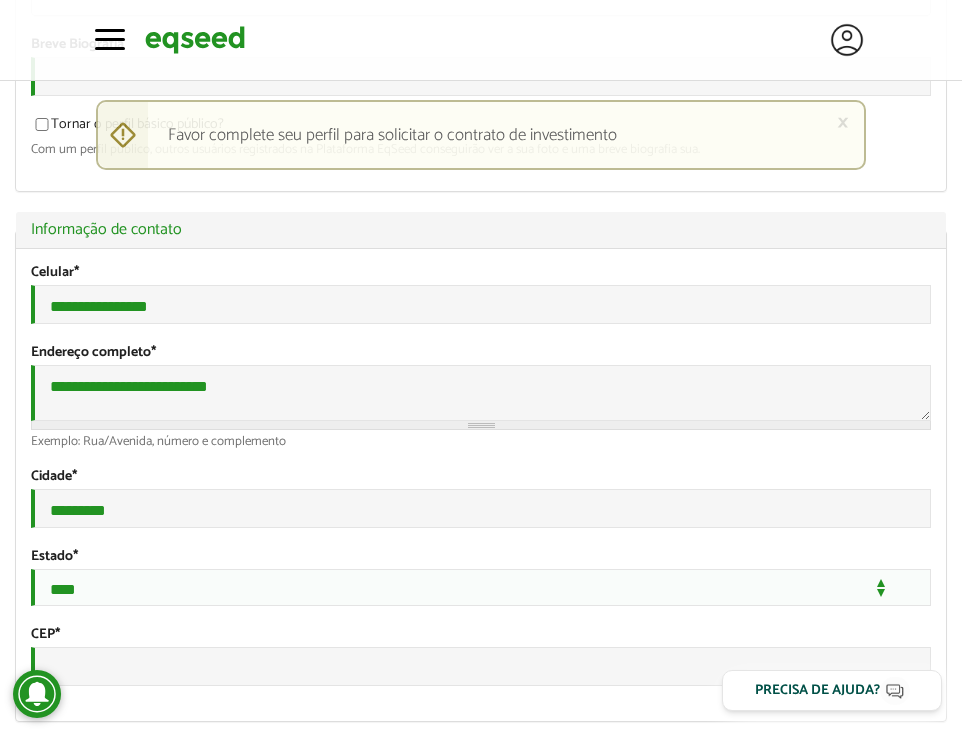 click at bounding box center (962, 331) 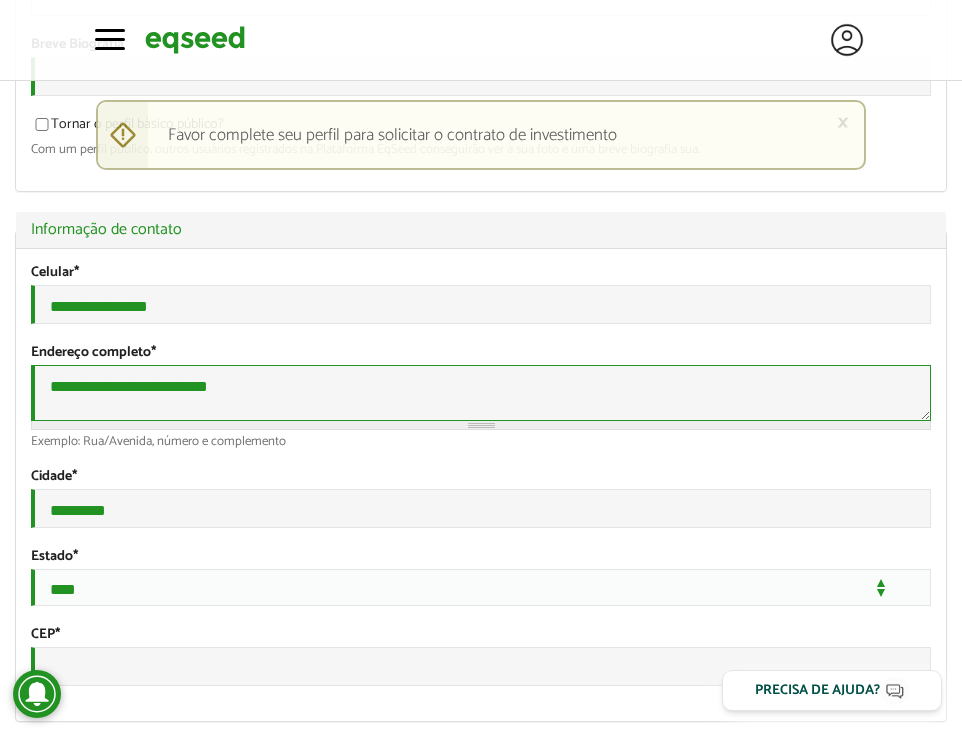 type on "**********" 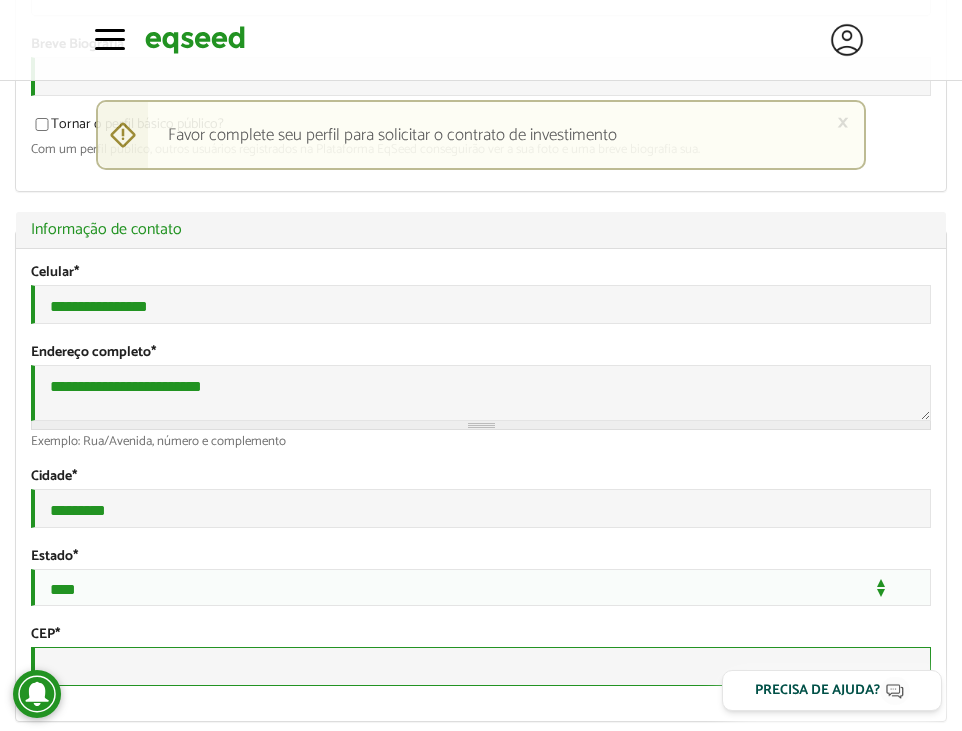 type on "*********" 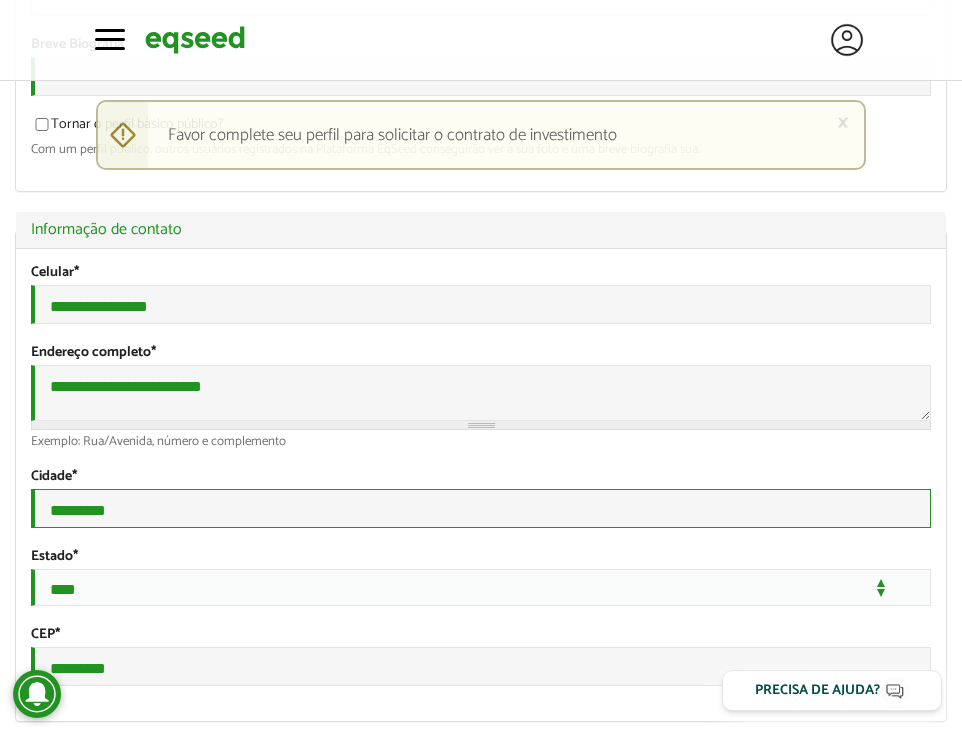 type on "*********" 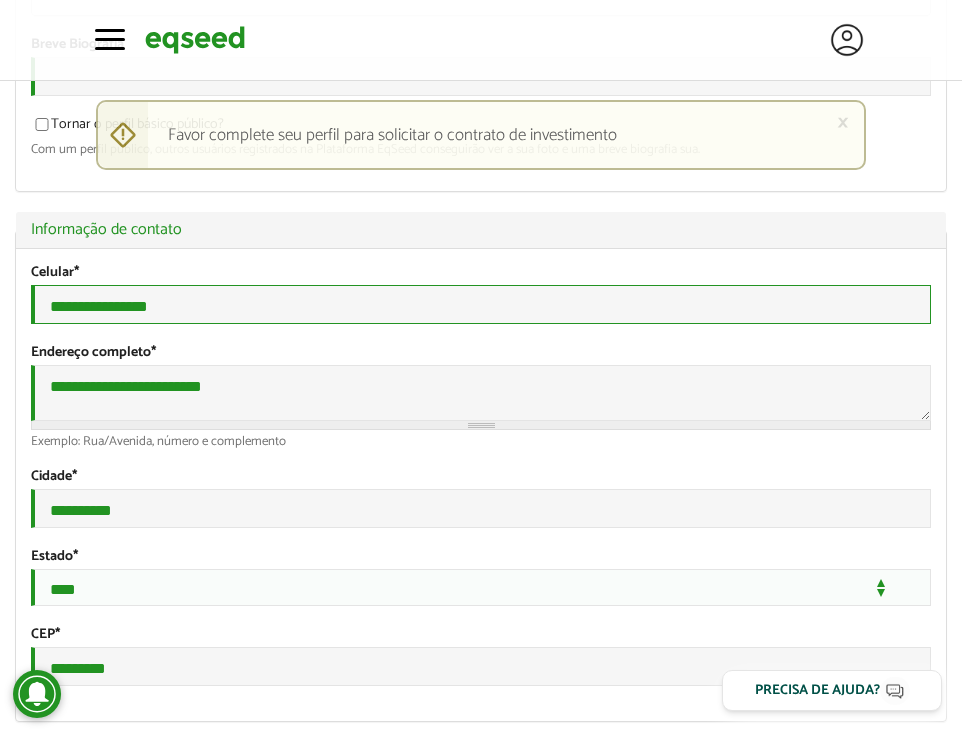 scroll, scrollTop: 440, scrollLeft: 0, axis: vertical 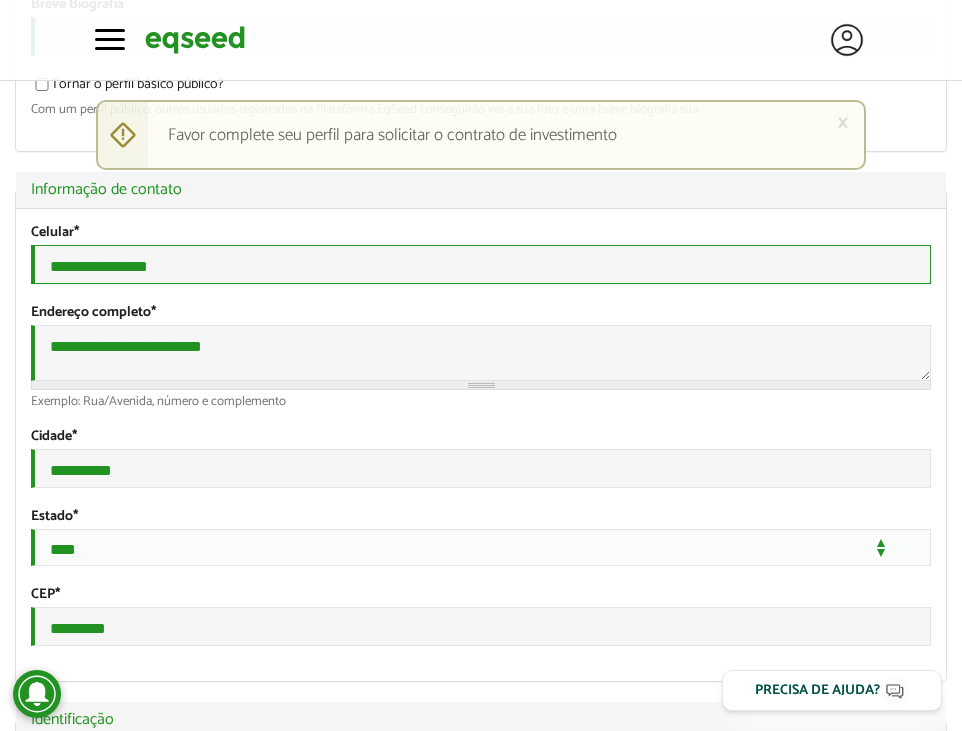 drag, startPoint x: 72, startPoint y: 279, endPoint x: 57, endPoint y: 286, distance: 16.552946 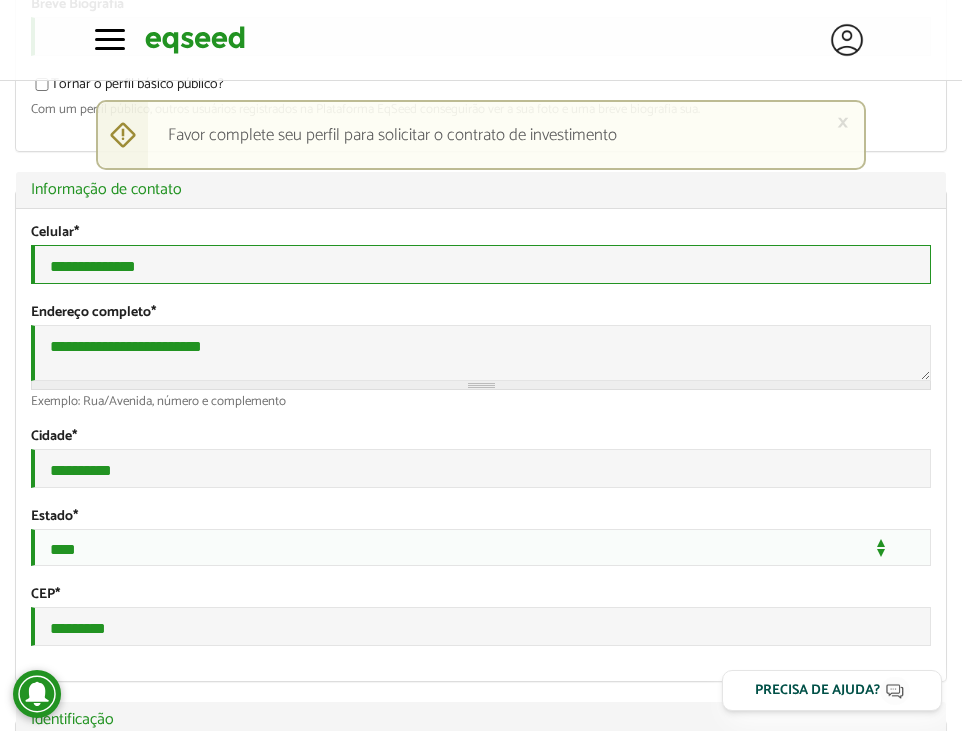 click on "**********" at bounding box center (481, 264) 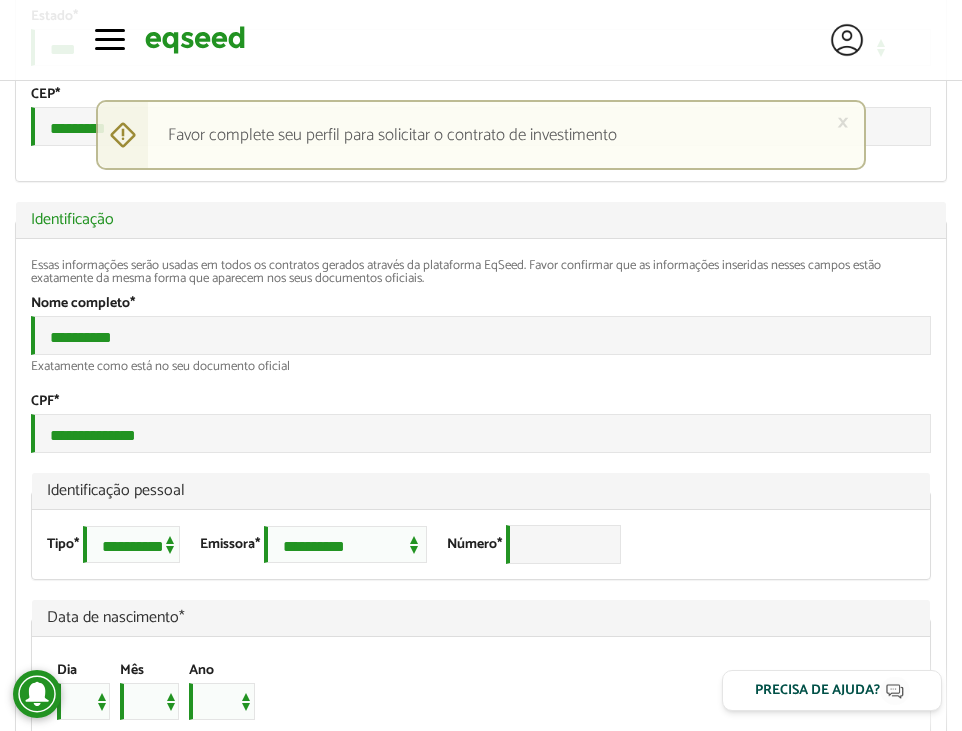 scroll, scrollTop: 1040, scrollLeft: 0, axis: vertical 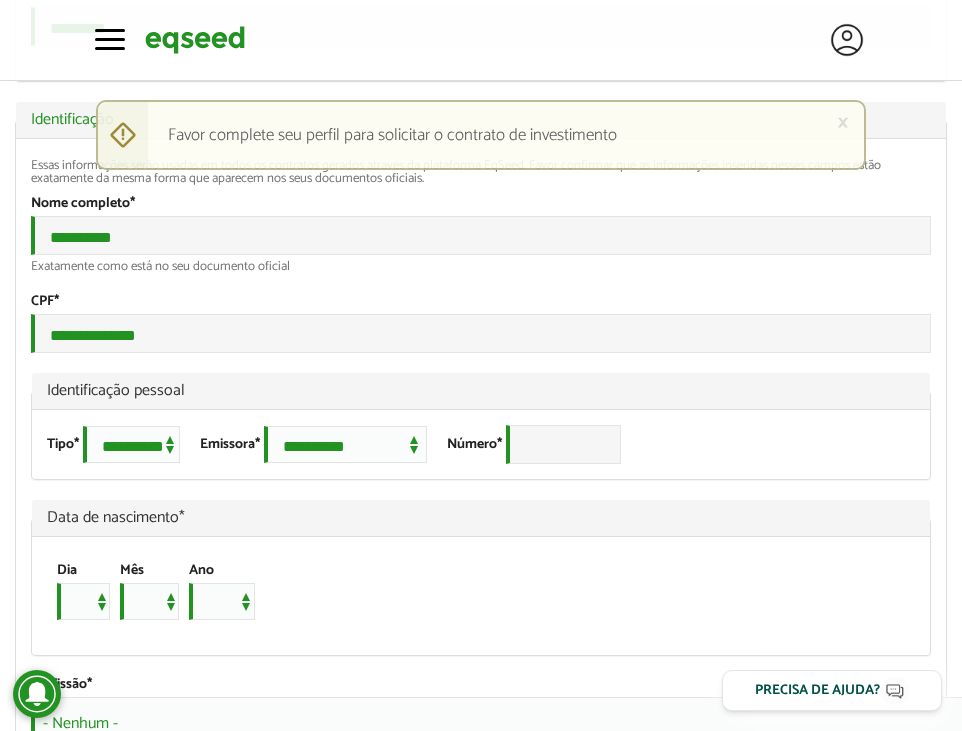type on "**********" 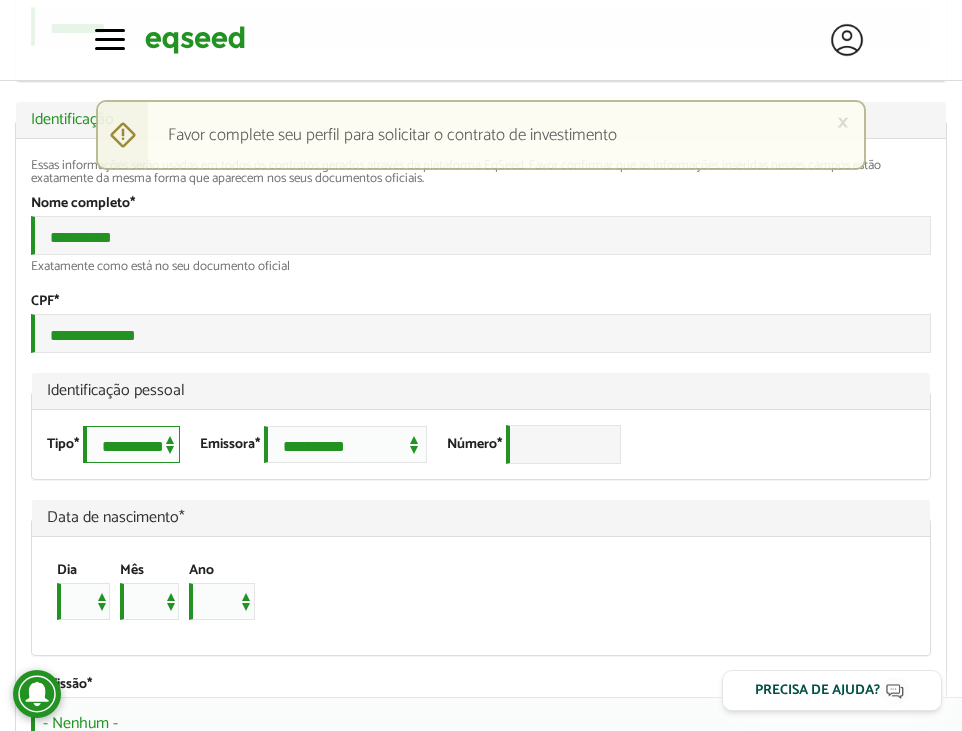 click on "**********" at bounding box center (131, 444) 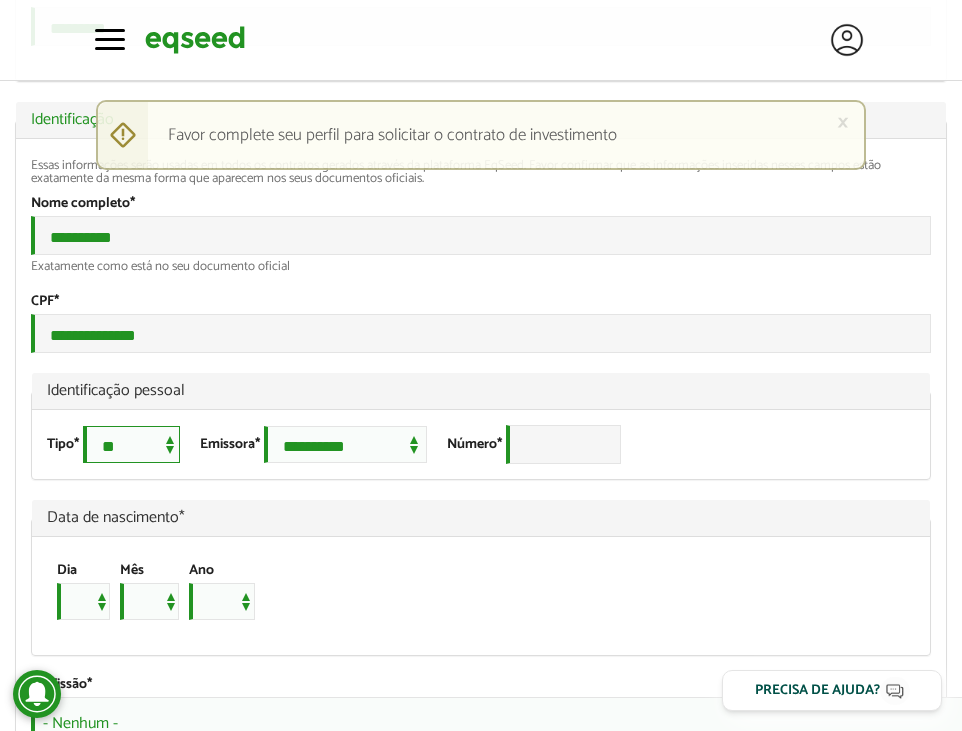 click on "**********" at bounding box center [131, 444] 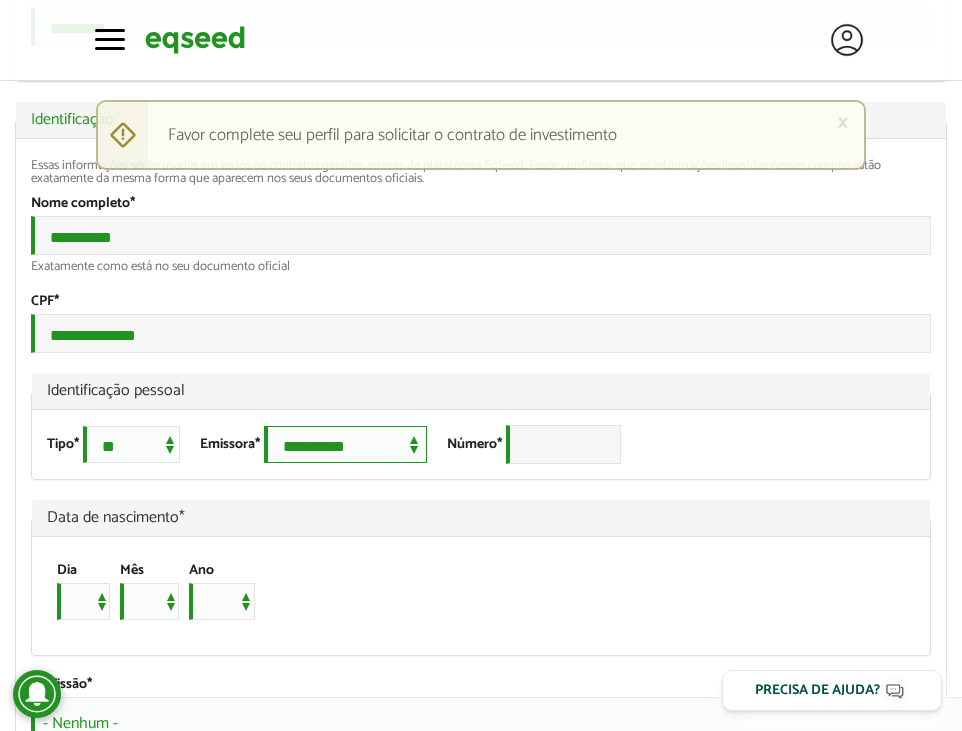 click on "**********" at bounding box center [345, 444] 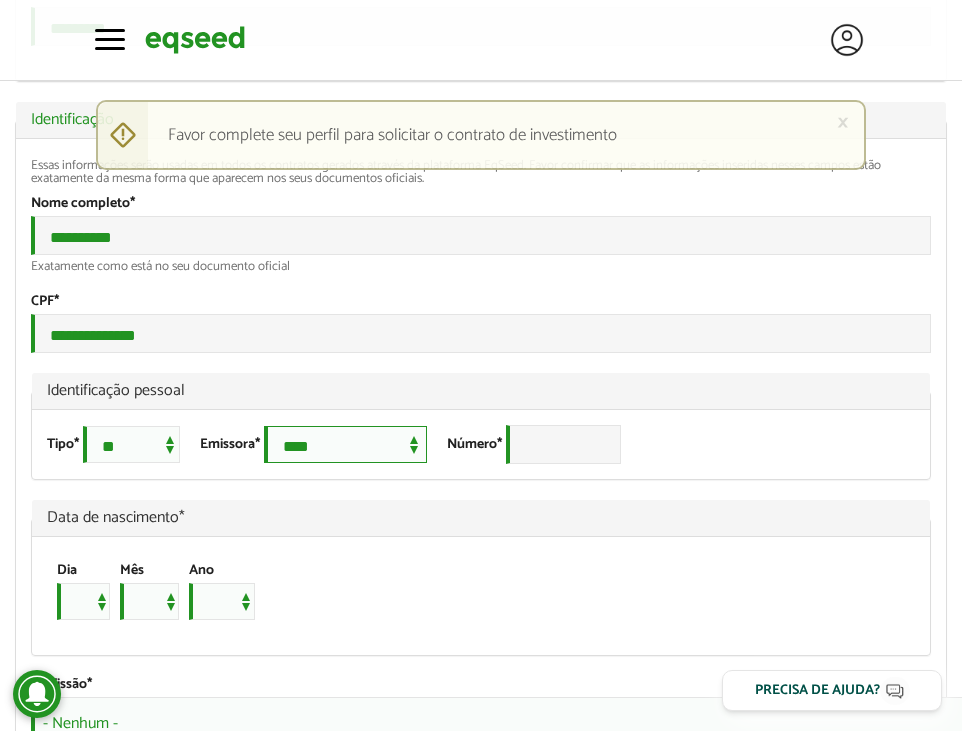 click on "**********" at bounding box center (345, 444) 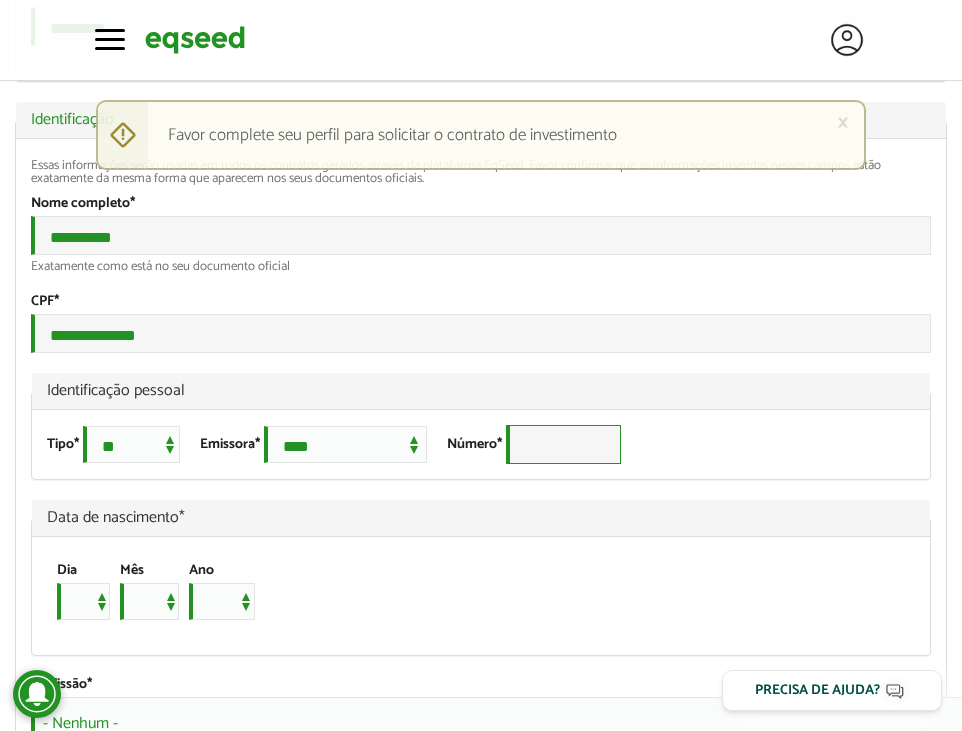 click on "Número  *" at bounding box center [563, 444] 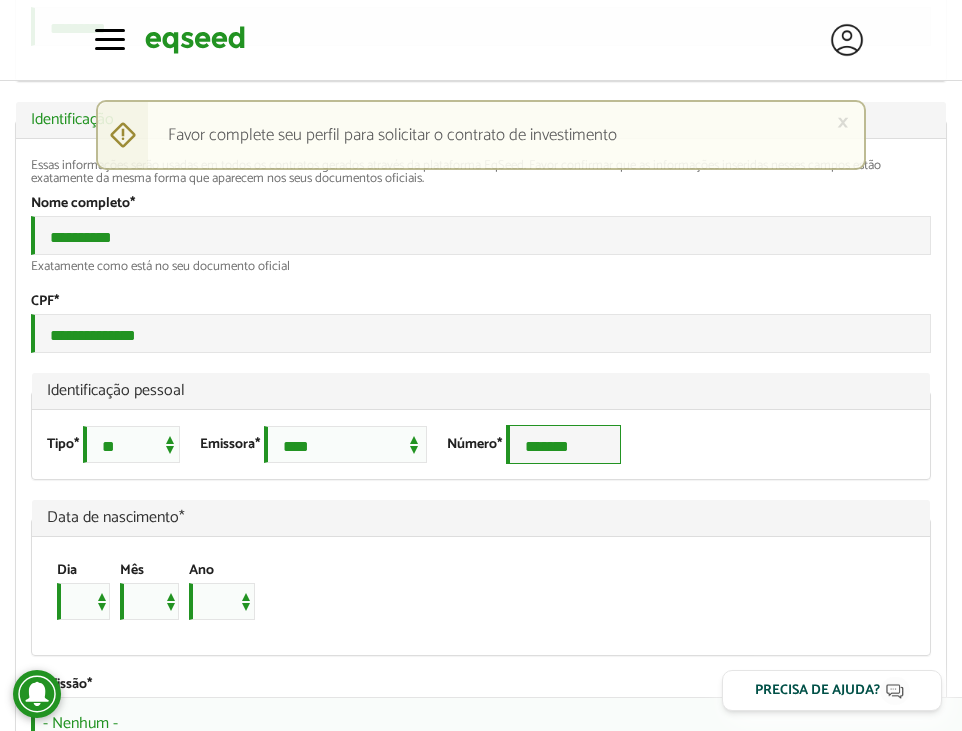 type on "*******" 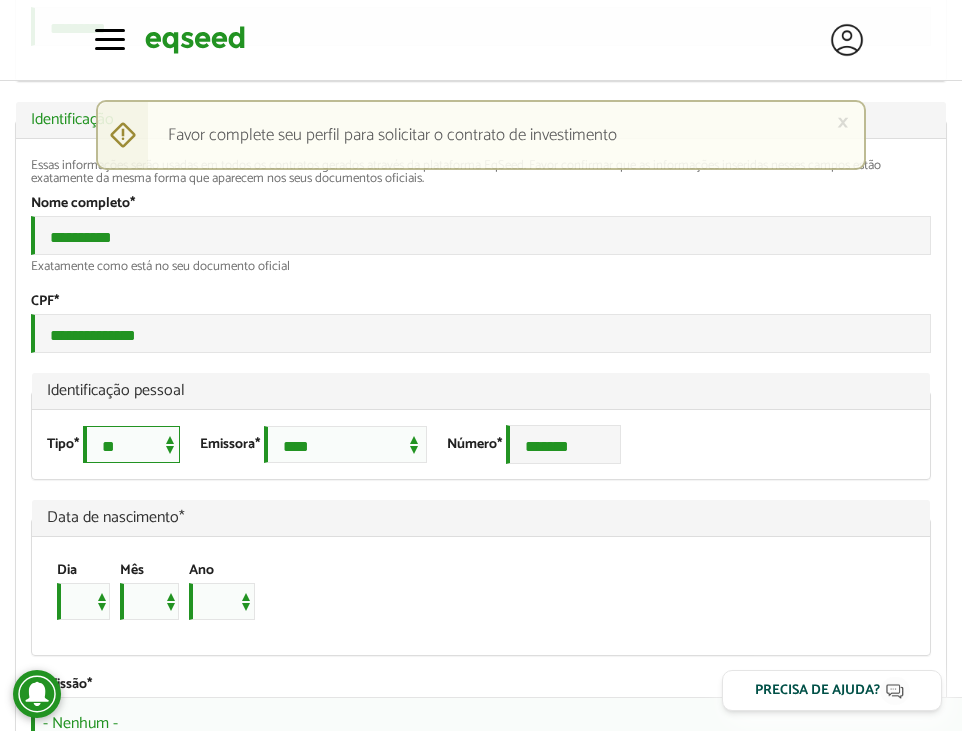 click on "**********" at bounding box center [131, 444] 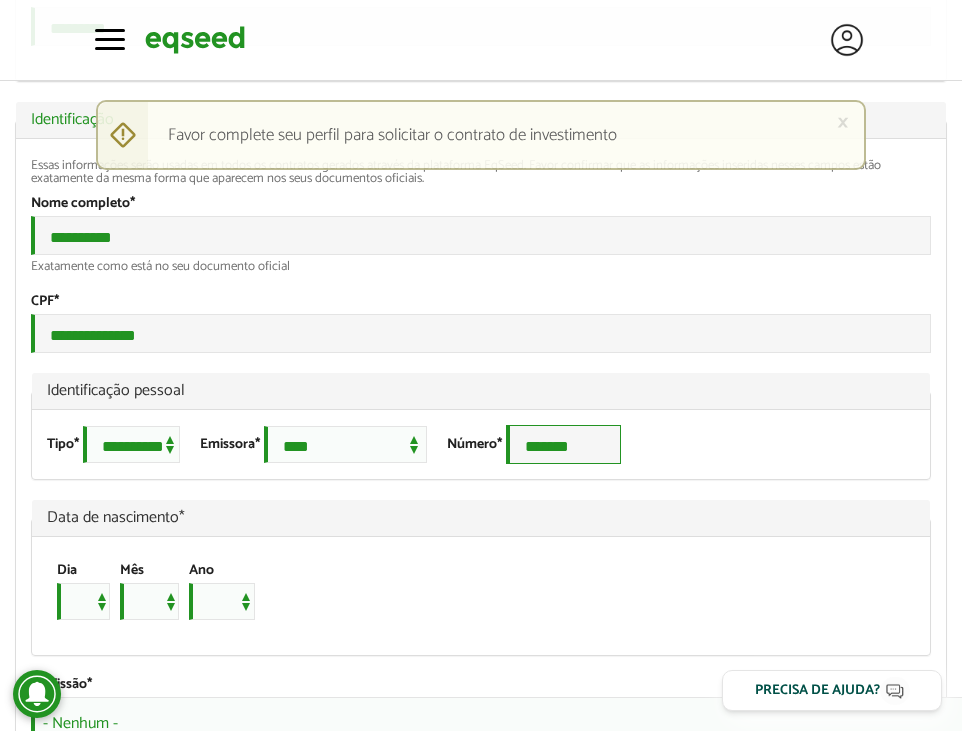 click on "*******" at bounding box center (563, 444) 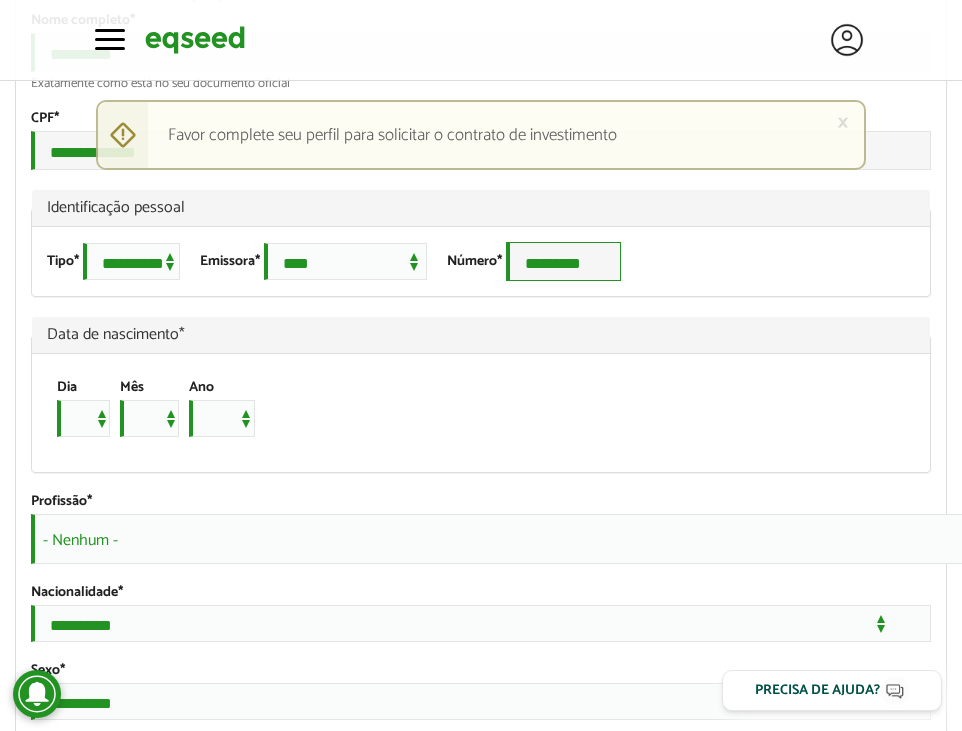 scroll, scrollTop: 1240, scrollLeft: 0, axis: vertical 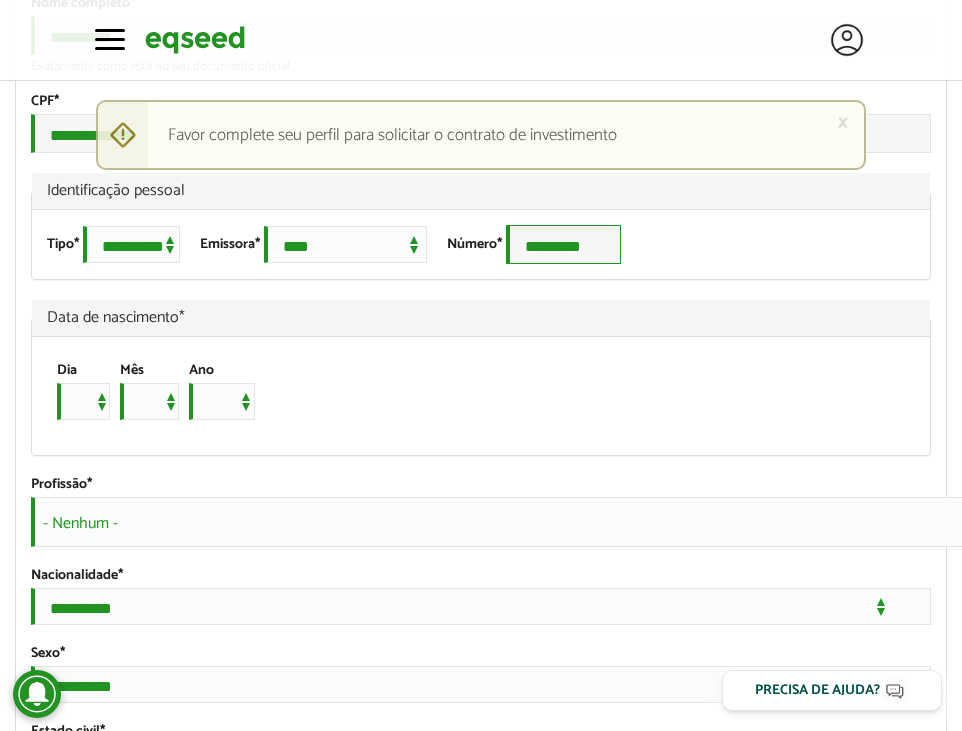type on "*********" 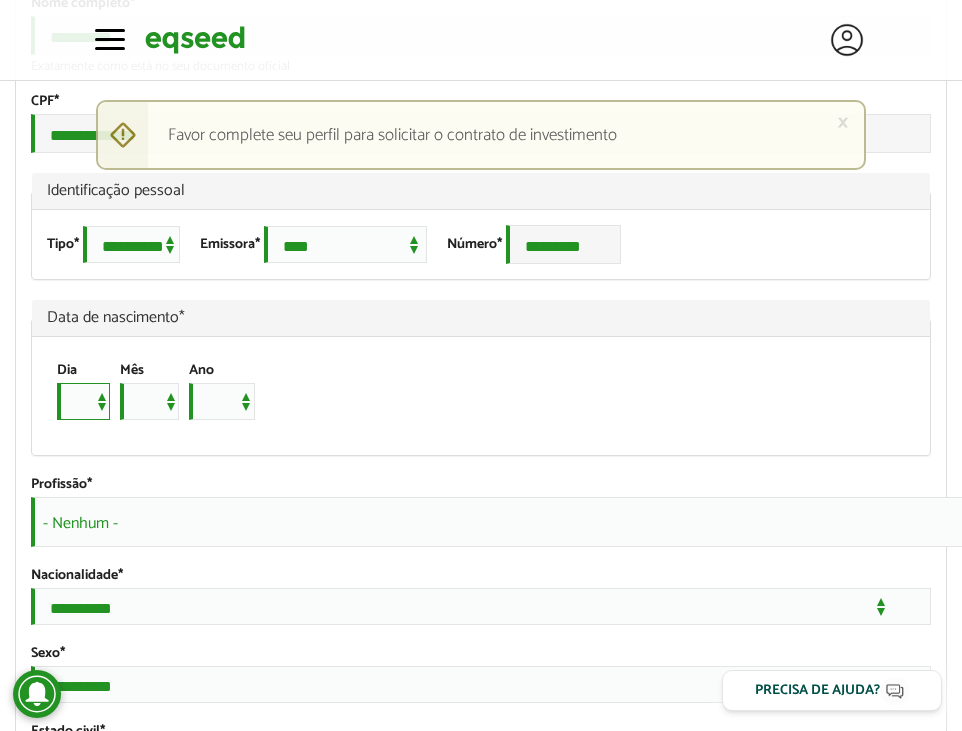 click on "* * * * * * * * * ** ** ** ** ** ** ** ** ** ** ** ** ** ** ** ** ** ** ** ** ** **" at bounding box center (83, 401) 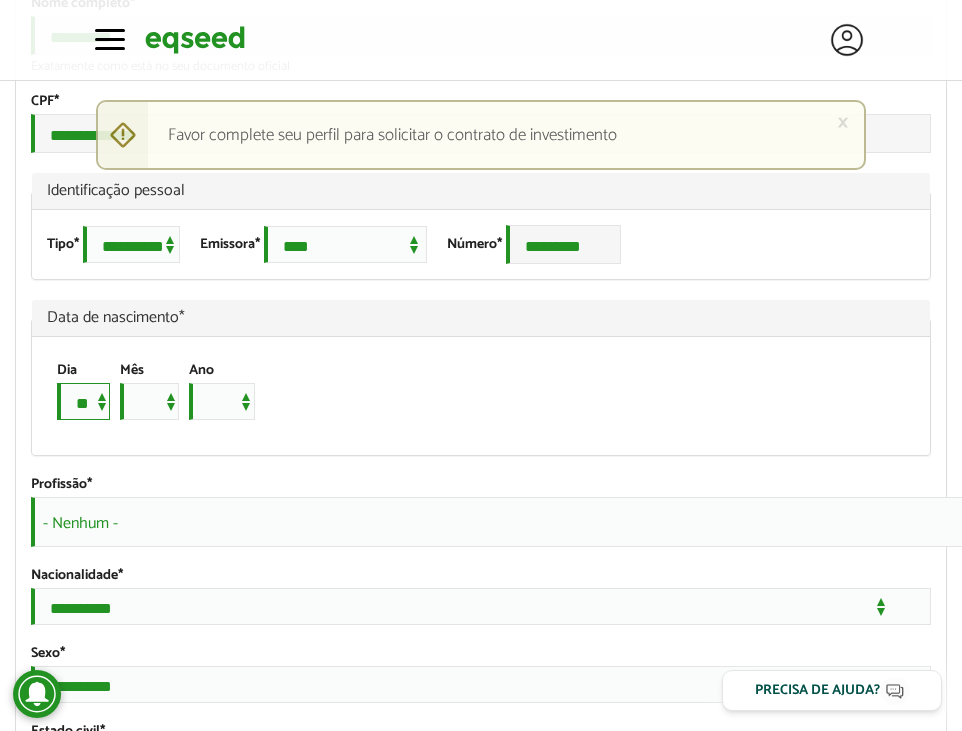 click on "* * * * * * * * * ** ** ** ** ** ** ** ** ** ** ** ** ** ** ** ** ** ** ** ** ** **" at bounding box center [83, 401] 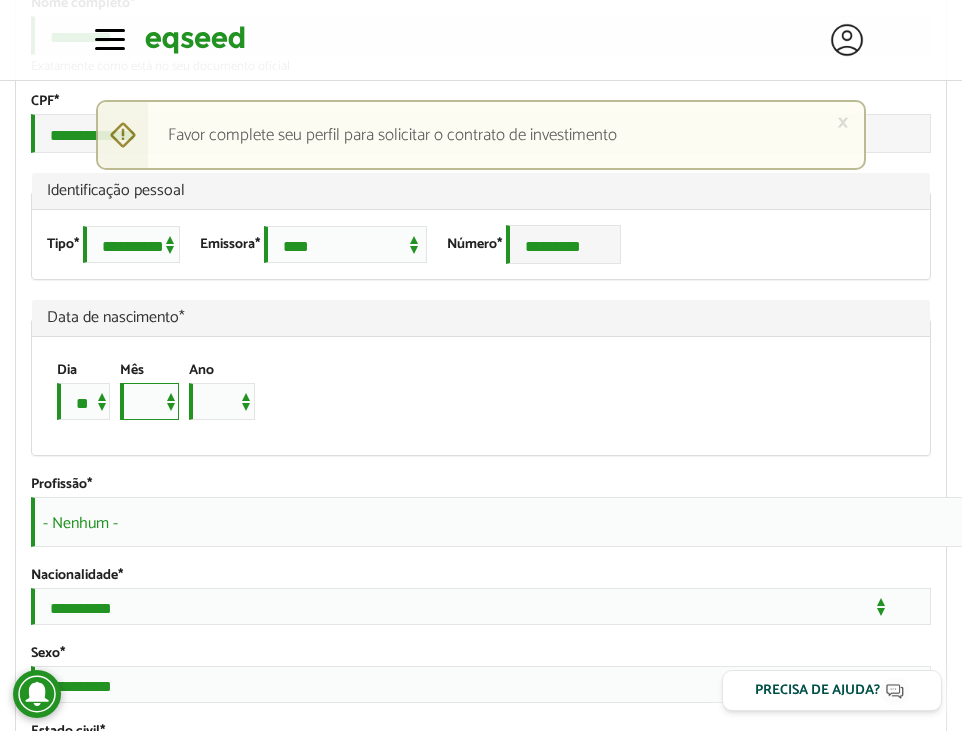 click on "*** *** *** *** *** *** *** *** *** *** *** ***" at bounding box center [149, 401] 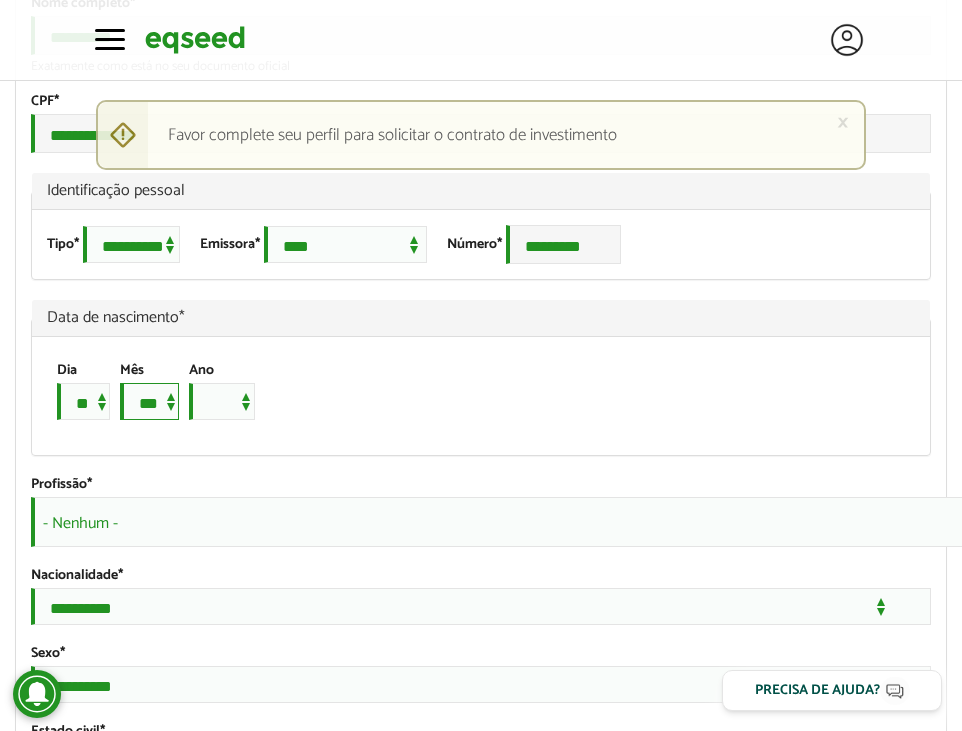 click on "*** *** *** *** *** *** *** *** *** *** *** ***" at bounding box center [149, 401] 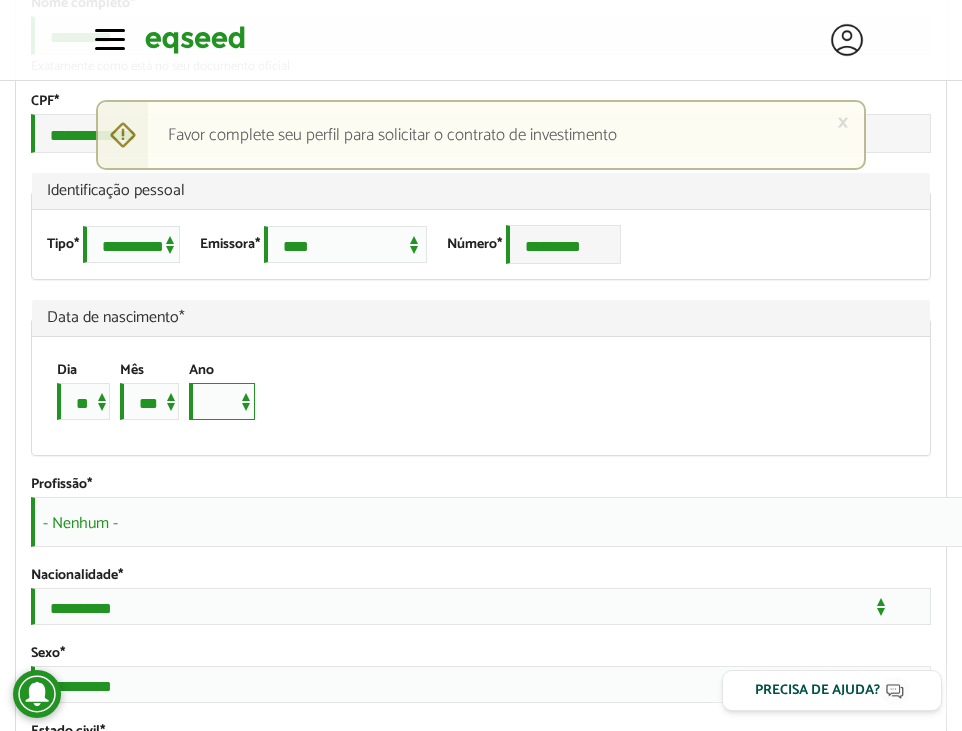 click on "**** **** **** **** **** **** **** **** **** **** **** **** **** **** **** **** **** **** **** **** **** **** **** **** **** **** **** **** **** **** **** **** **** **** **** **** **** **** **** **** **** **** **** **** **** **** **** **** **** **** **** **** **** **** **** **** **** **** **** **** **** **** **** **** **** **** **** **** **** **** **** **** **** **** **** **** **** **** **** **** **** **** **** **** **** **** **** **** **** **** **** **** **** **** **** **** **** **** **** **** **** **** **** **** **** **** **** **** **** **** **** **** **** **** **** **** **** **** **** **** **** **** **** **** **** ****" at bounding box center [222, 401] 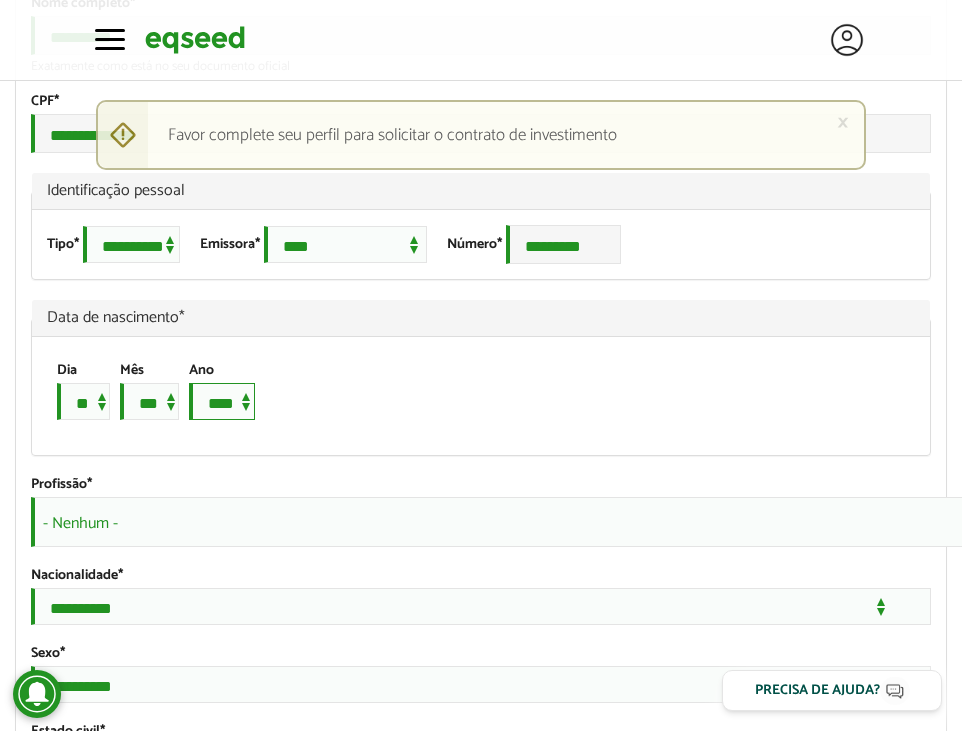 click on "**** **** **** **** **** **** **** **** **** **** **** **** **** **** **** **** **** **** **** **** **** **** **** **** **** **** **** **** **** **** **** **** **** **** **** **** **** **** **** **** **** **** **** **** **** **** **** **** **** **** **** **** **** **** **** **** **** **** **** **** **** **** **** **** **** **** **** **** **** **** **** **** **** **** **** **** **** **** **** **** **** **** **** **** **** **** **** **** **** **** **** **** **** **** **** **** **** **** **** **** **** **** **** **** **** **** **** **** **** **** **** **** **** **** **** **** **** **** **** **** **** **** **** **** **** ****" at bounding box center [222, 401] 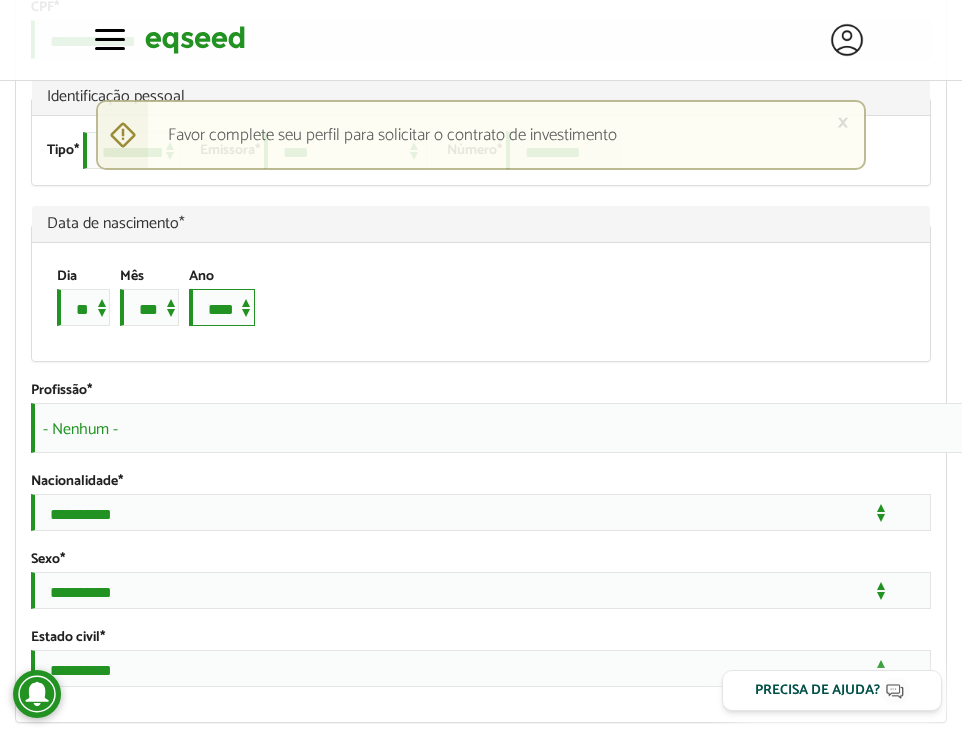 scroll, scrollTop: 1340, scrollLeft: 0, axis: vertical 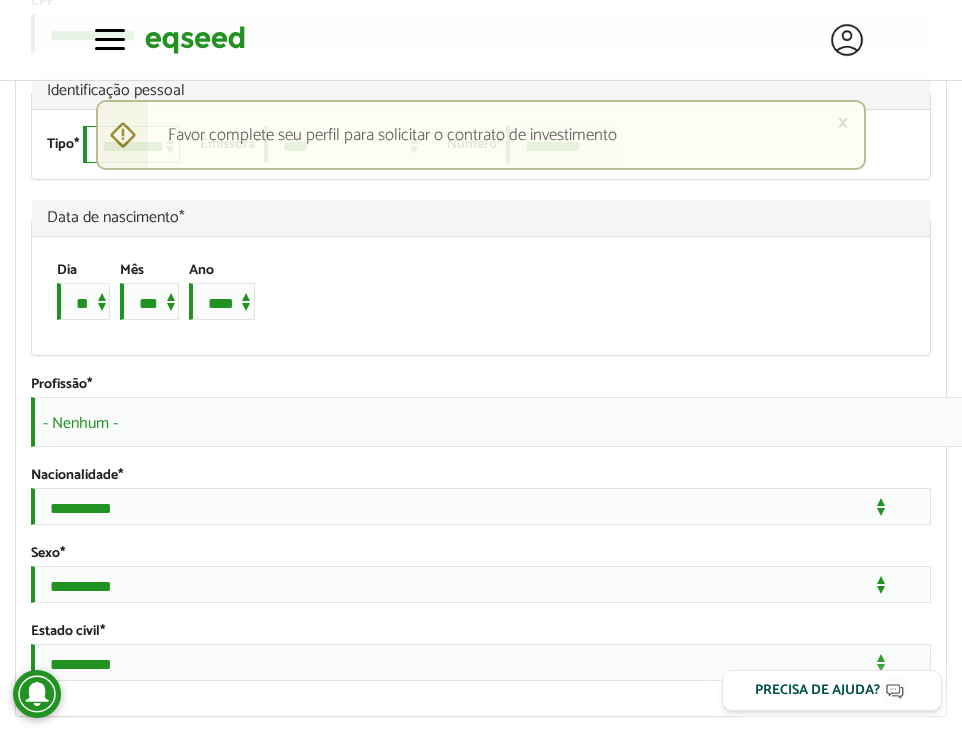 click on "**********" at bounding box center (131, 144) 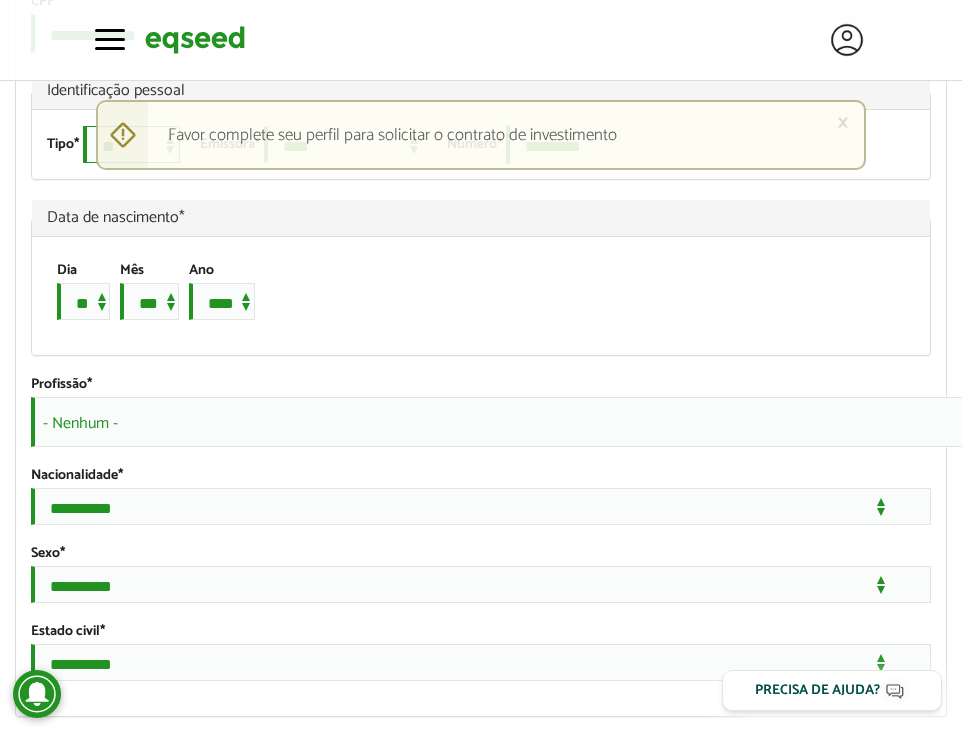 click on "**********" at bounding box center (131, 144) 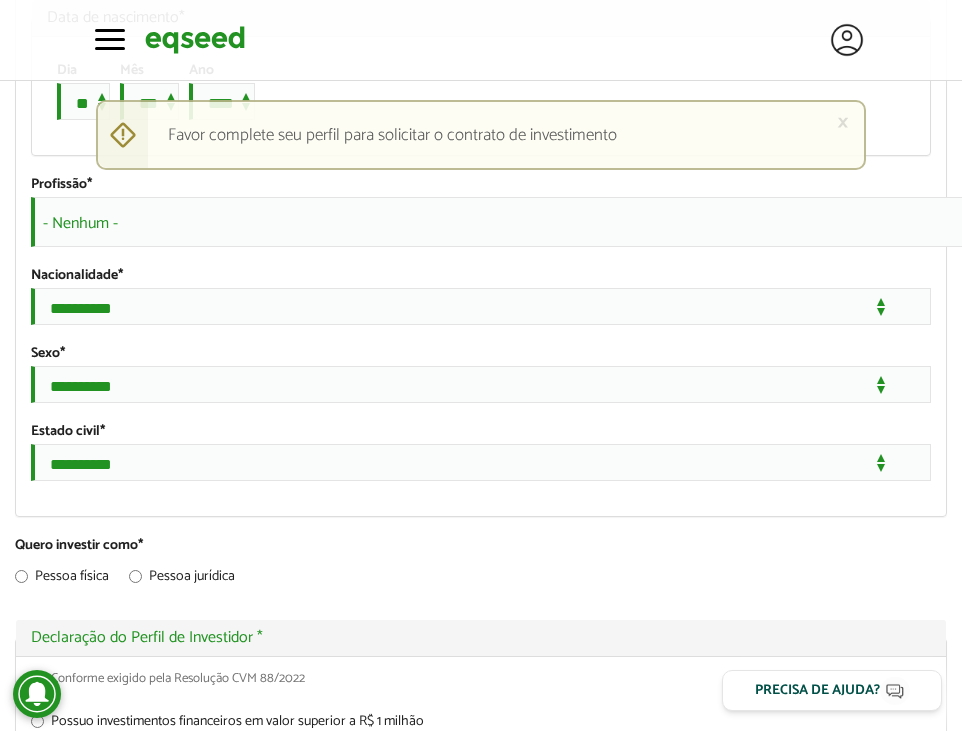 click on "- Nenhum -" at bounding box center [567, 222] 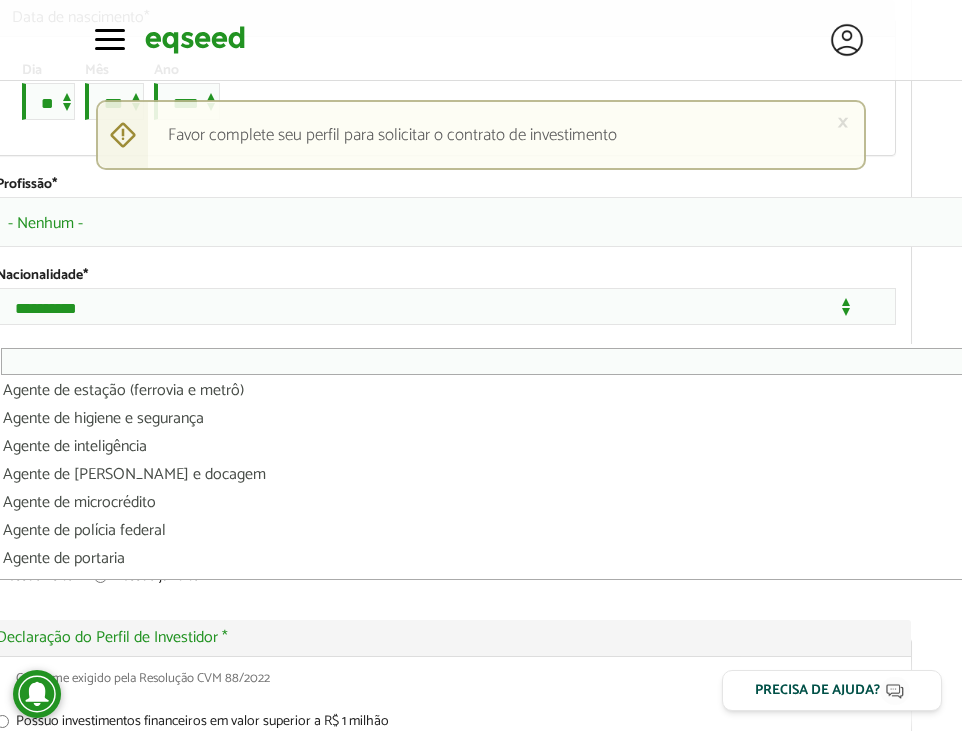 scroll, scrollTop: 600, scrollLeft: 0, axis: vertical 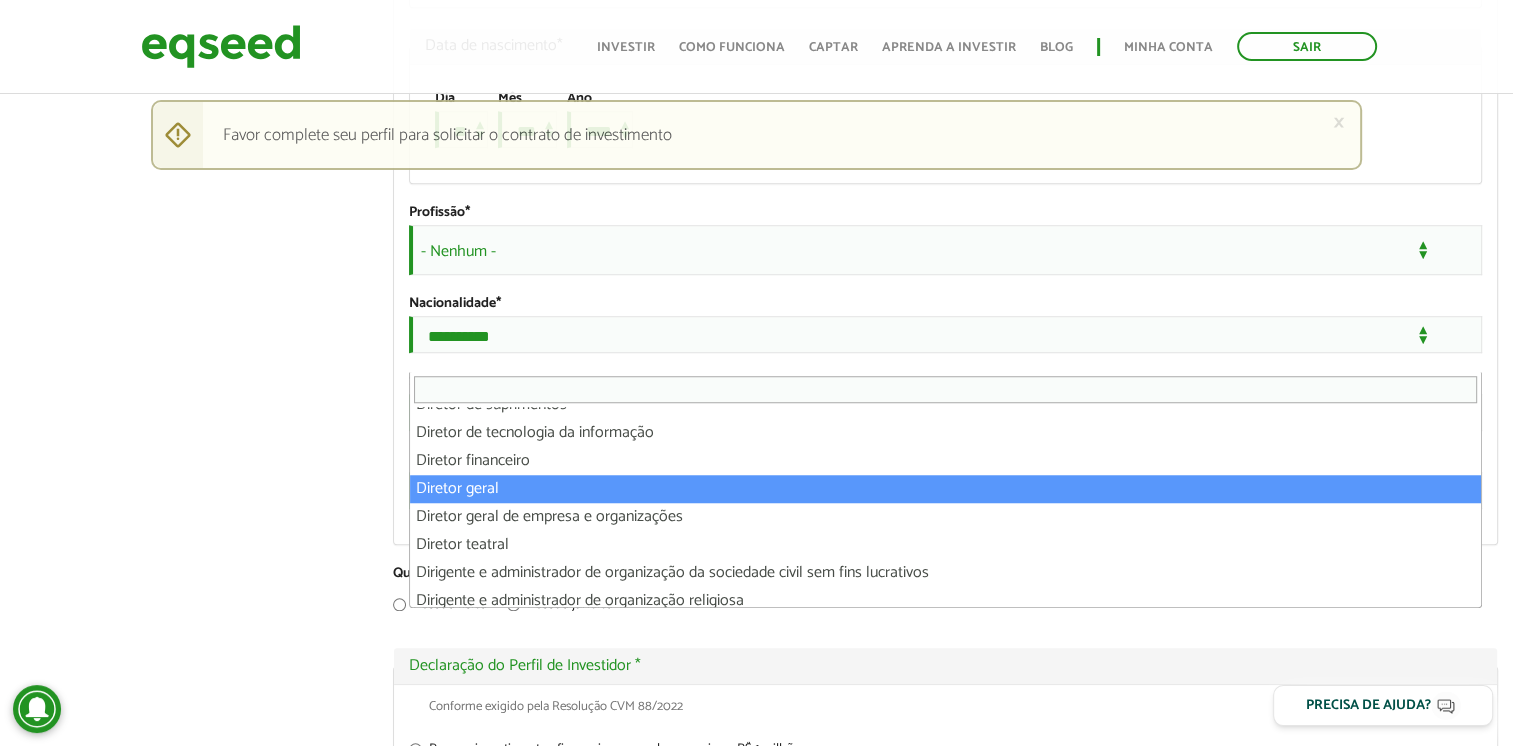 select on "**********" 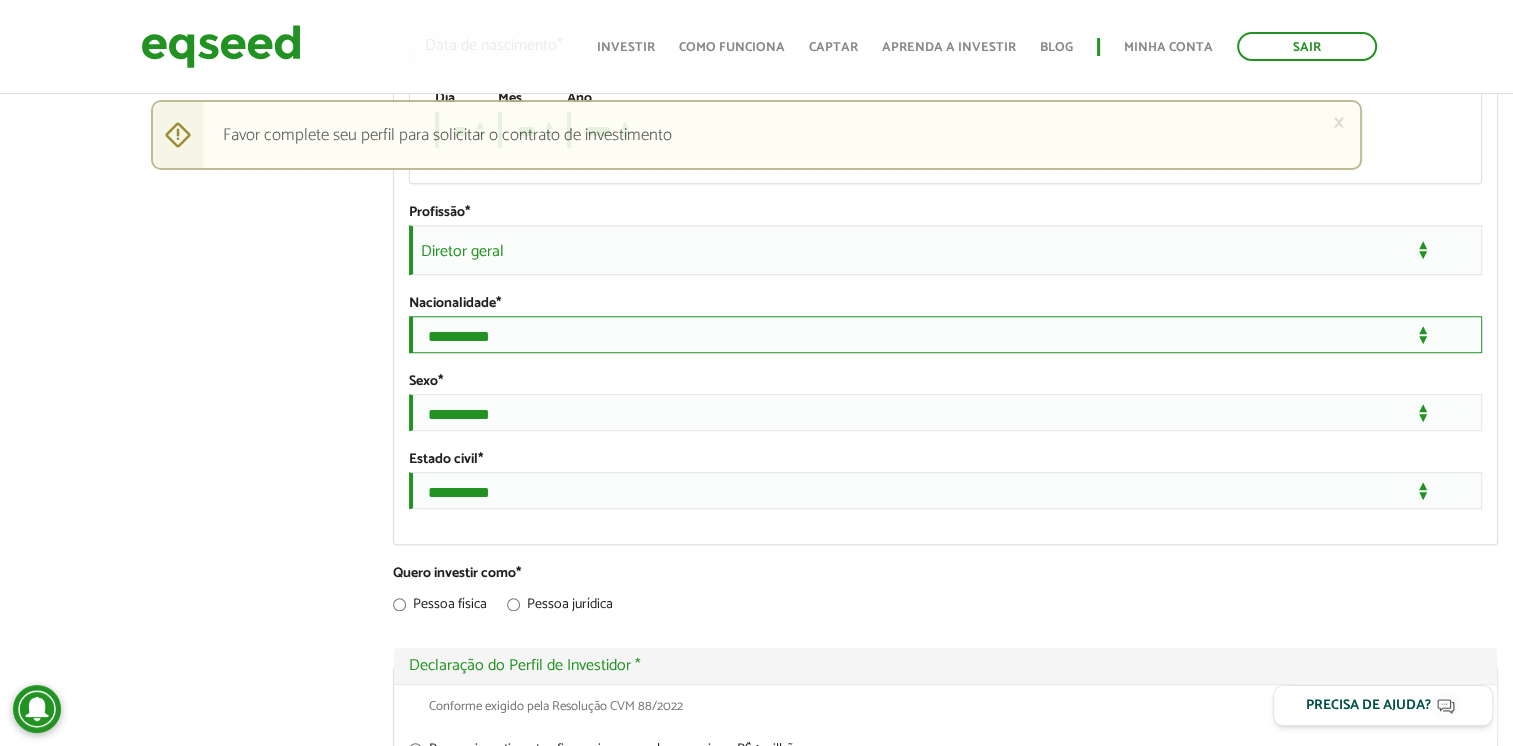 click on "**********" at bounding box center (945, 334) 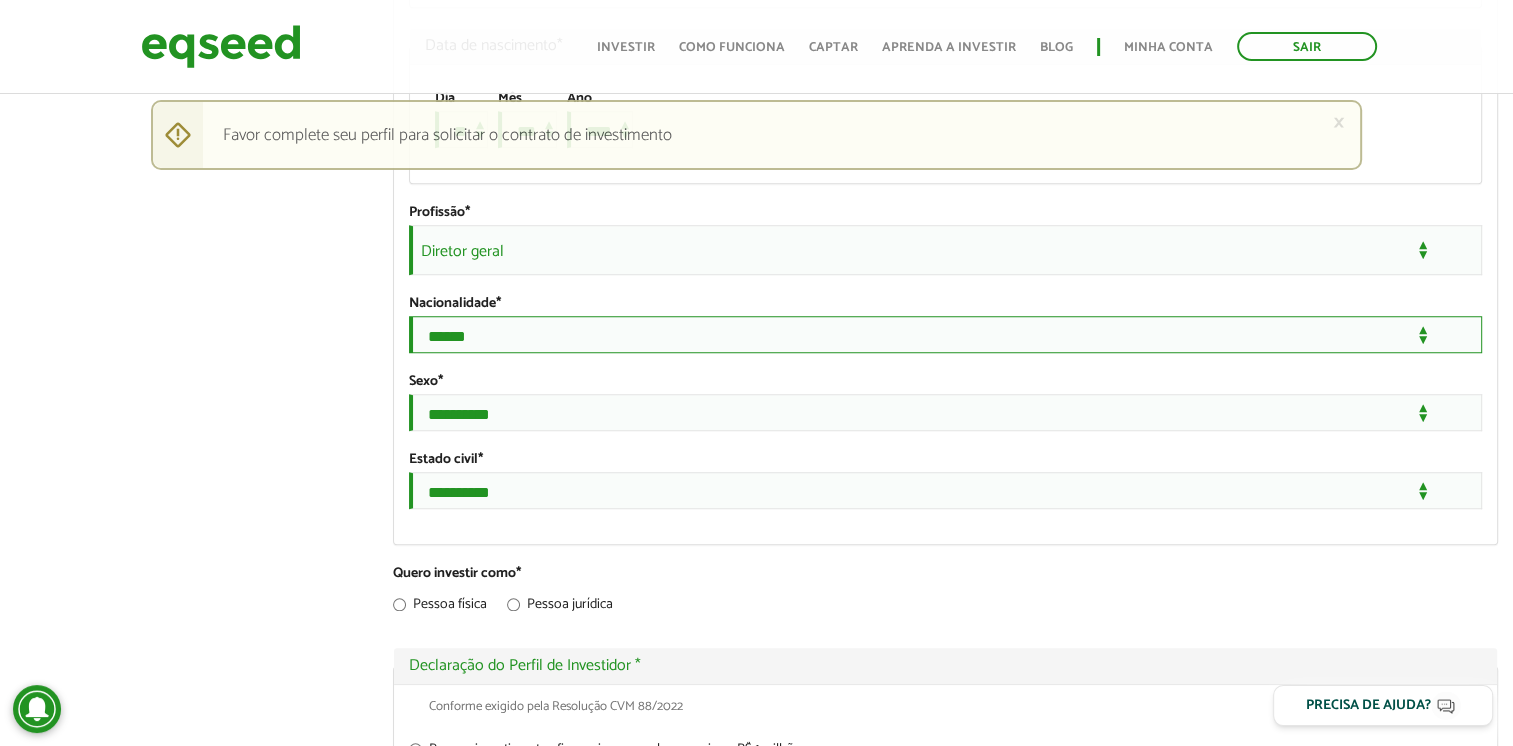 click on "**********" at bounding box center (945, 334) 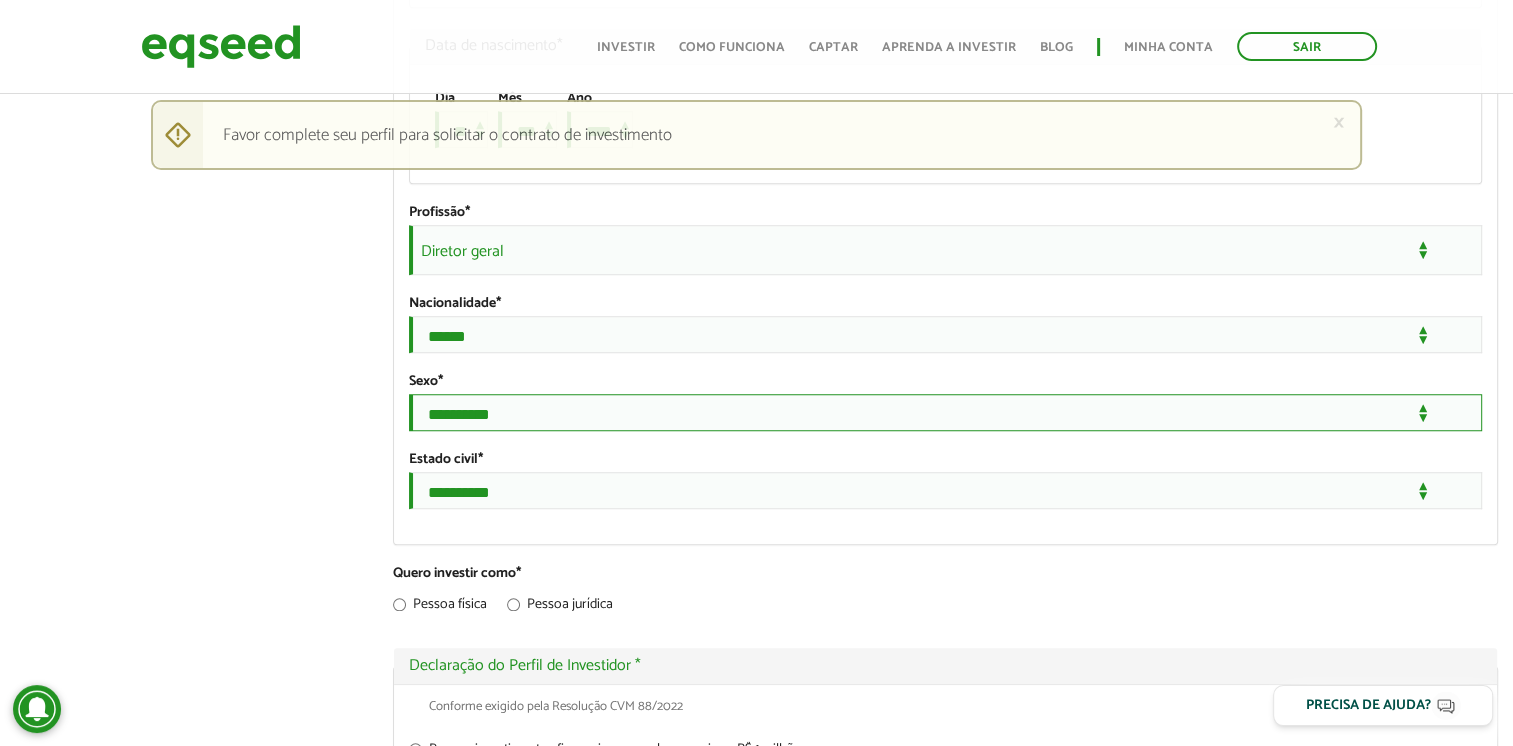click on "**********" at bounding box center [945, 412] 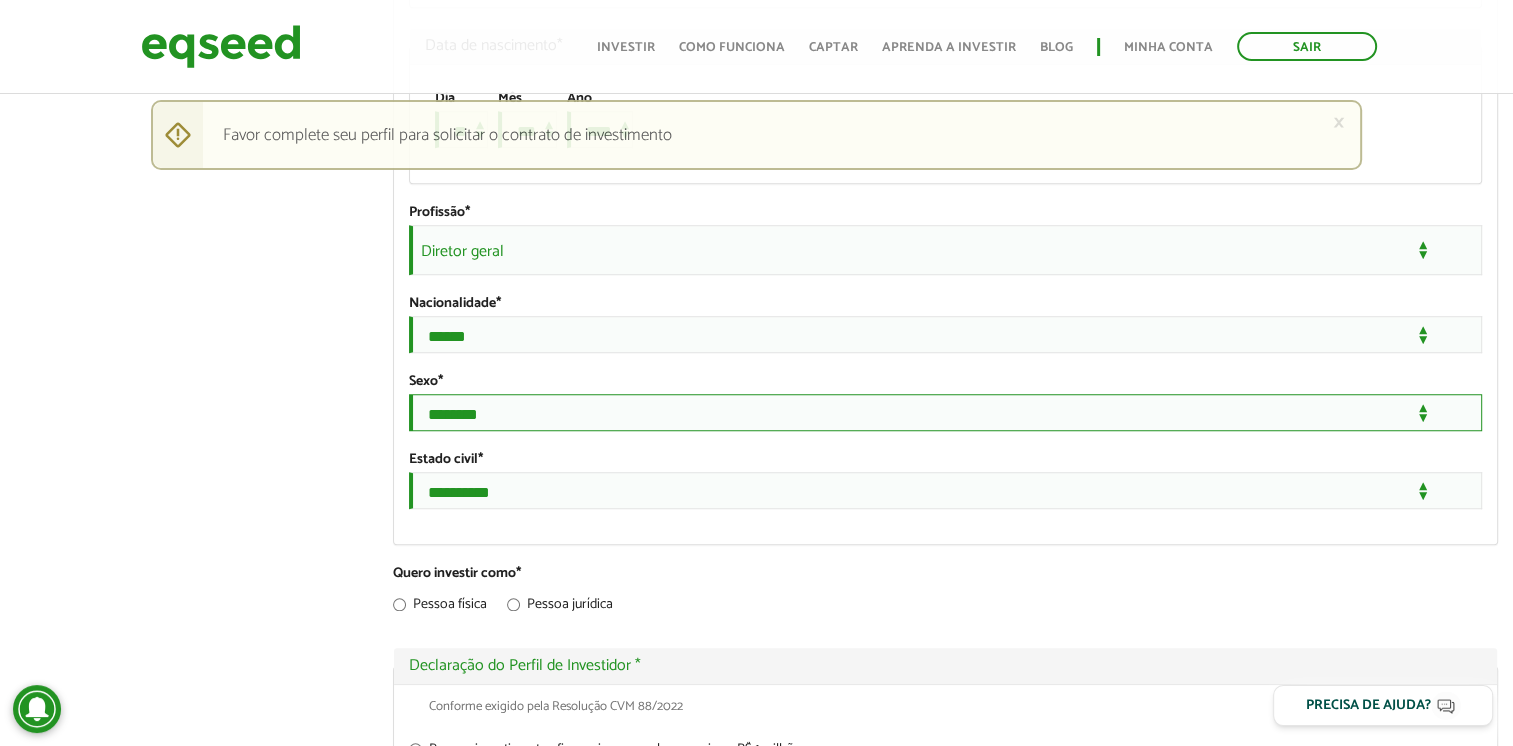 click on "**********" at bounding box center [945, 412] 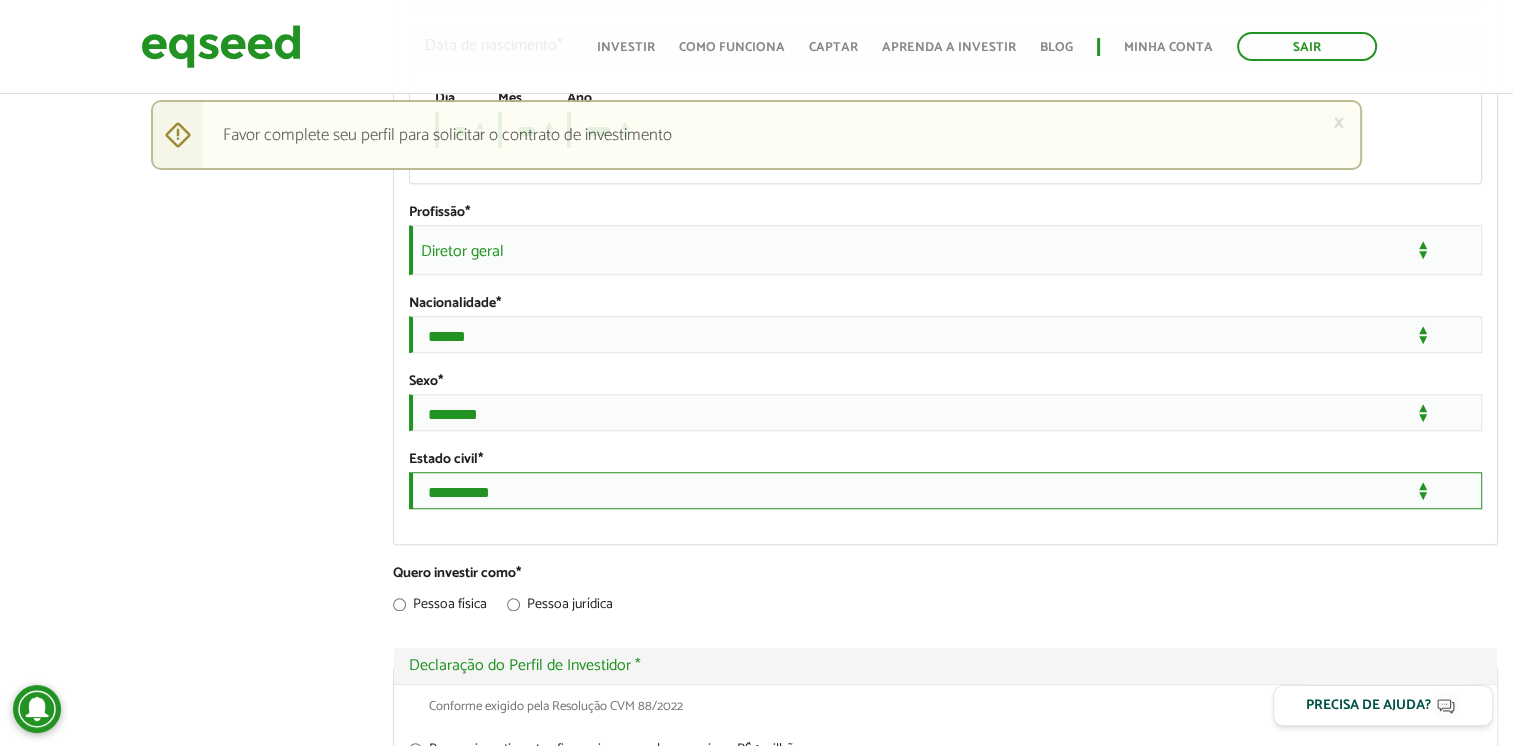 click on "**********" at bounding box center (945, 490) 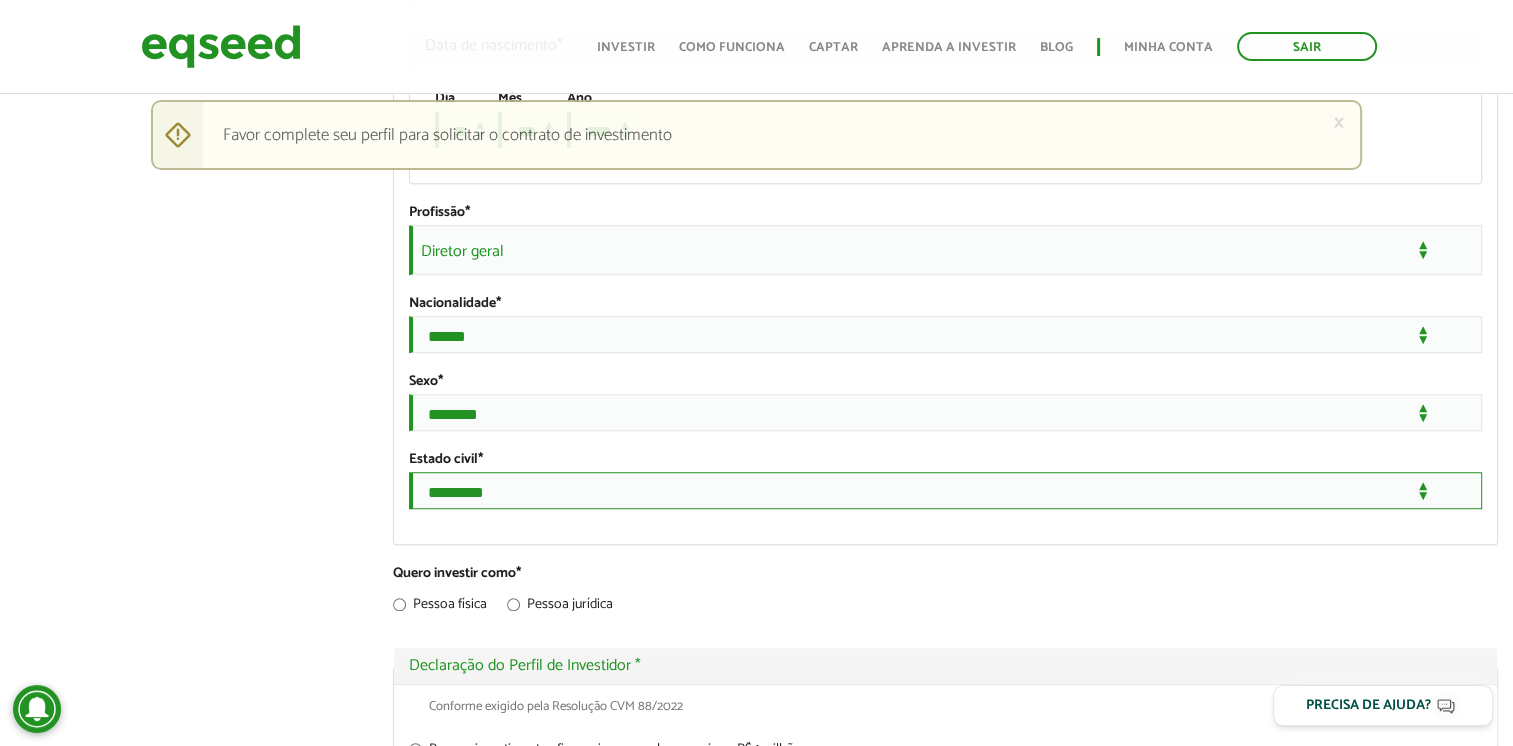 click on "**********" at bounding box center (945, 490) 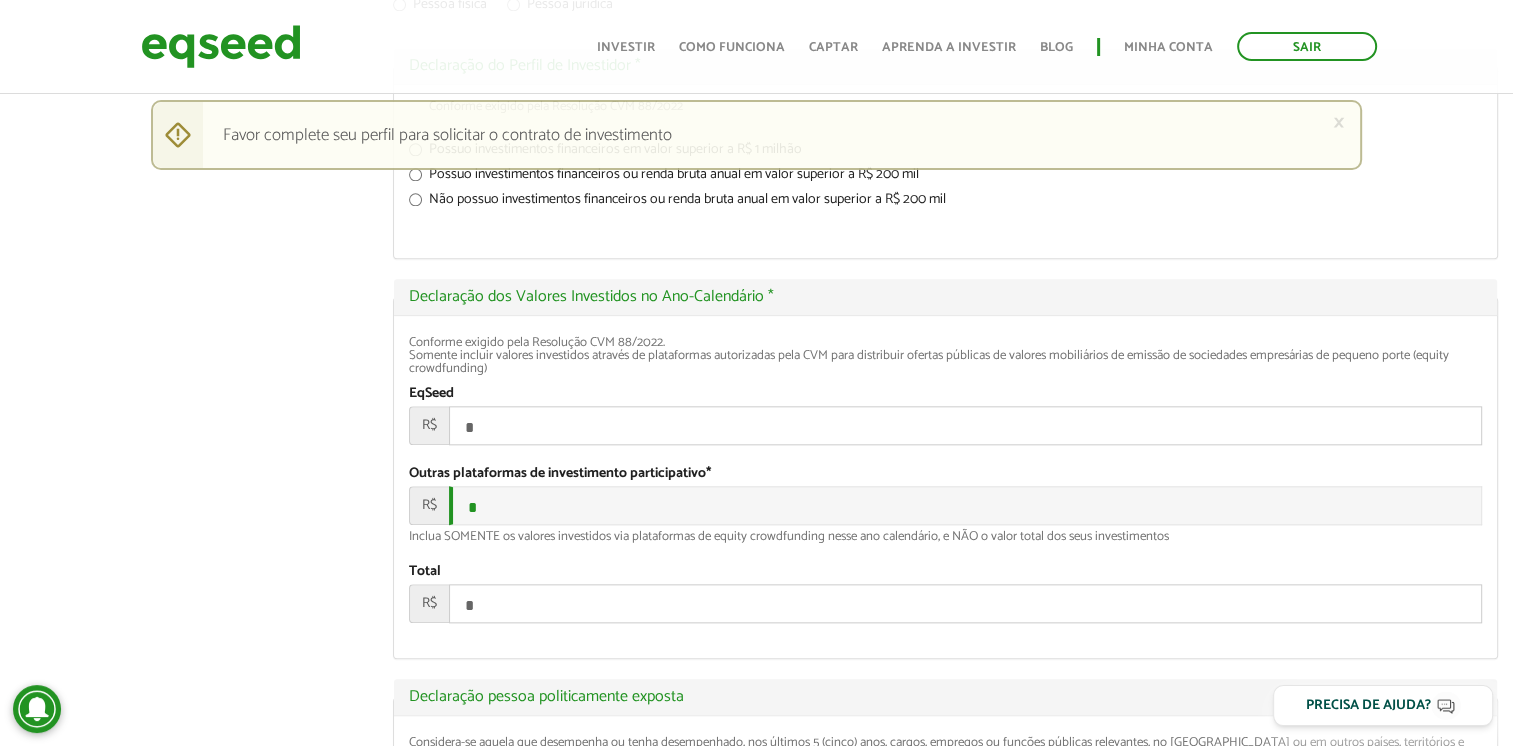 scroll, scrollTop: 2240, scrollLeft: 0, axis: vertical 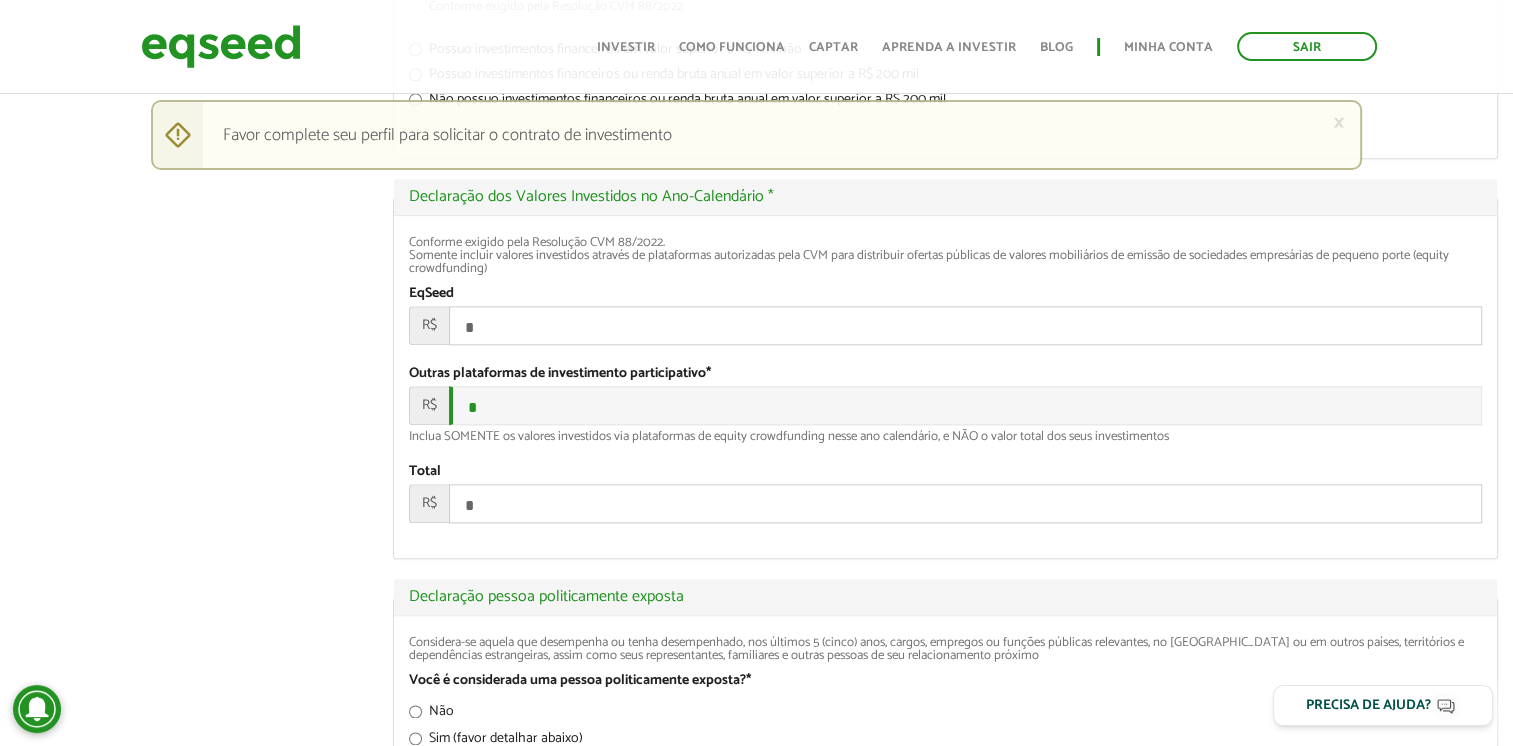 drag, startPoint x: 460, startPoint y: 462, endPoint x: 530, endPoint y: 477, distance: 71.5891 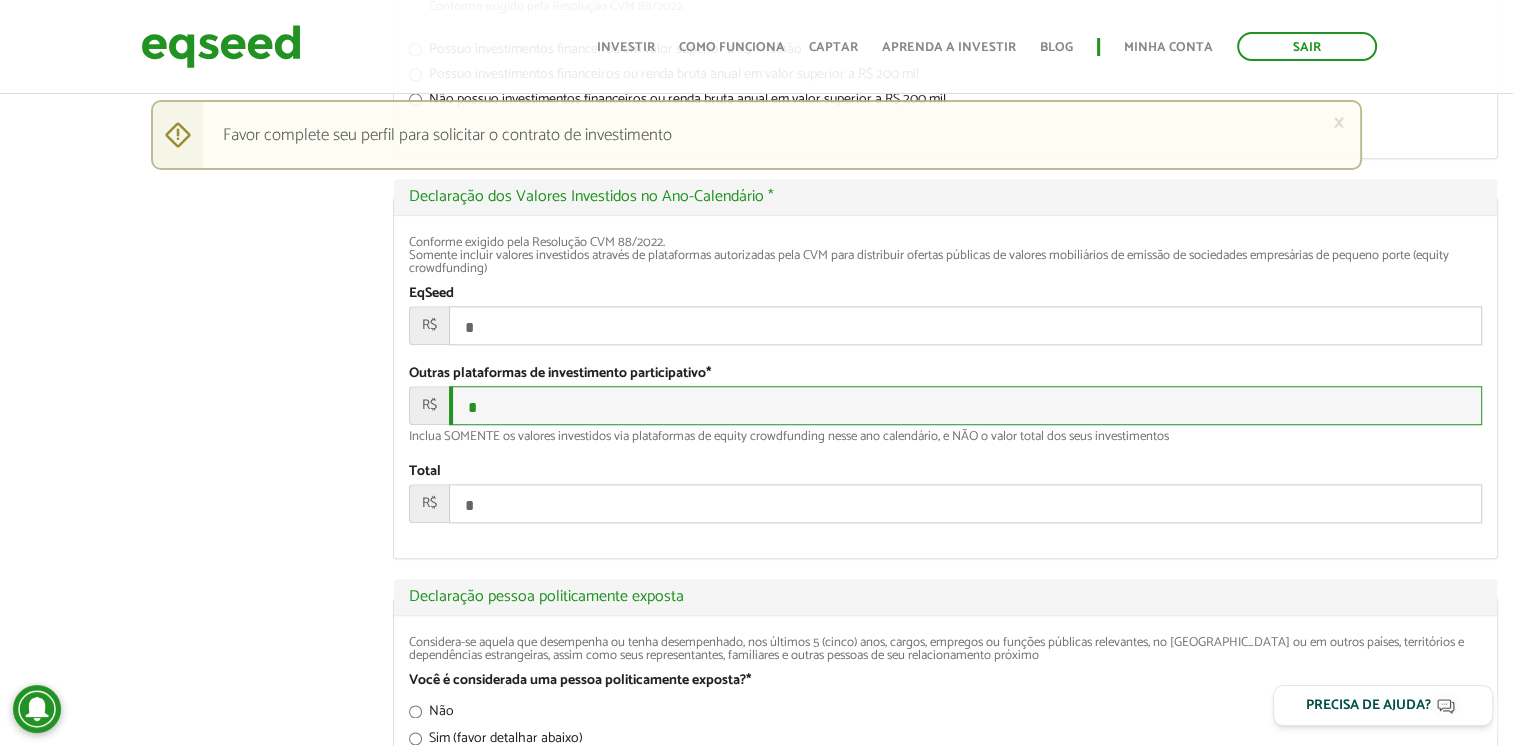 click on "*" at bounding box center [965, 405] 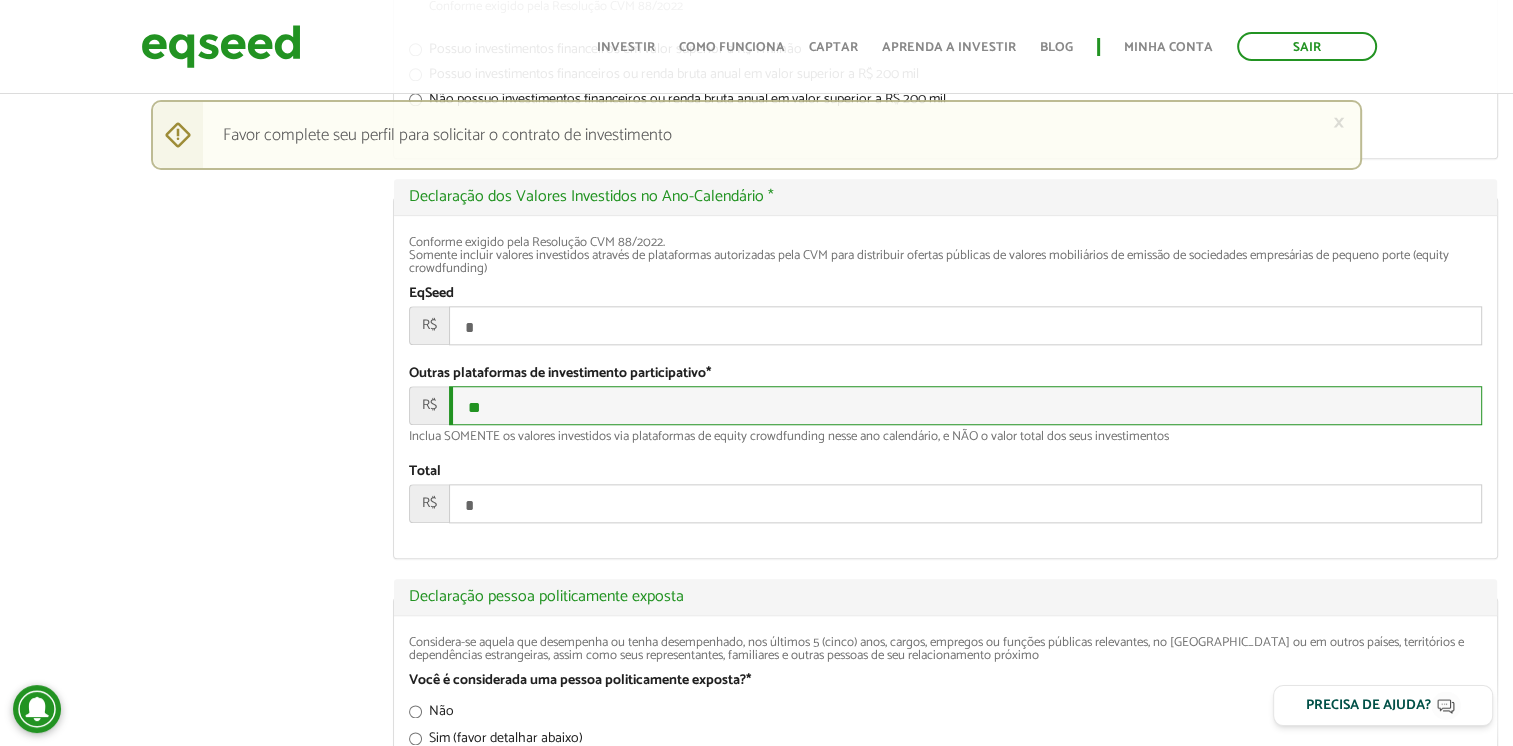 type on "*" 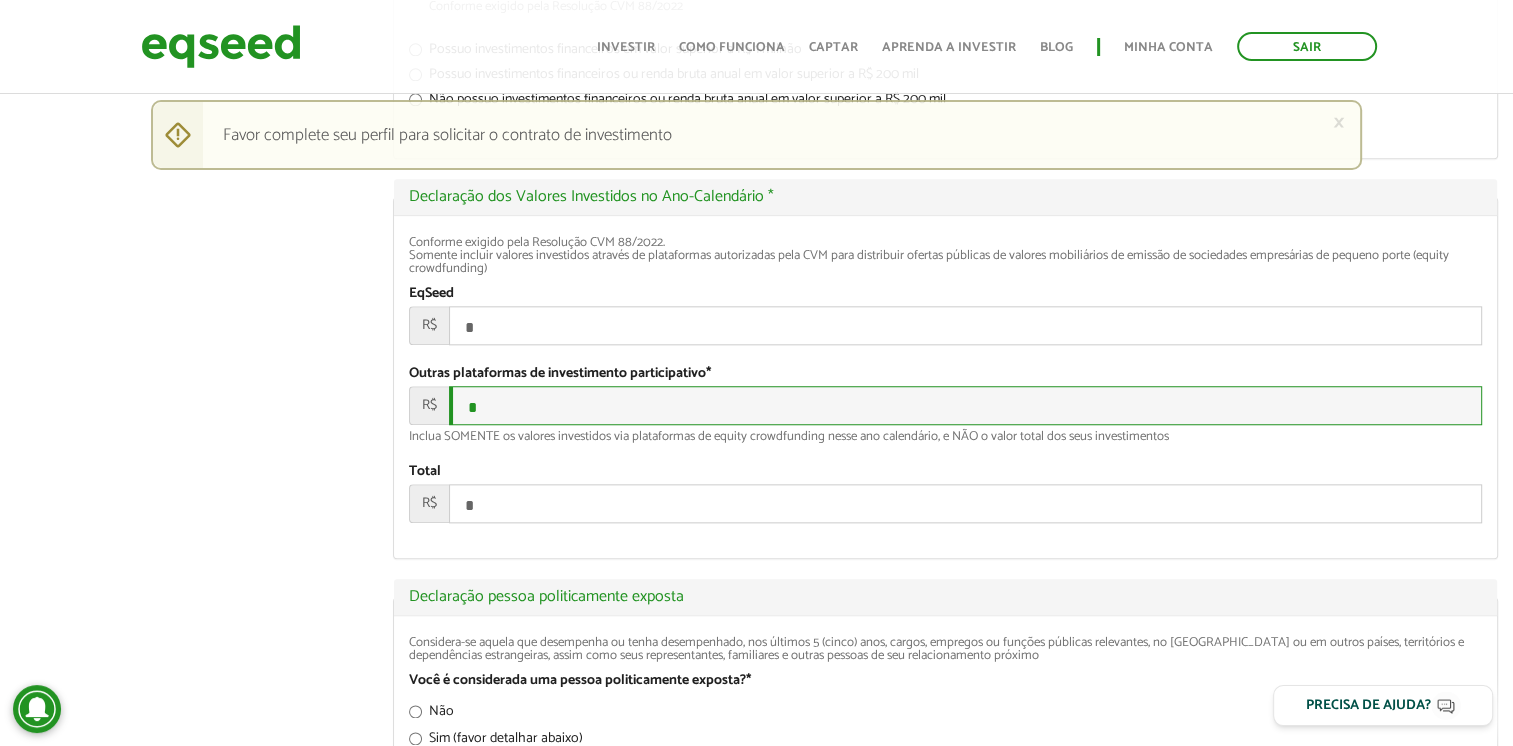 type on "*" 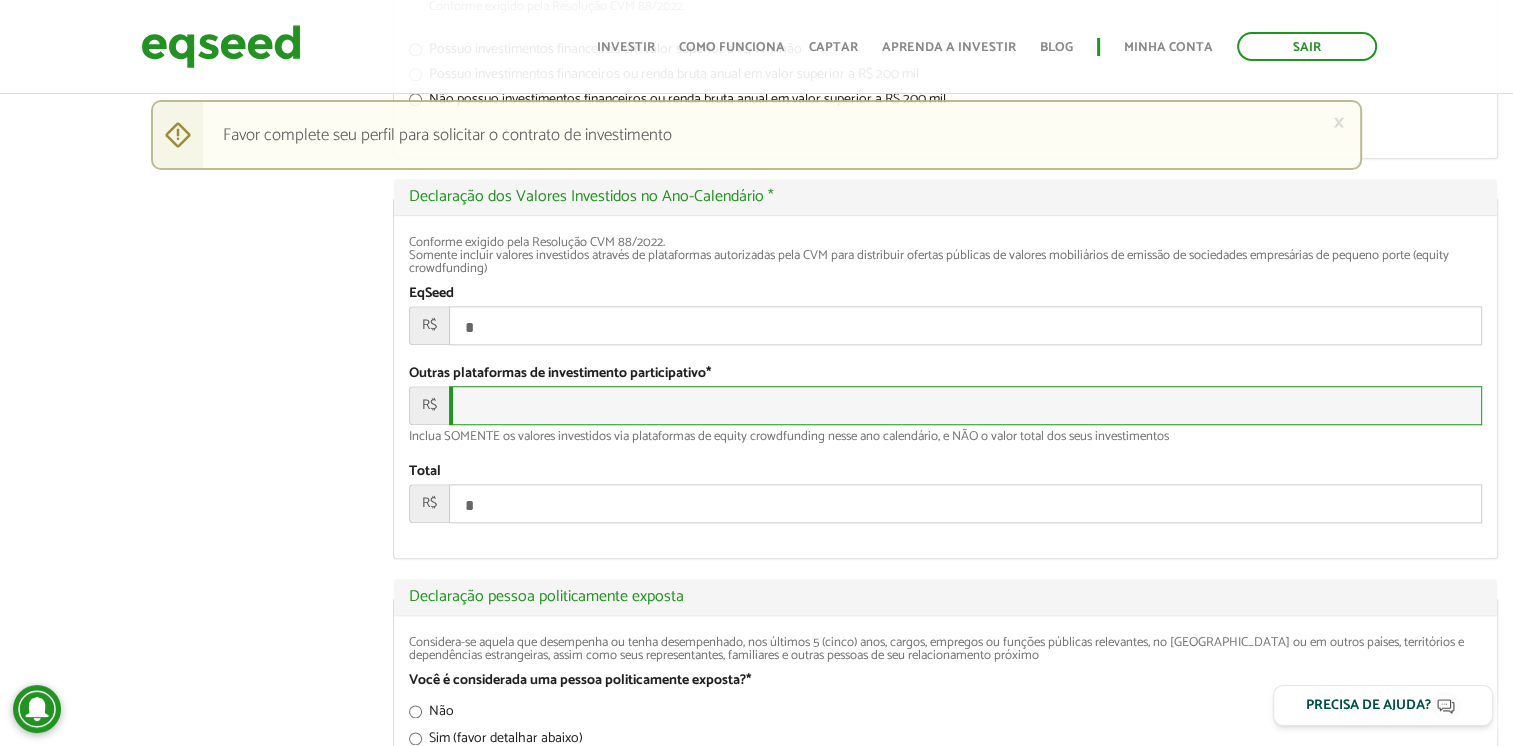 type on "*" 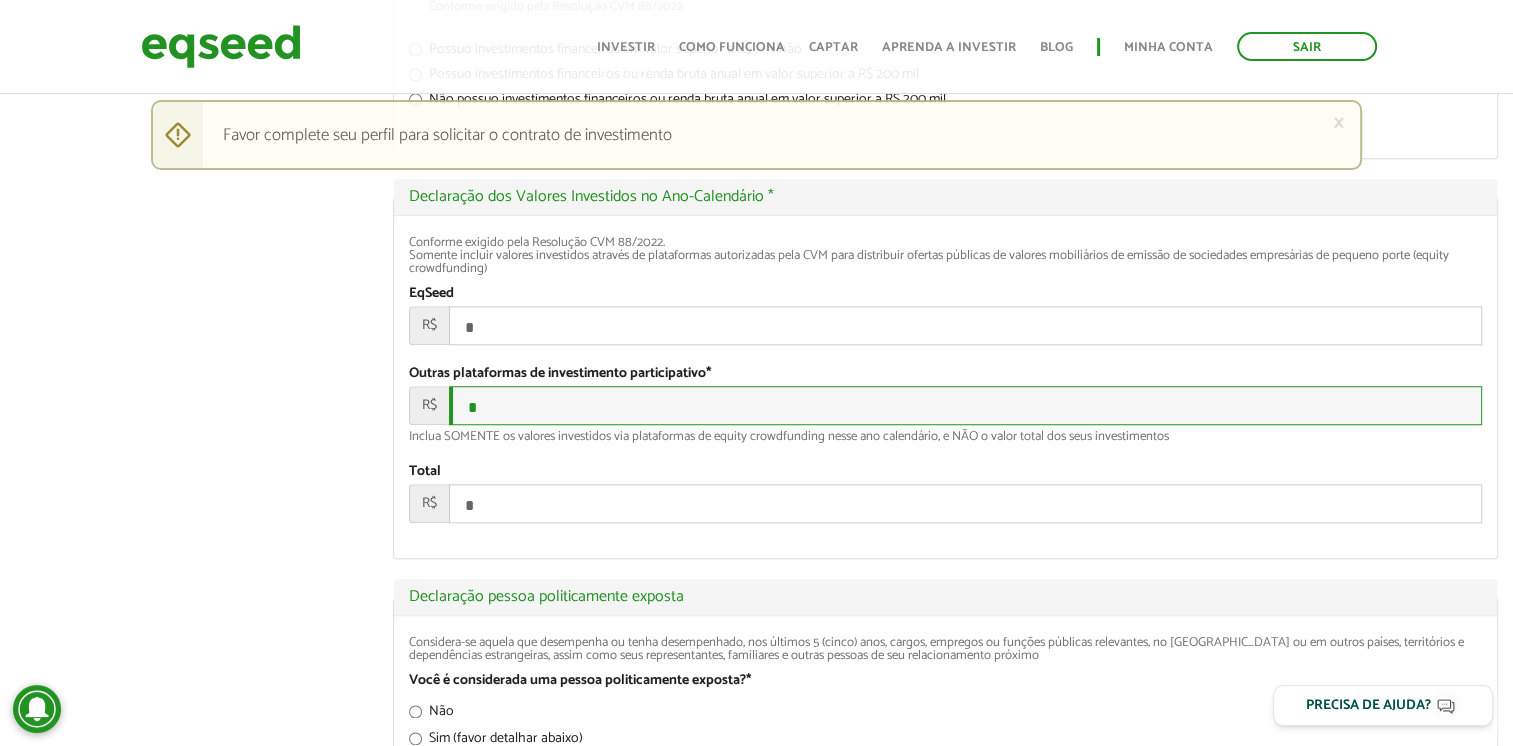 type on "*" 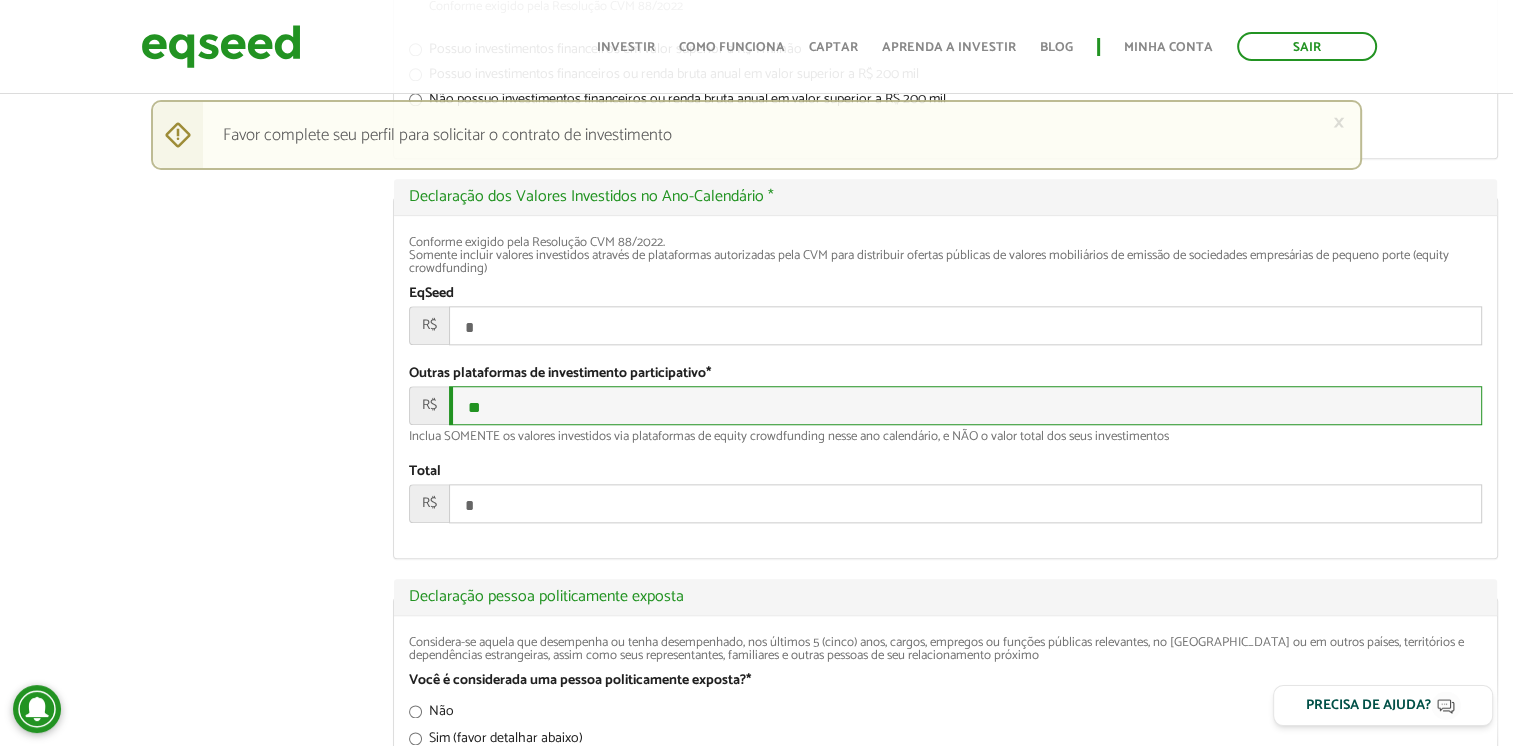 type on "**" 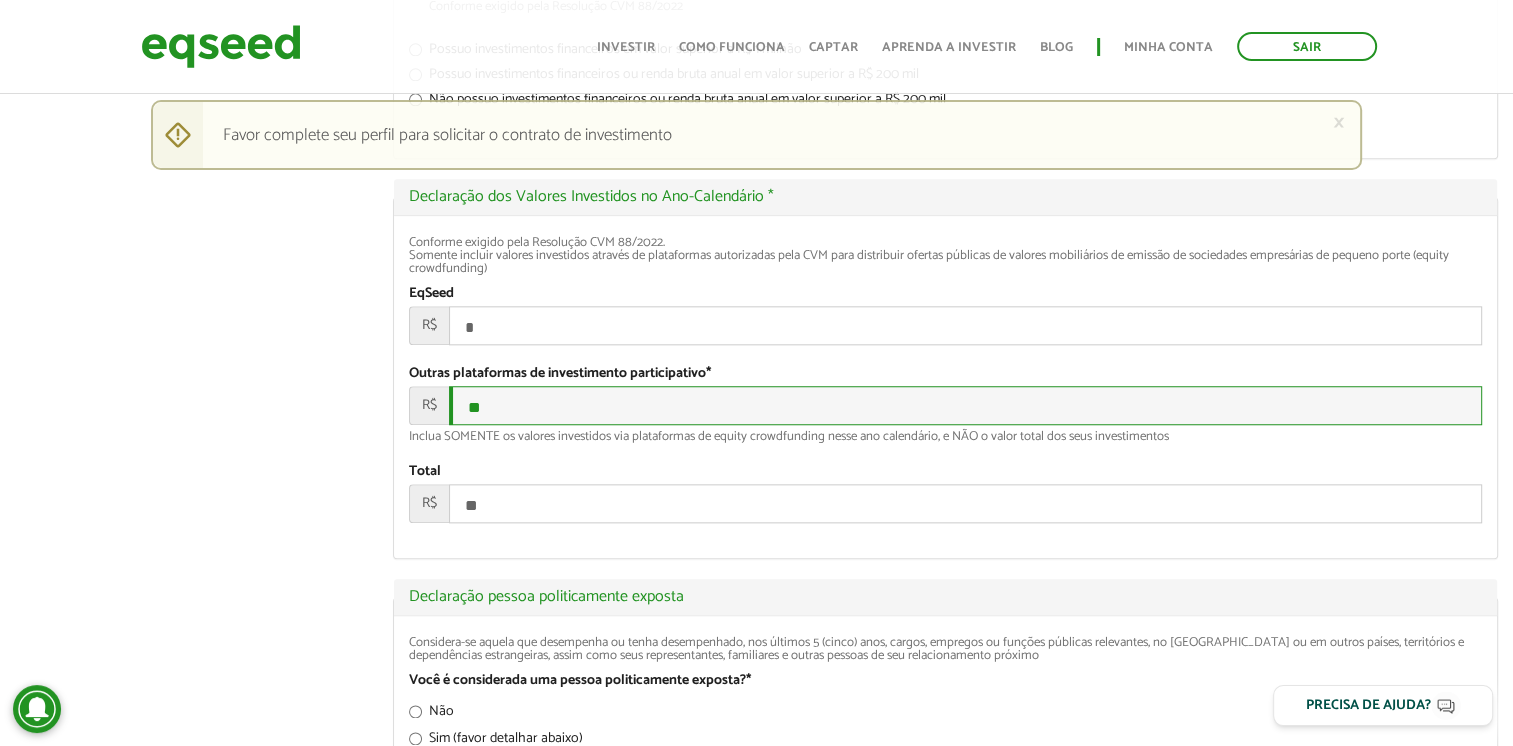 type on "***" 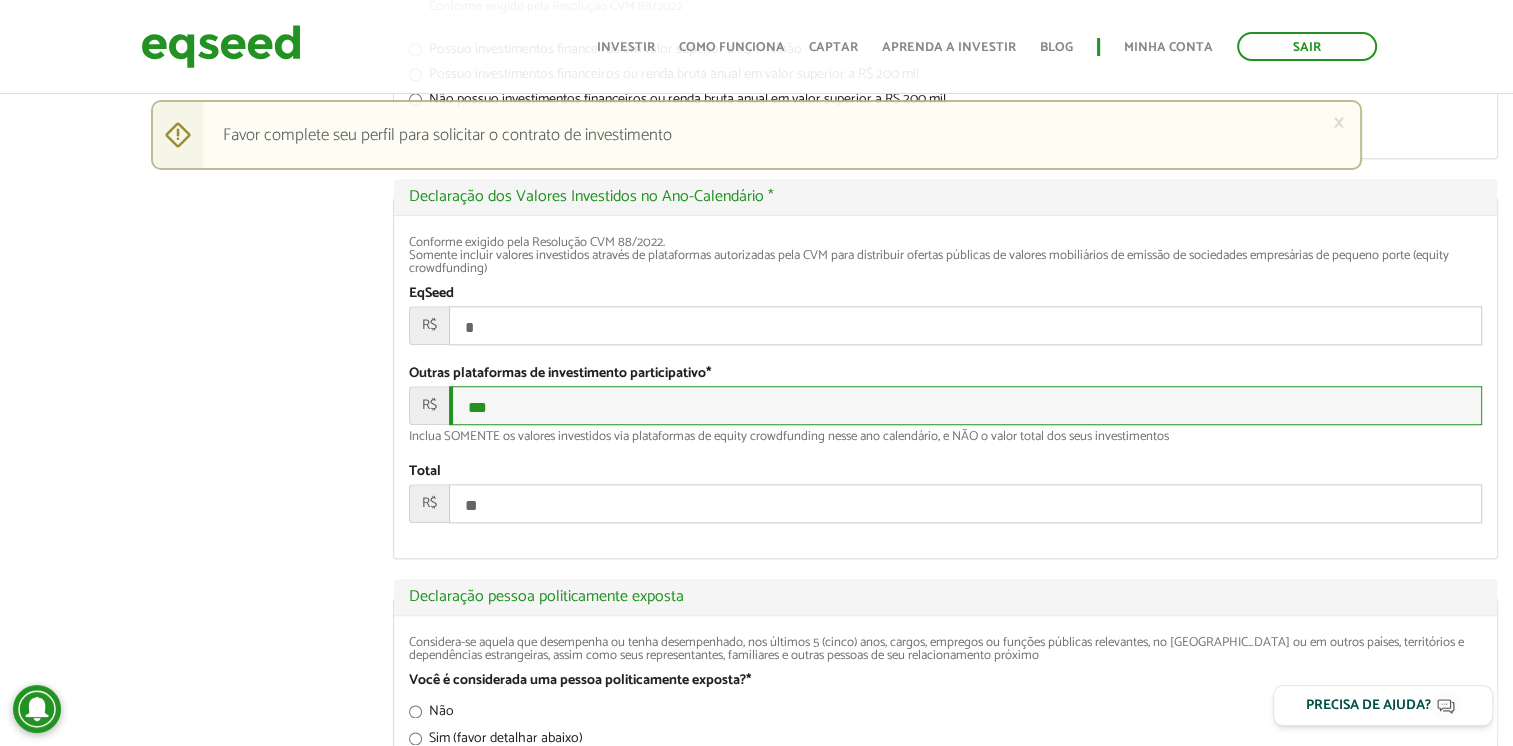 type on "***" 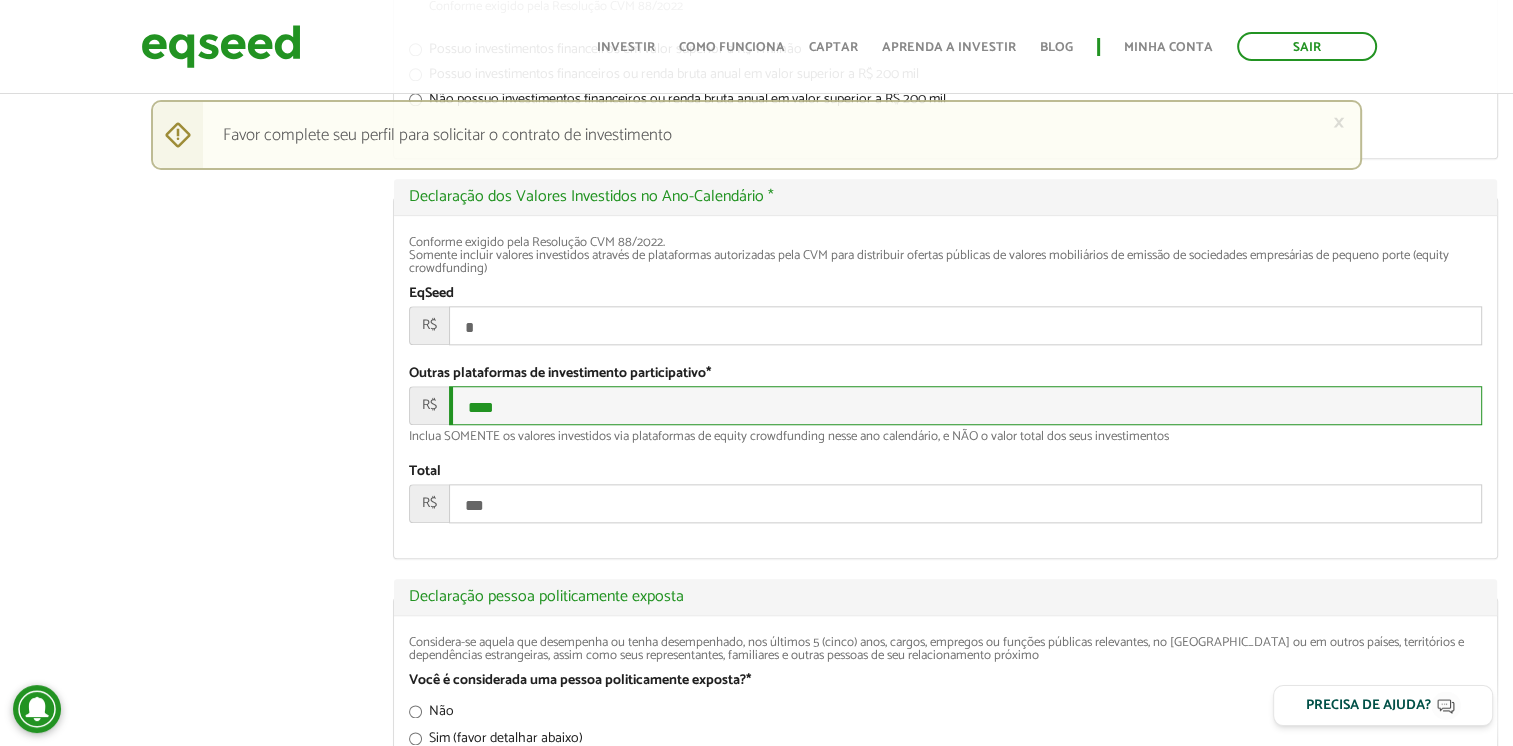 type on "*****" 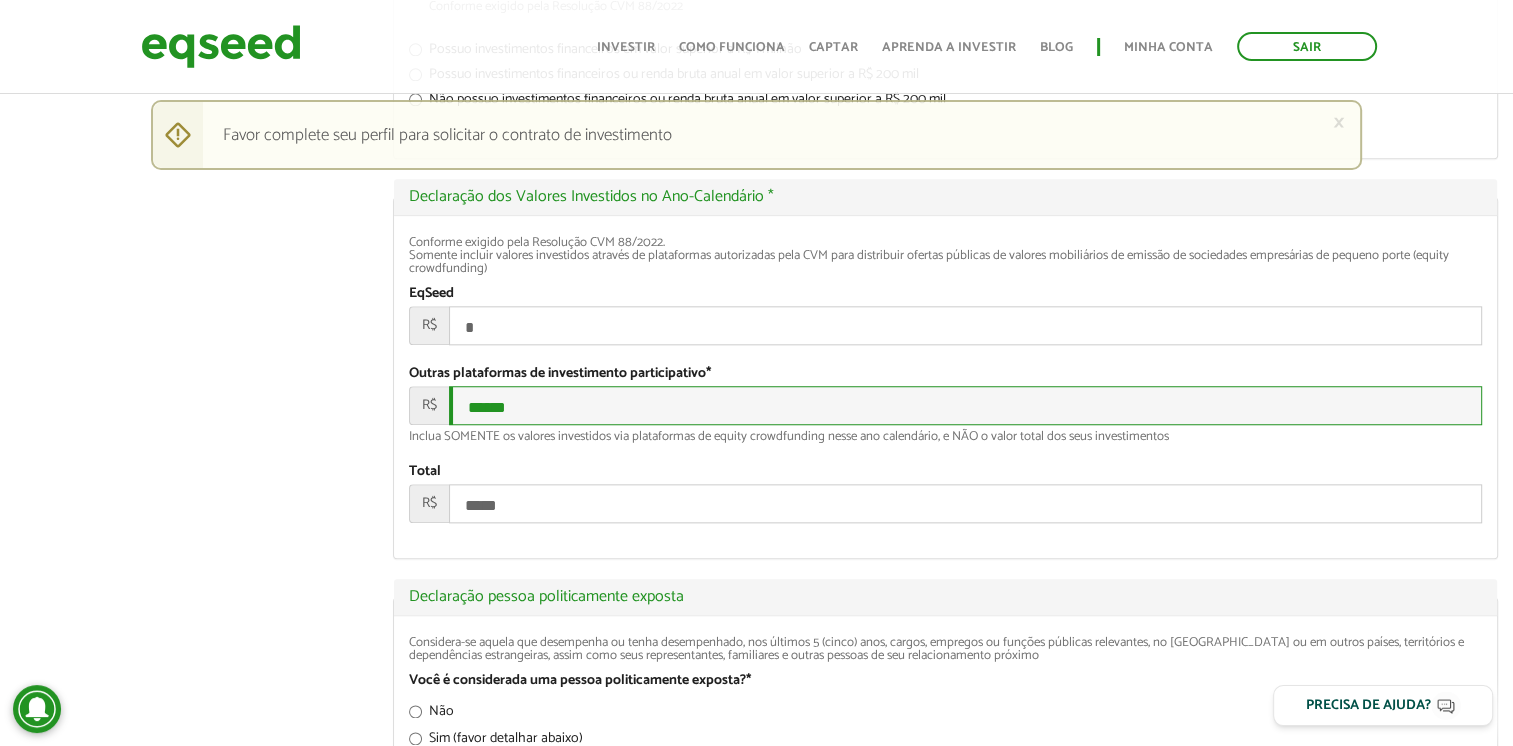 type on "******" 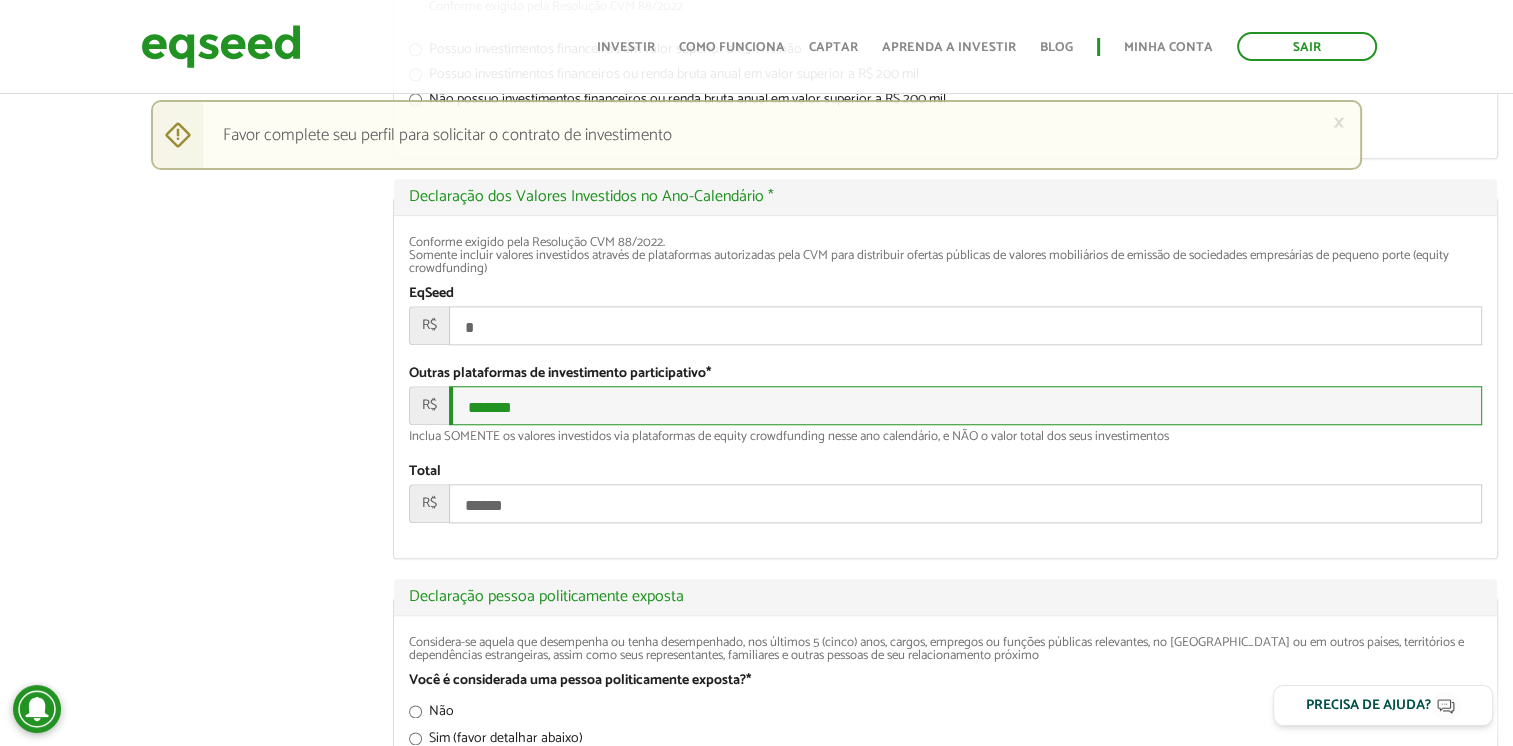 type on "*******" 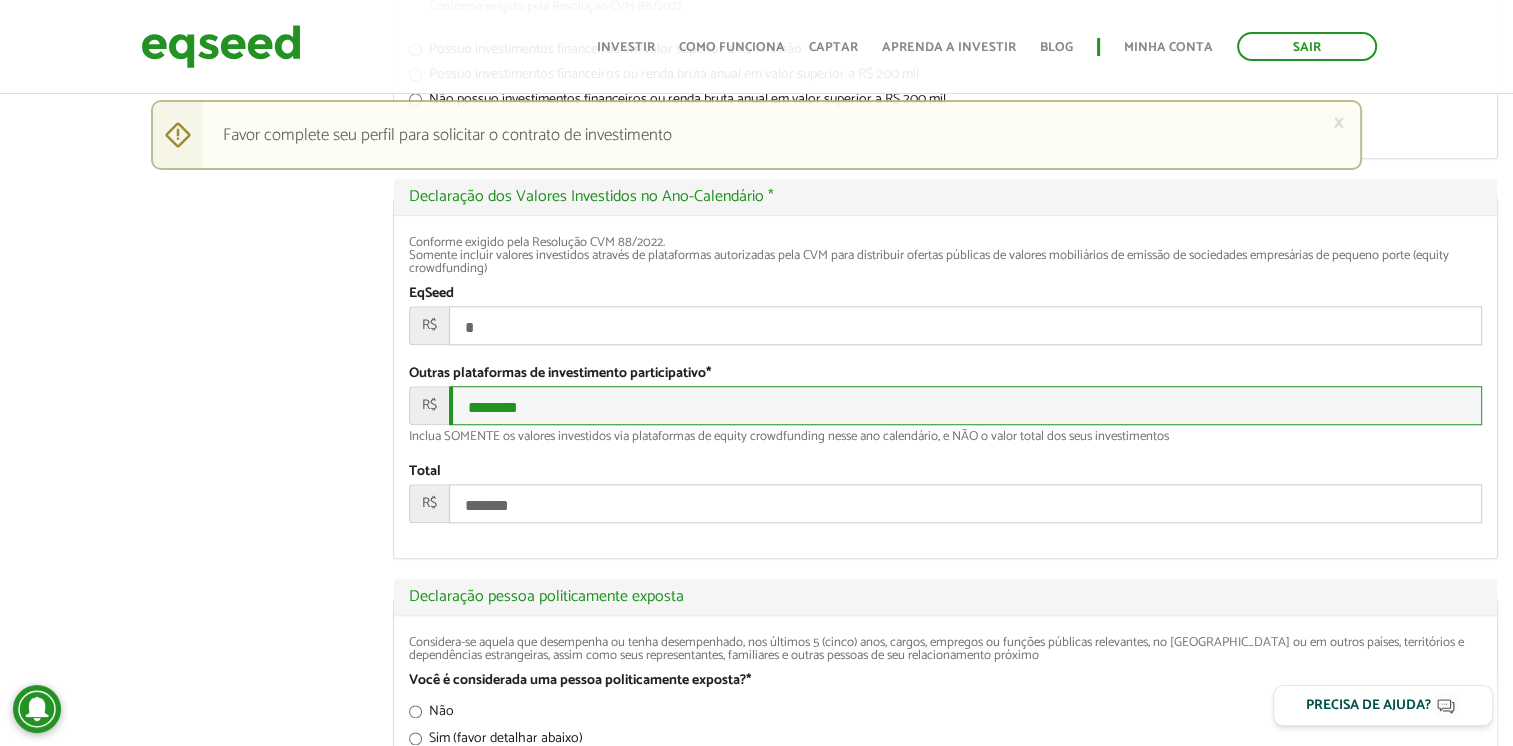 type on "*********" 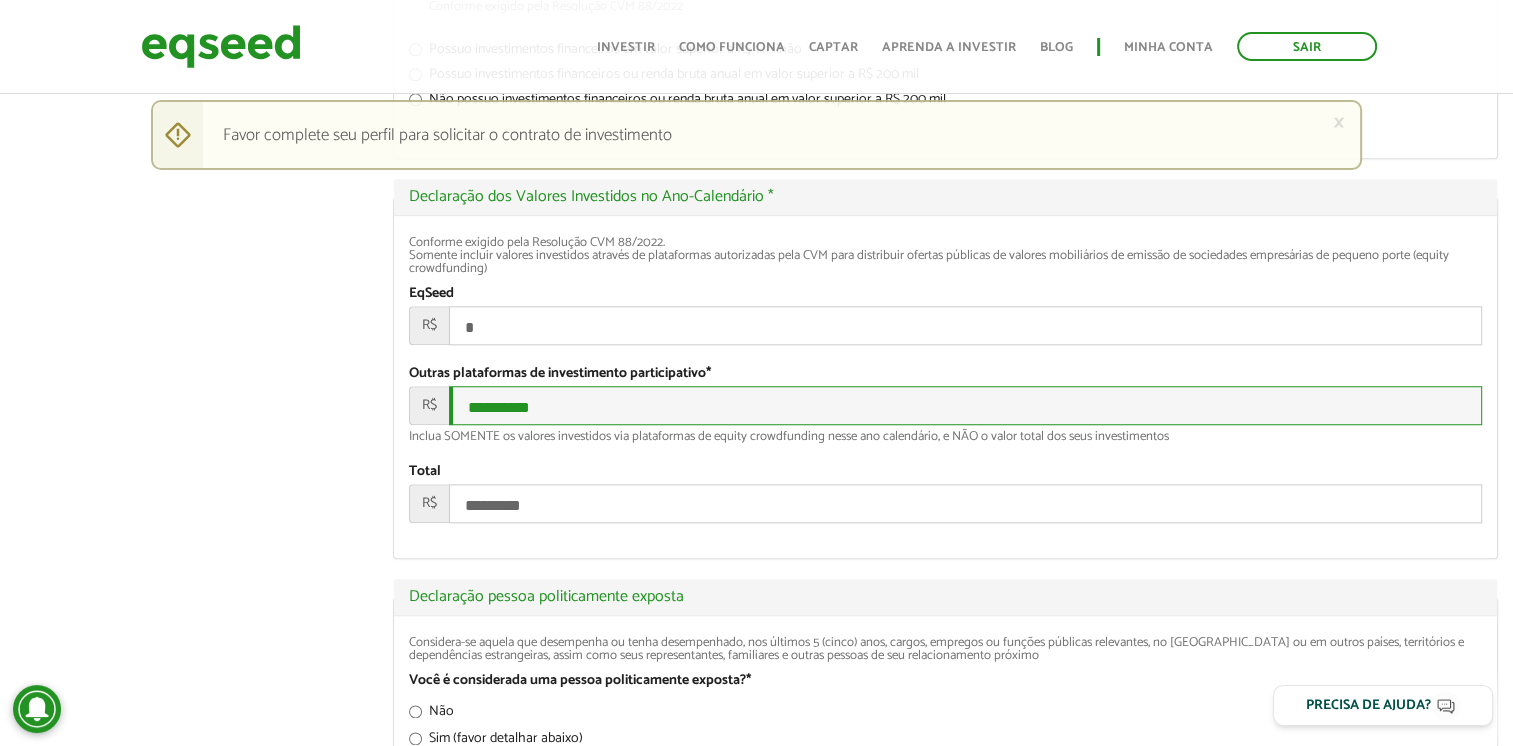 type on "*********" 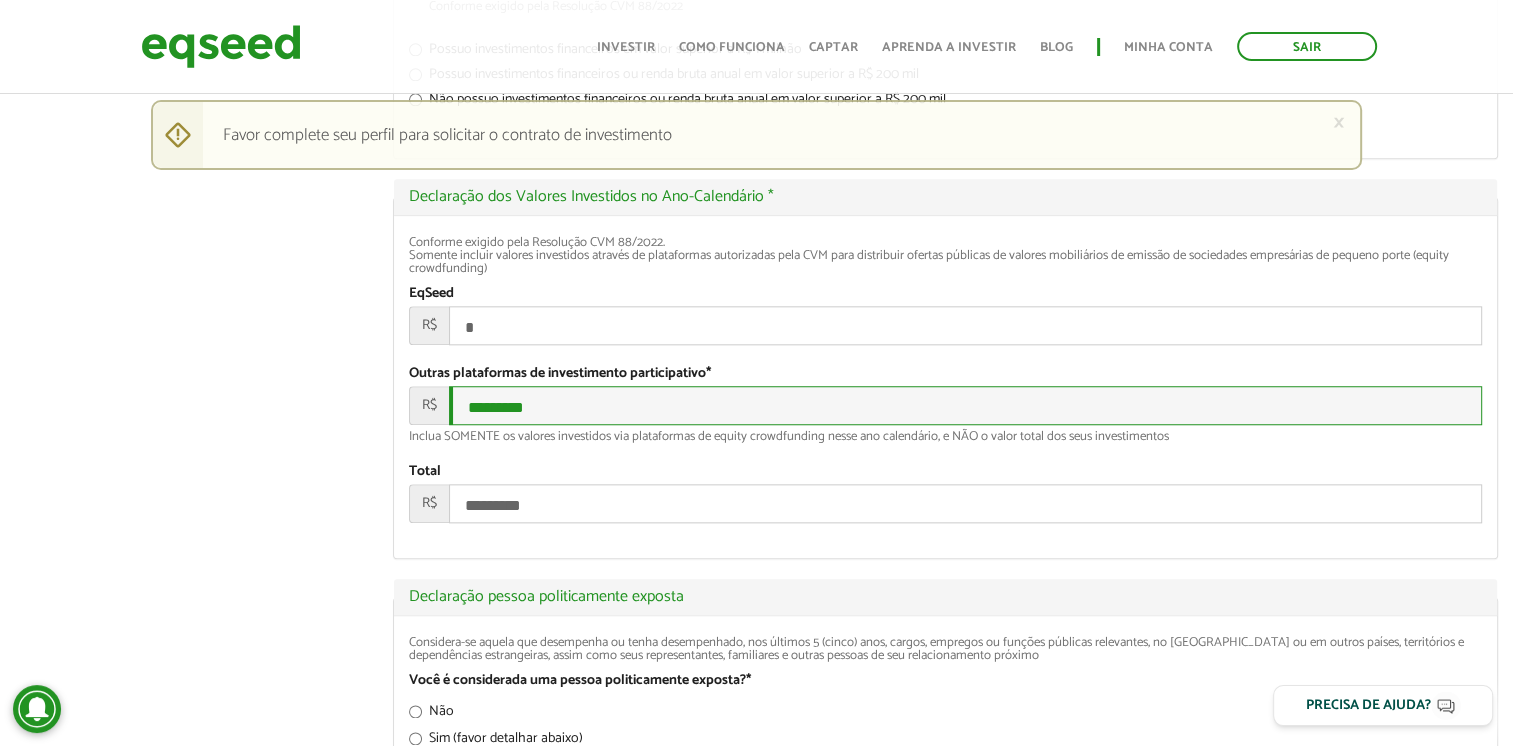type on "*********" 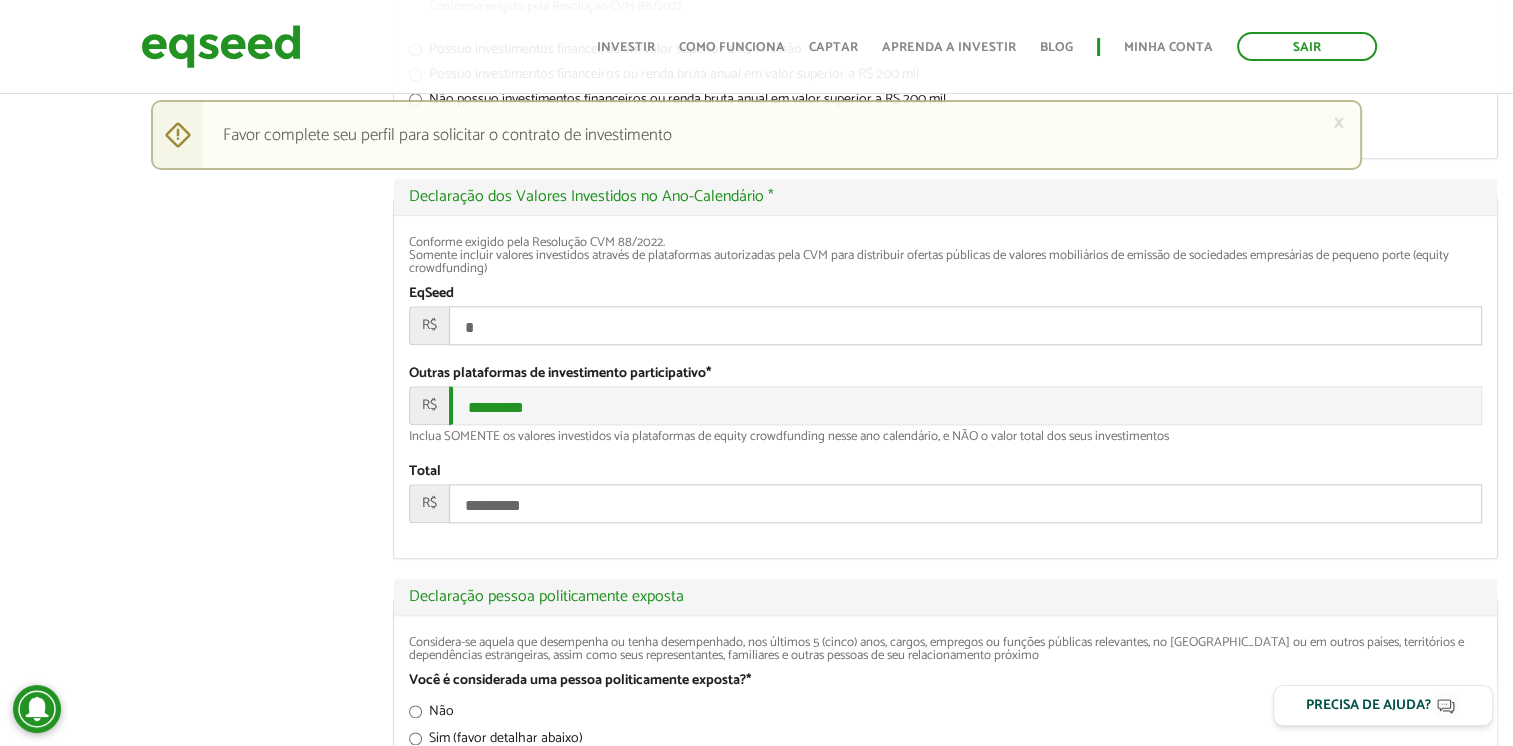 type on "*********" 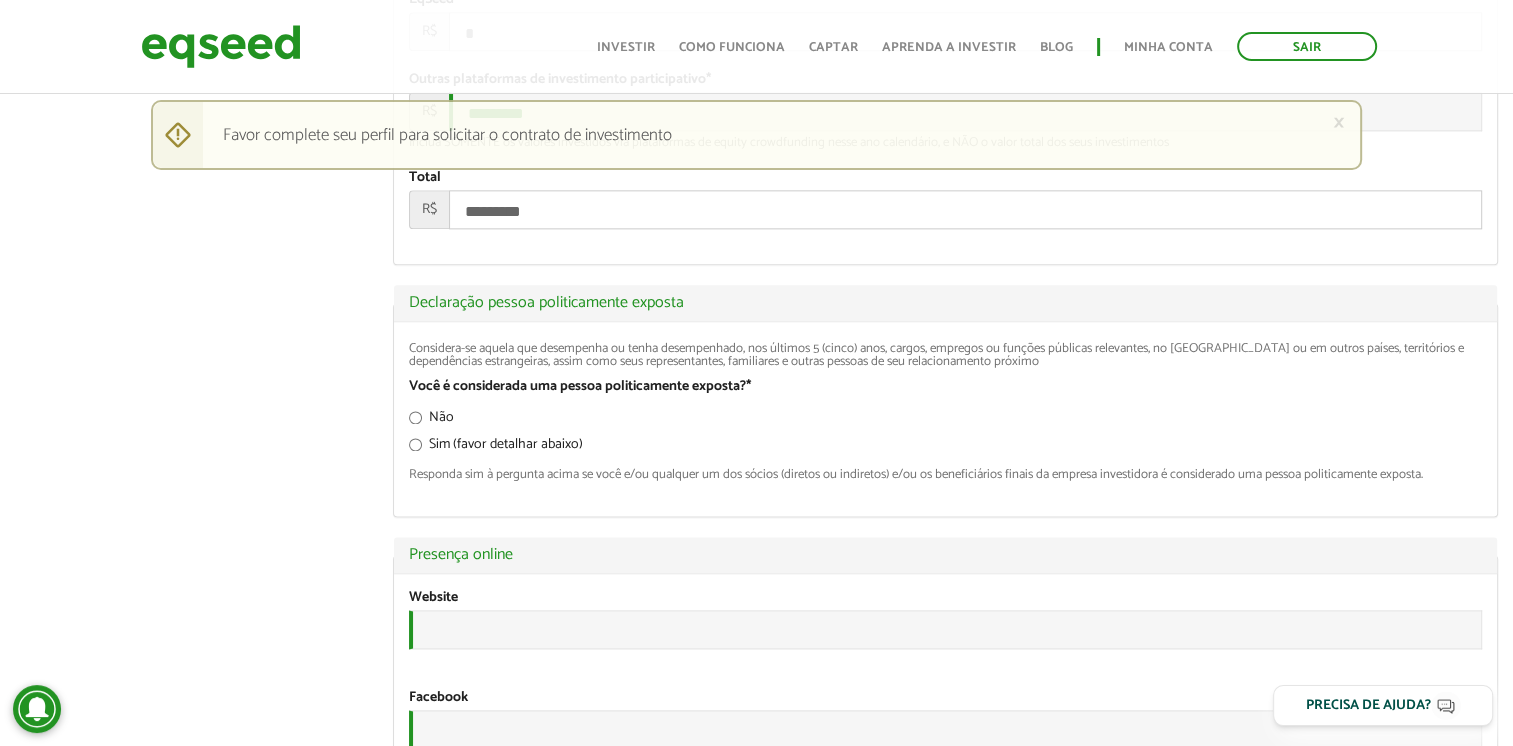 scroll, scrollTop: 2540, scrollLeft: 0, axis: vertical 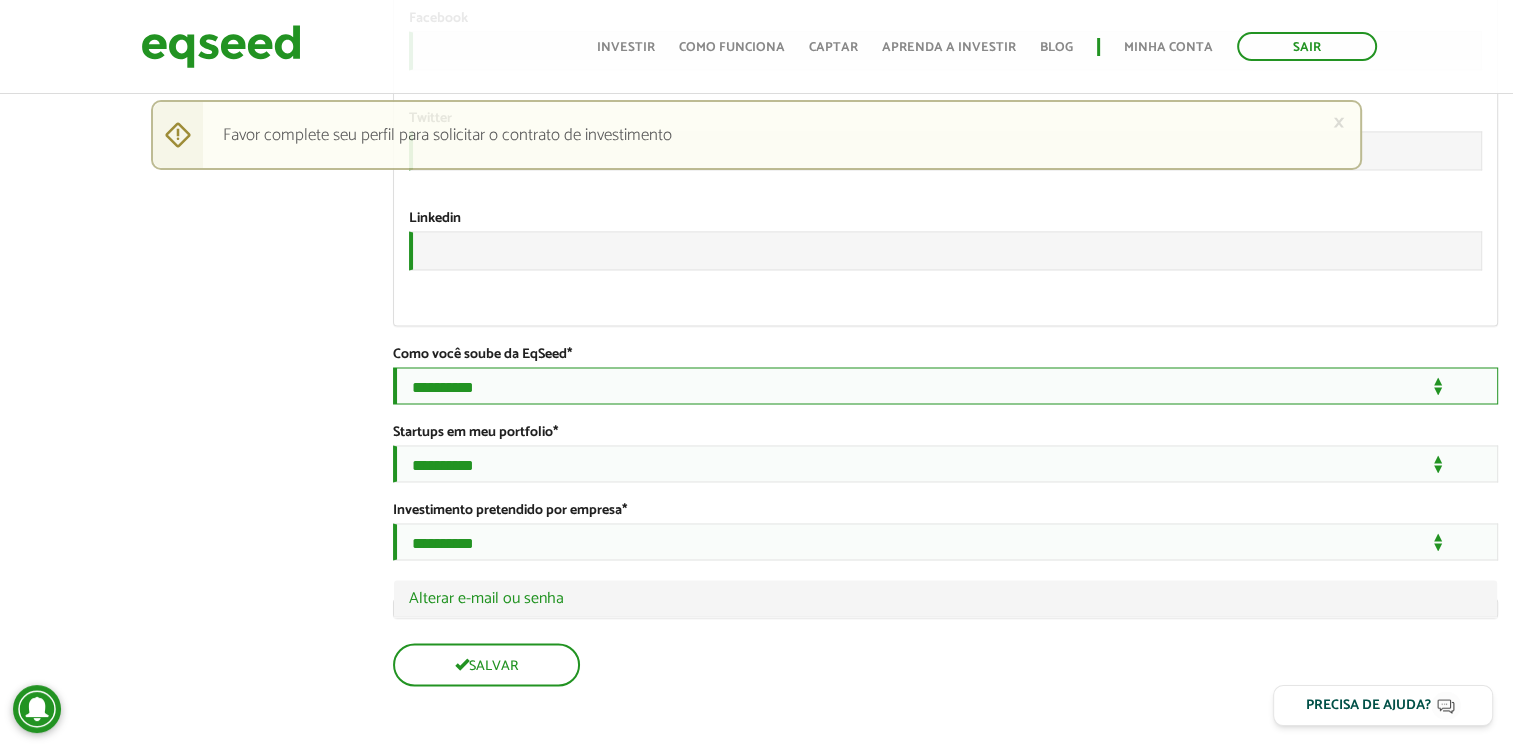 click on "**********" at bounding box center (945, 385) 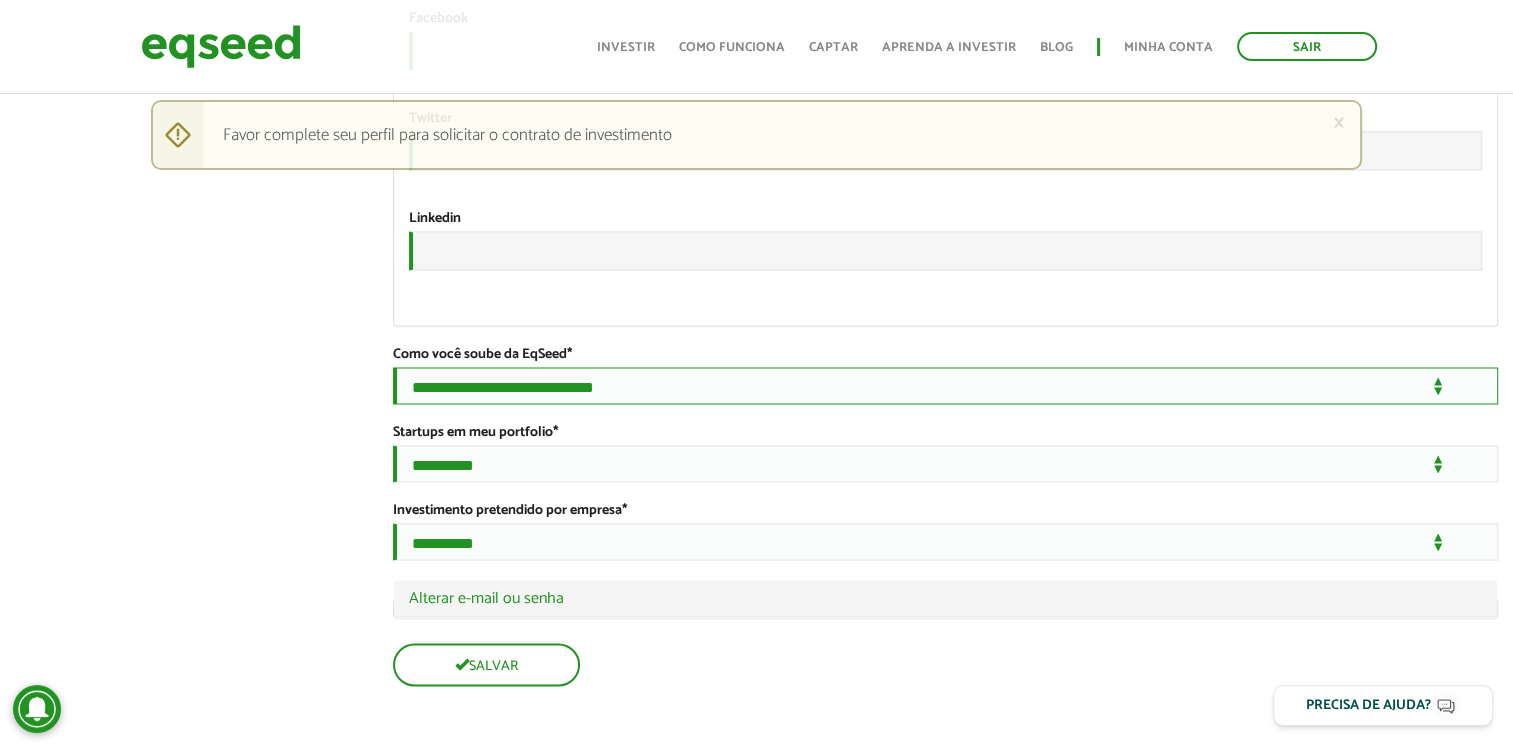 click on "**********" at bounding box center [945, 385] 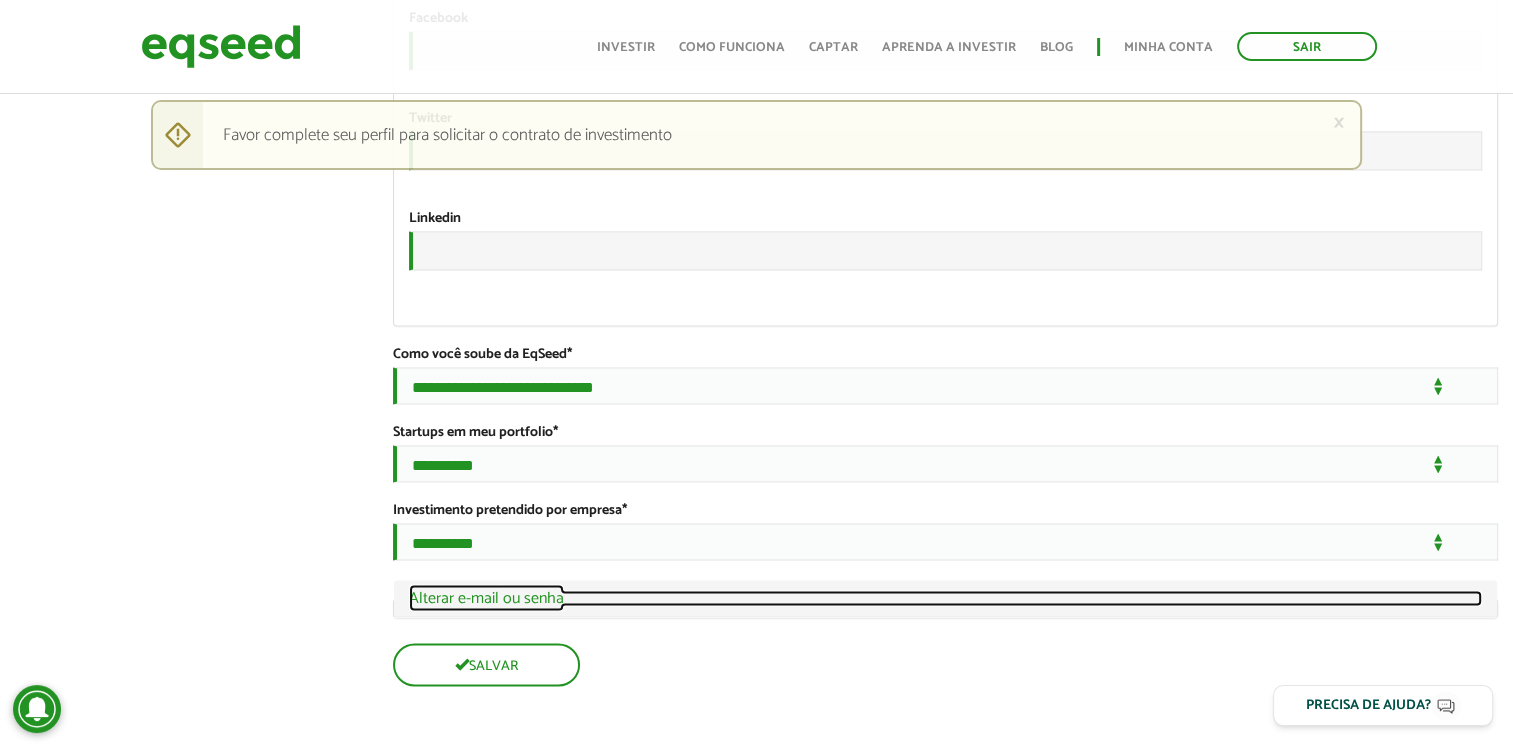 click on "Ocultar Alterar e-mail ou senha" at bounding box center [945, 598] 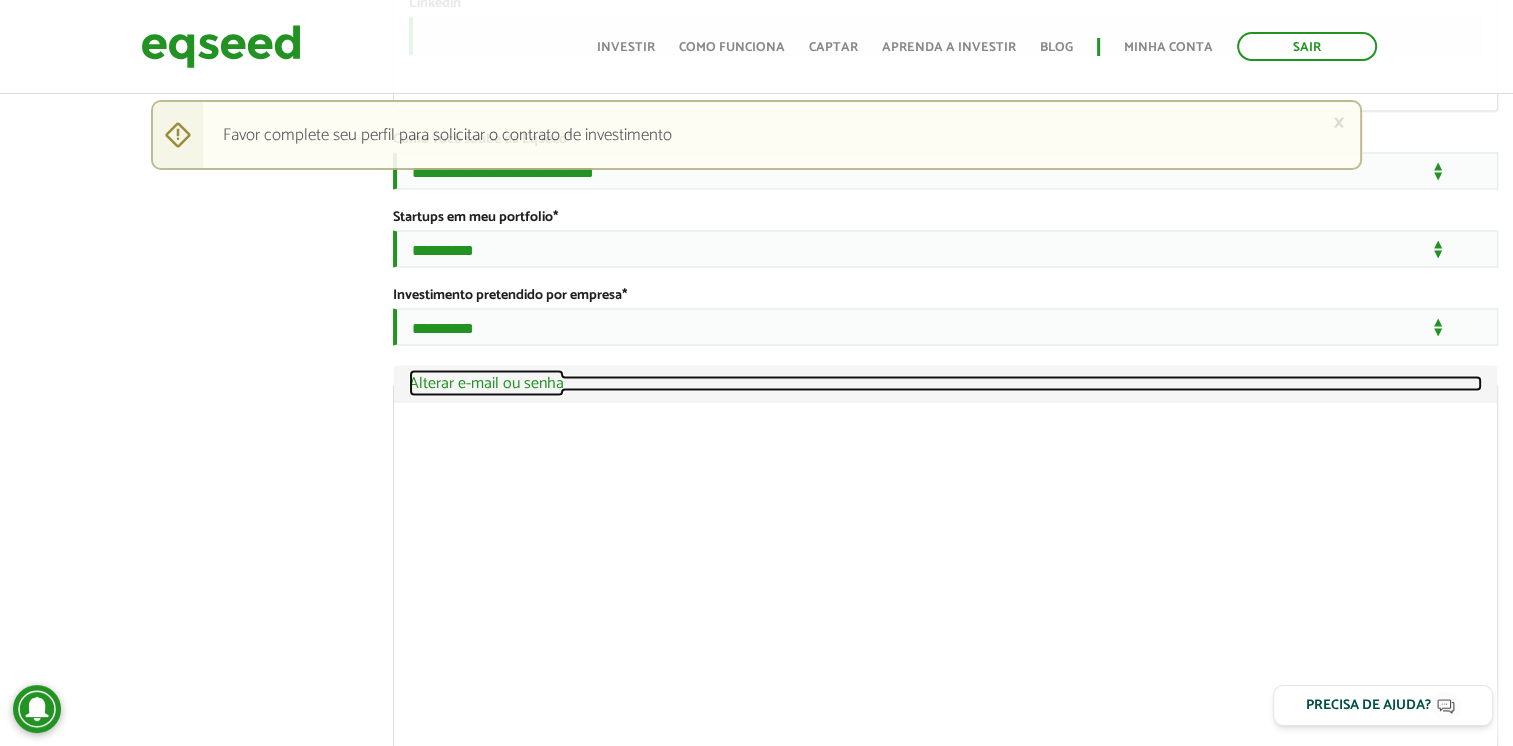scroll, scrollTop: 3822, scrollLeft: 0, axis: vertical 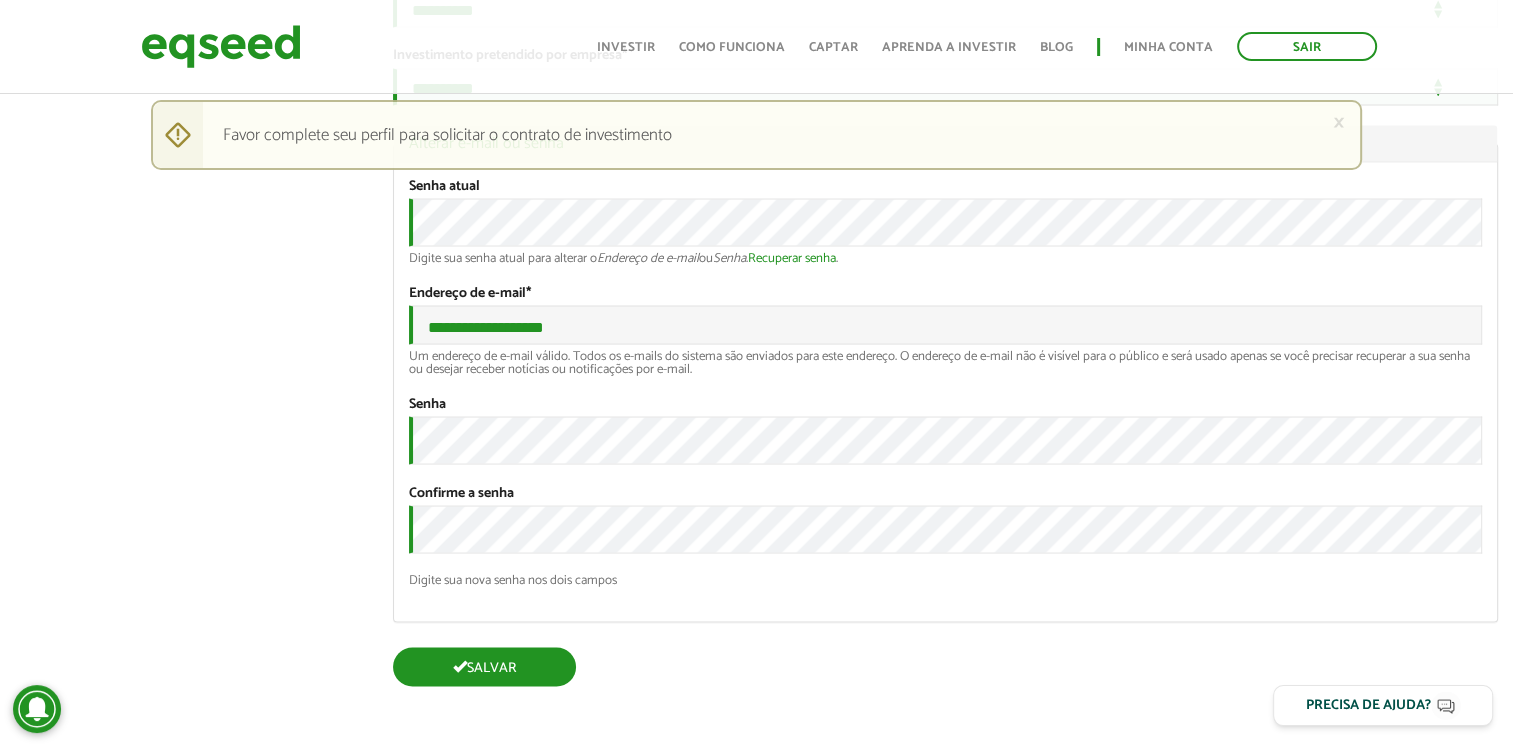 click on "Salvar" at bounding box center (484, 666) 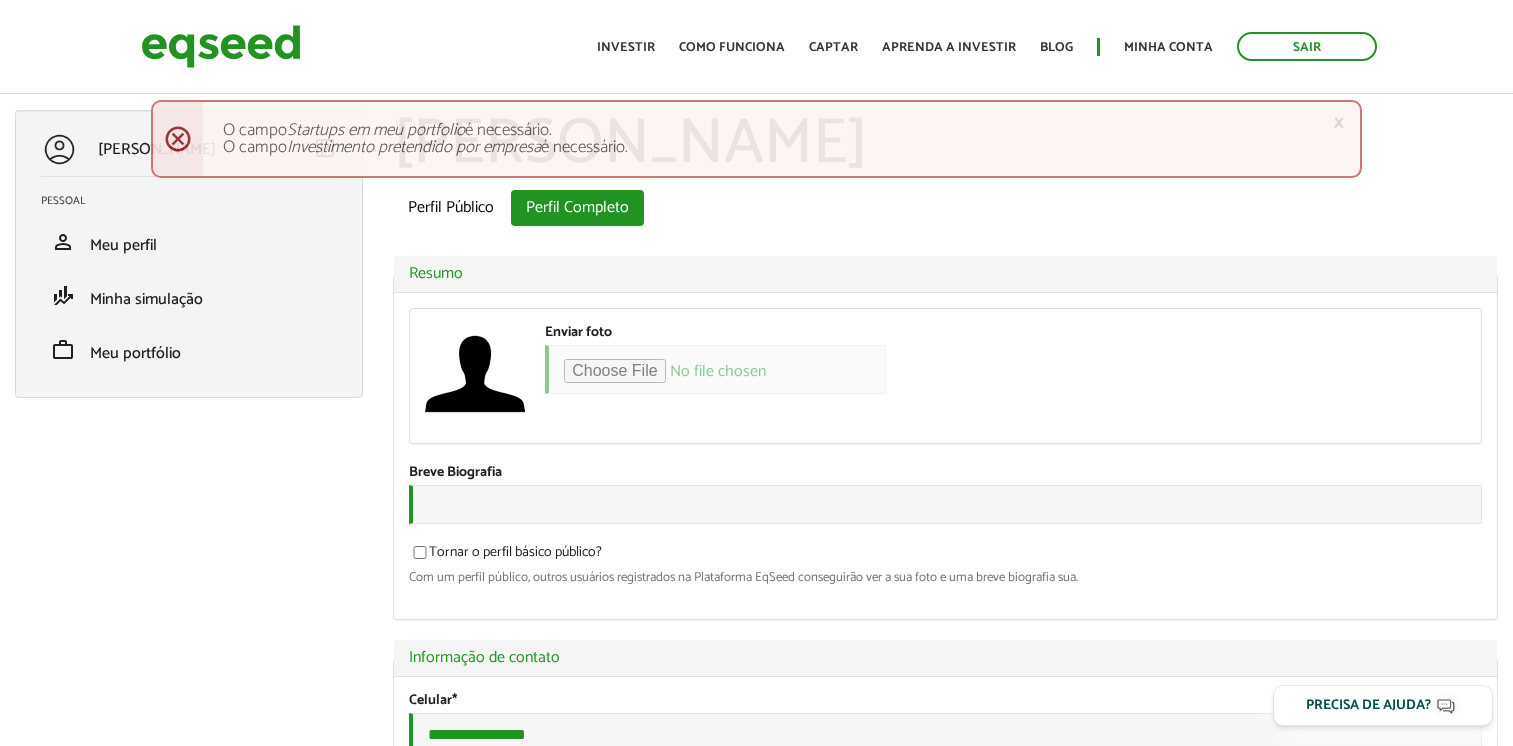scroll, scrollTop: 0, scrollLeft: 0, axis: both 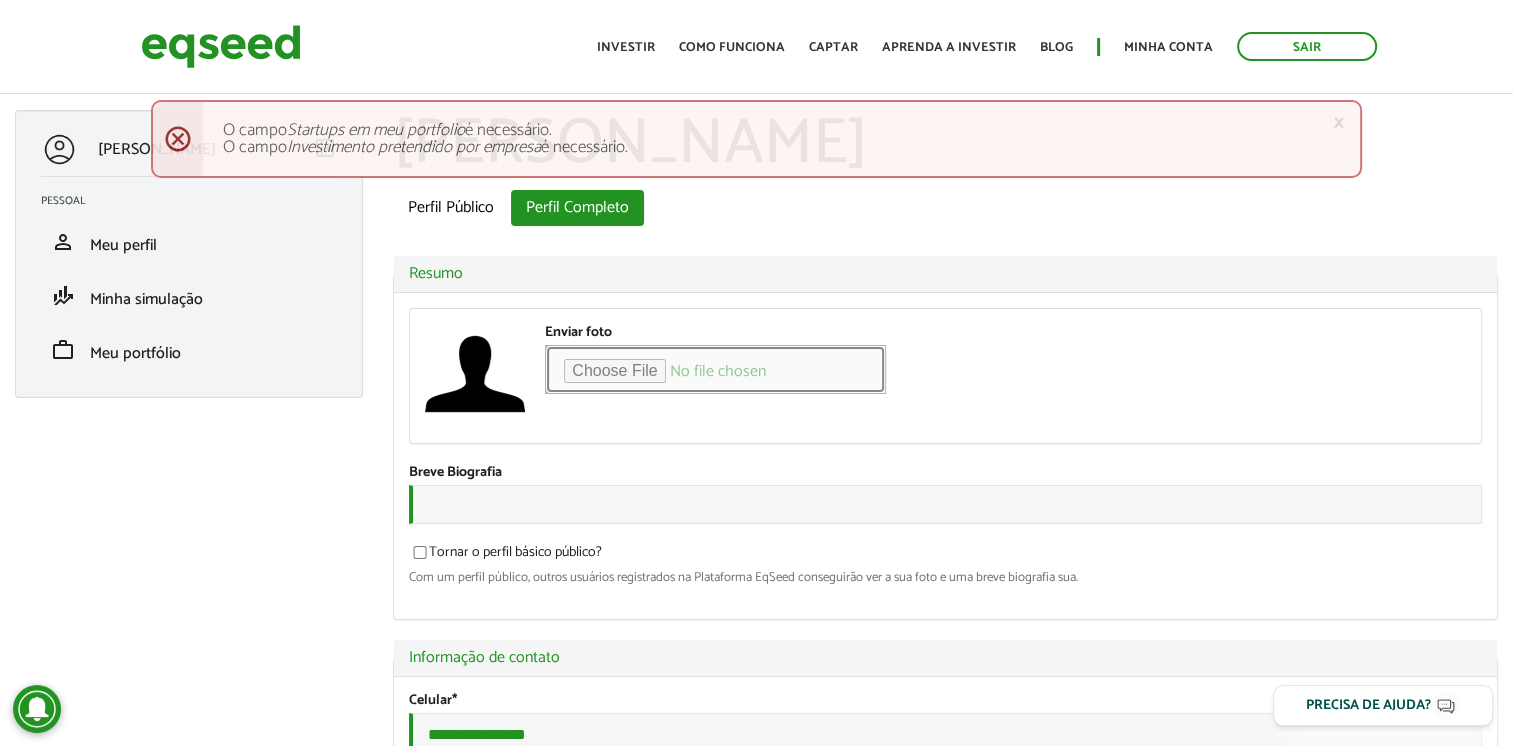 click on "Enviar foto" at bounding box center [715, 369] 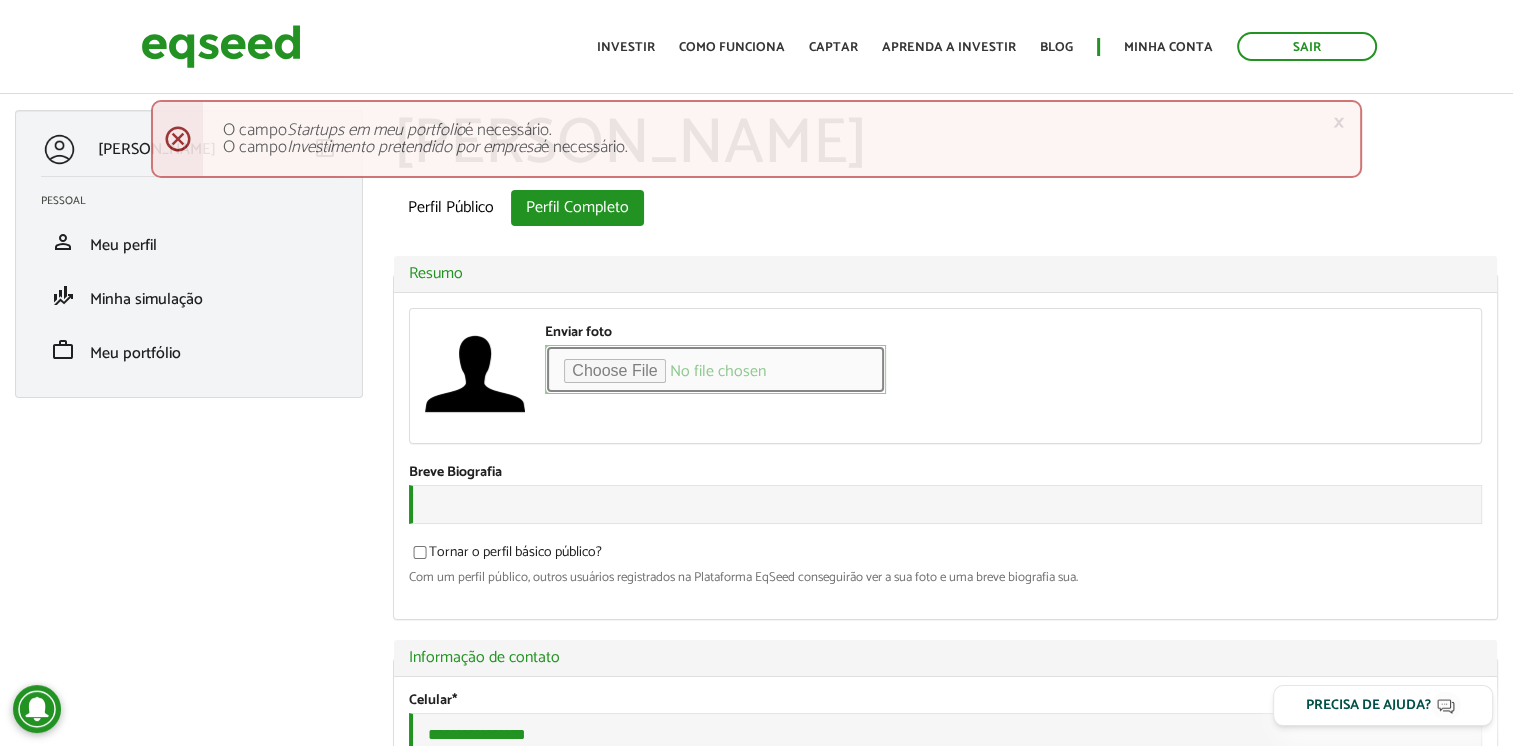 type on "**********" 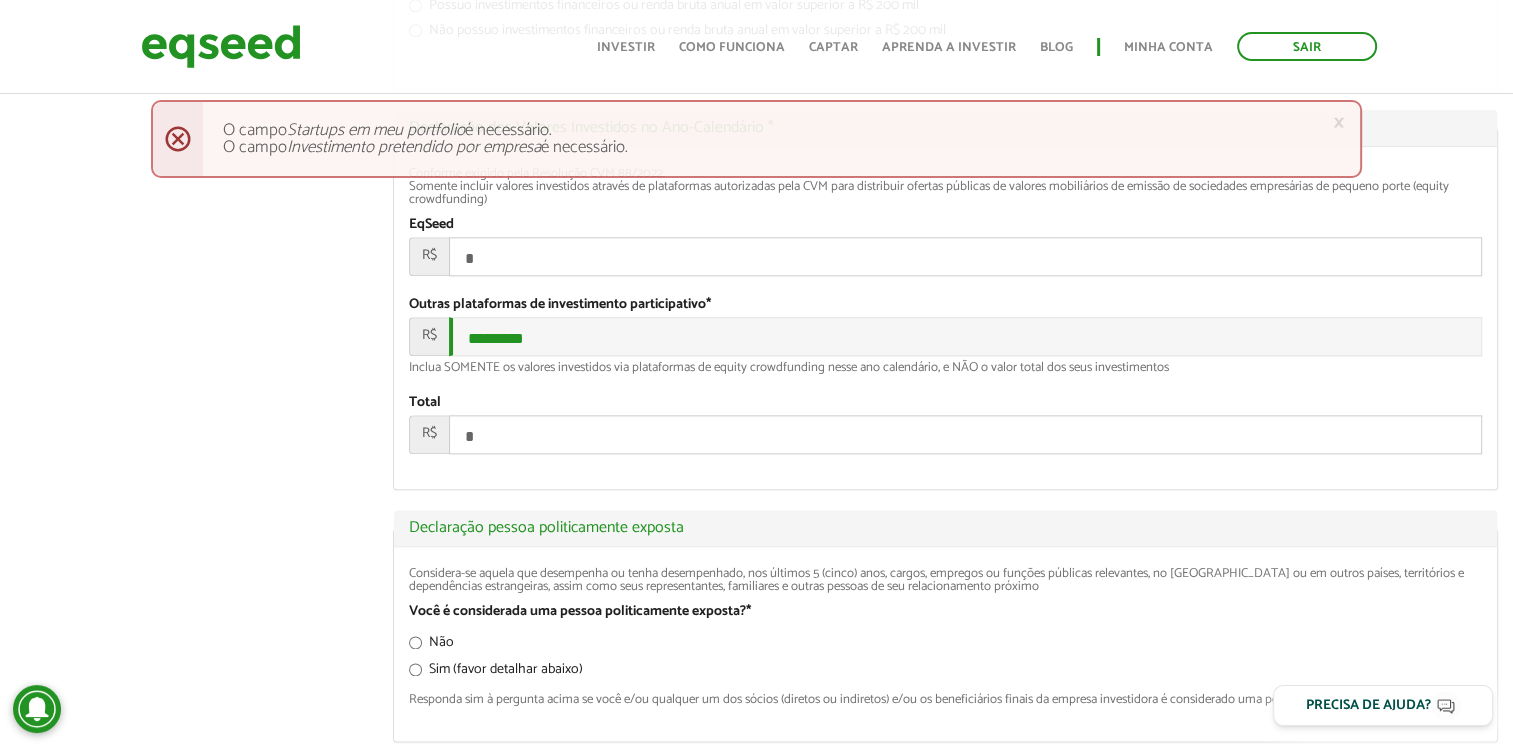 scroll, scrollTop: 2200, scrollLeft: 0, axis: vertical 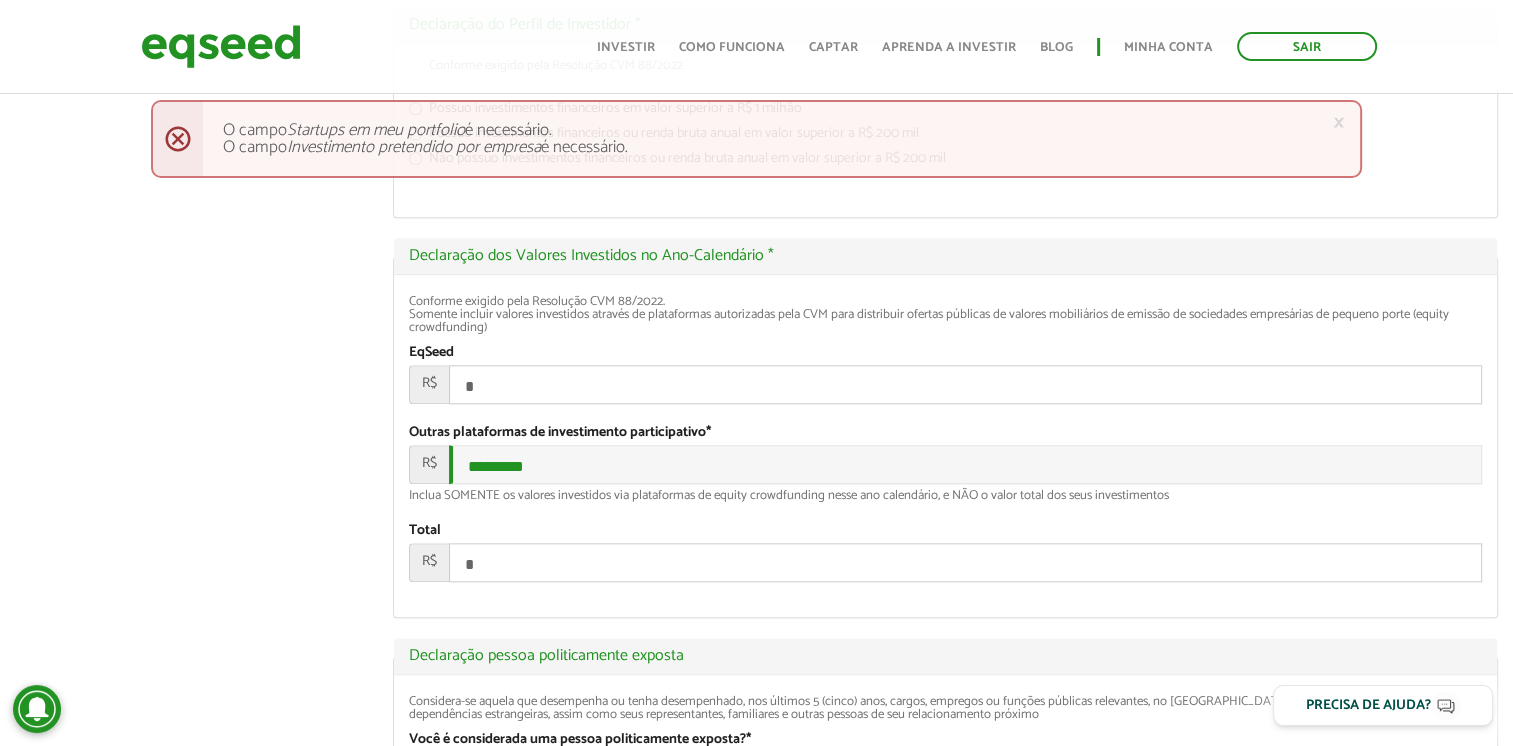 click on "*" at bounding box center (965, 562) 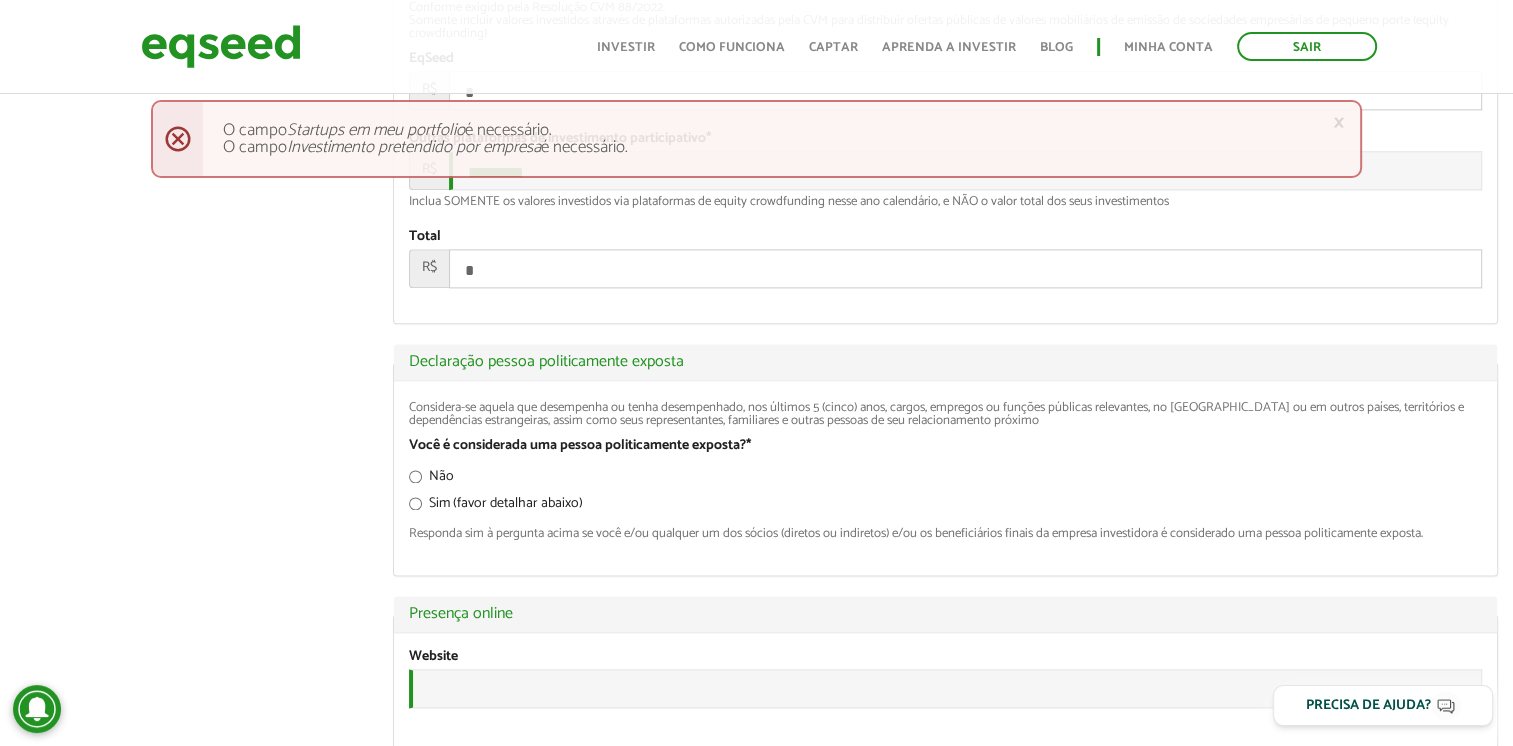 scroll, scrollTop: 2500, scrollLeft: 0, axis: vertical 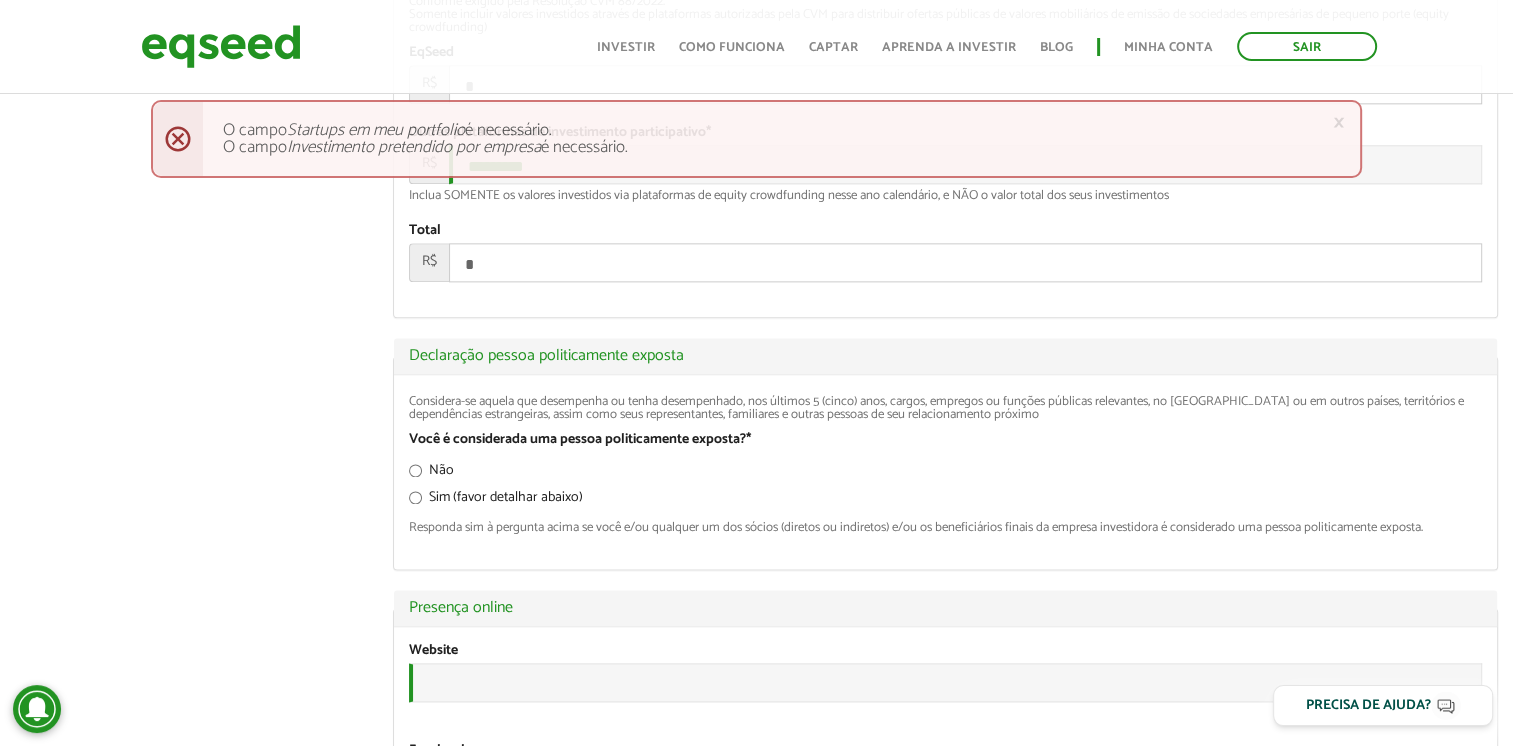 click on "*" at bounding box center (965, 262) 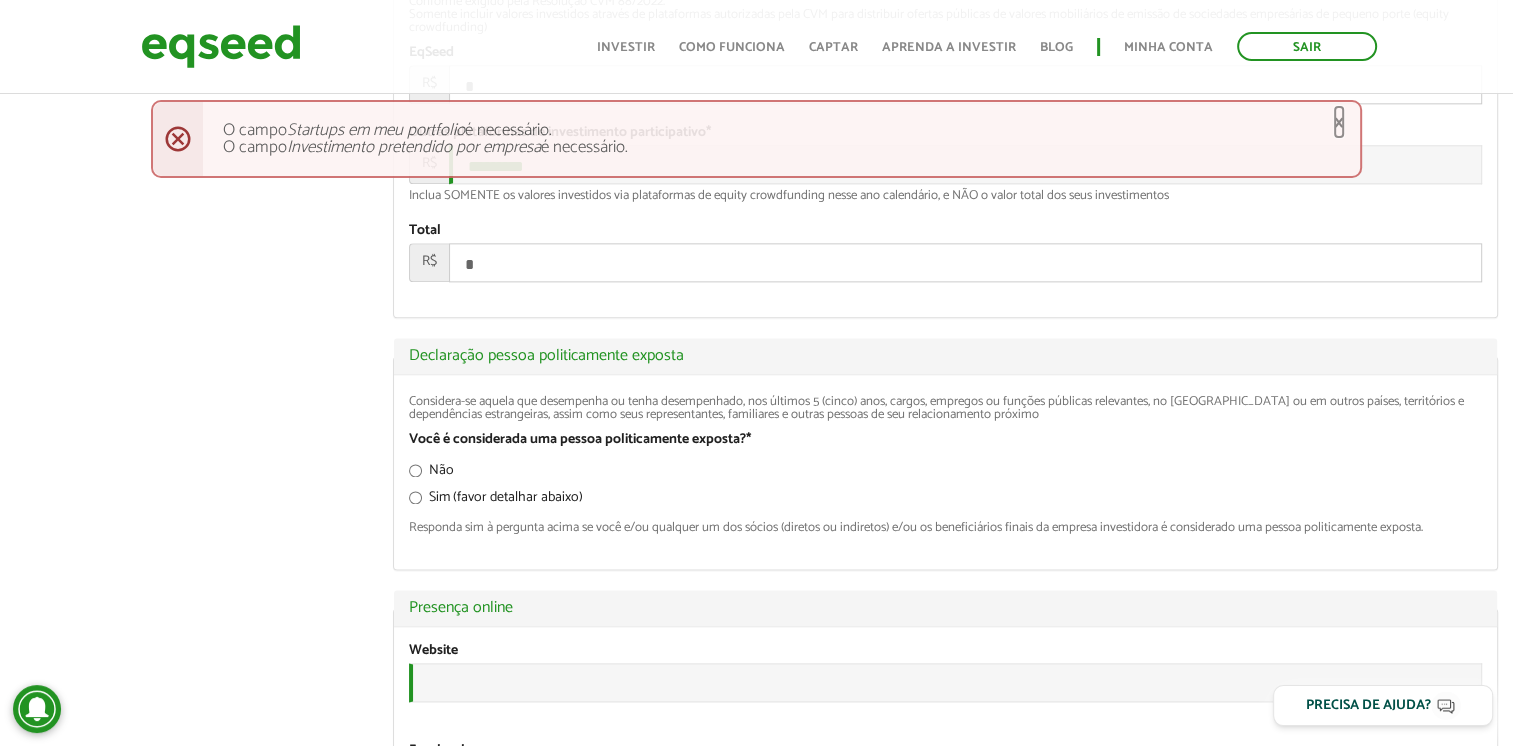 click on "×" at bounding box center (1339, 122) 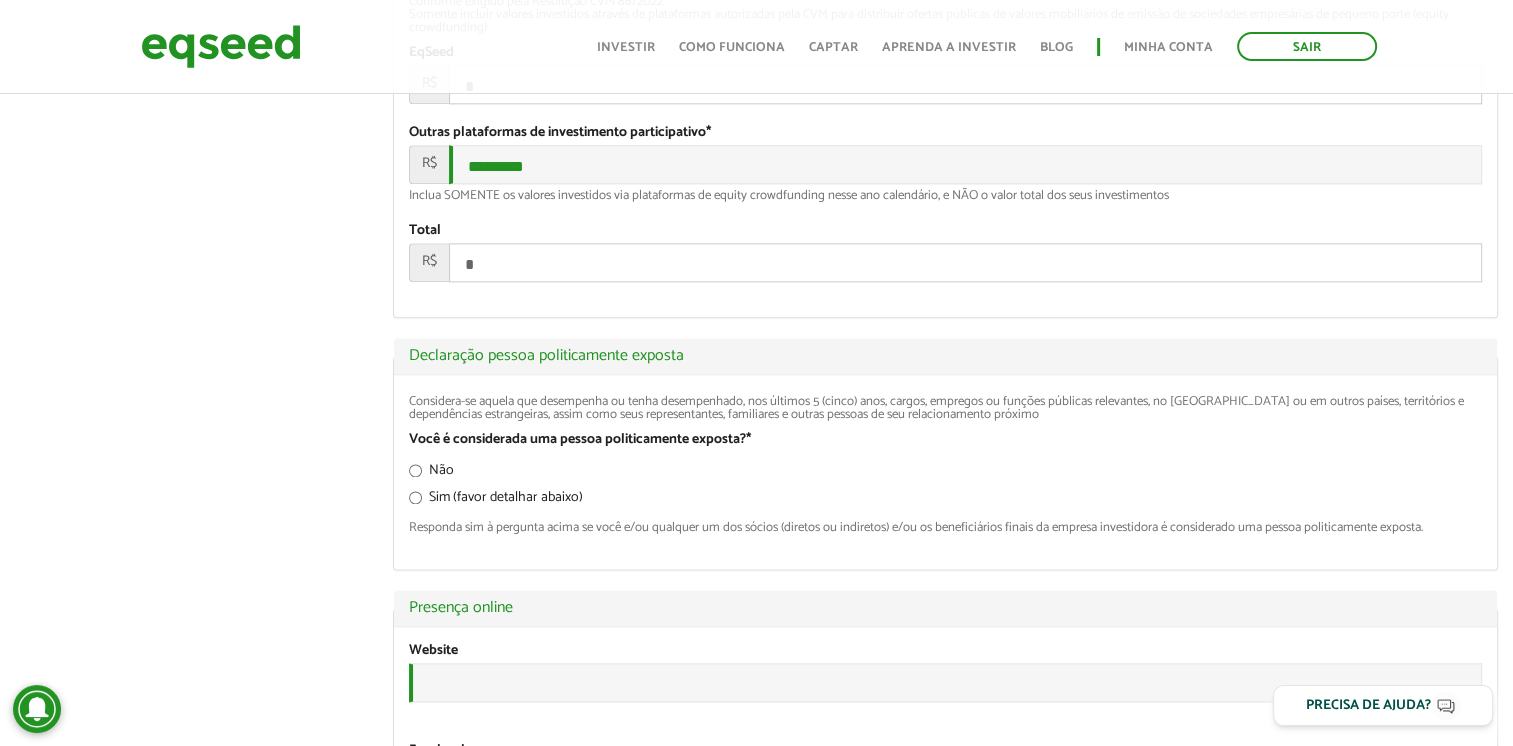 click on "*" at bounding box center [965, 262] 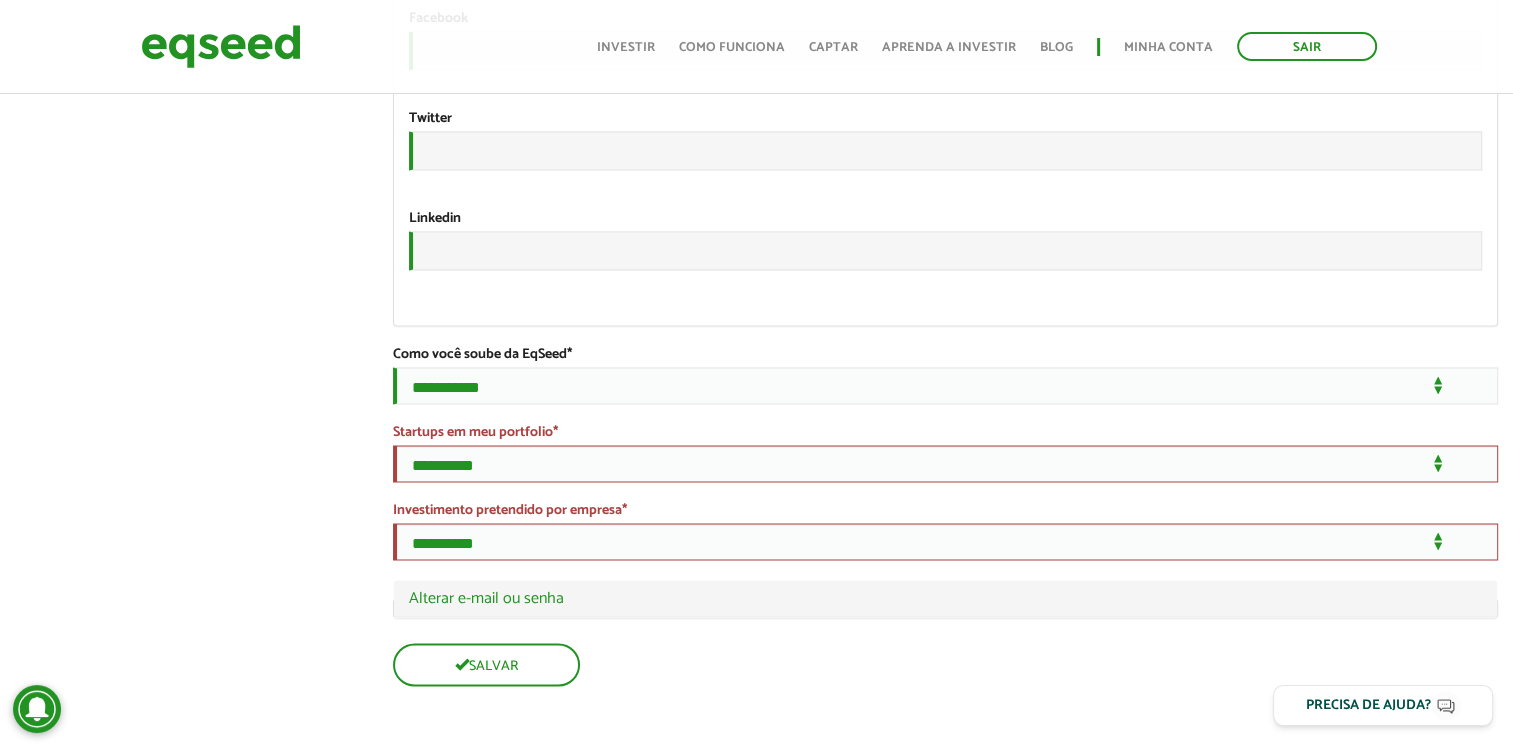 scroll, scrollTop: 3428, scrollLeft: 0, axis: vertical 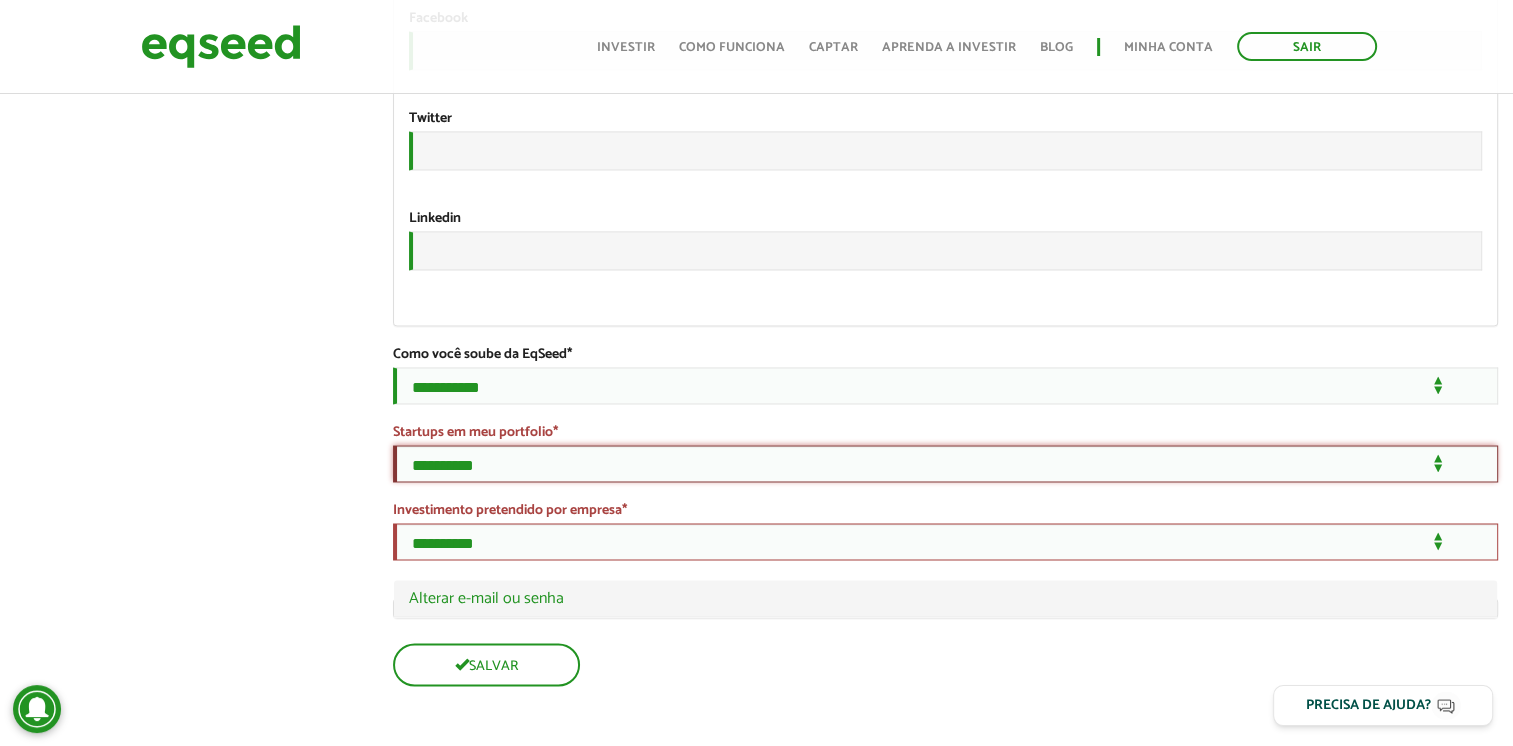 click on "**********" at bounding box center [945, 463] 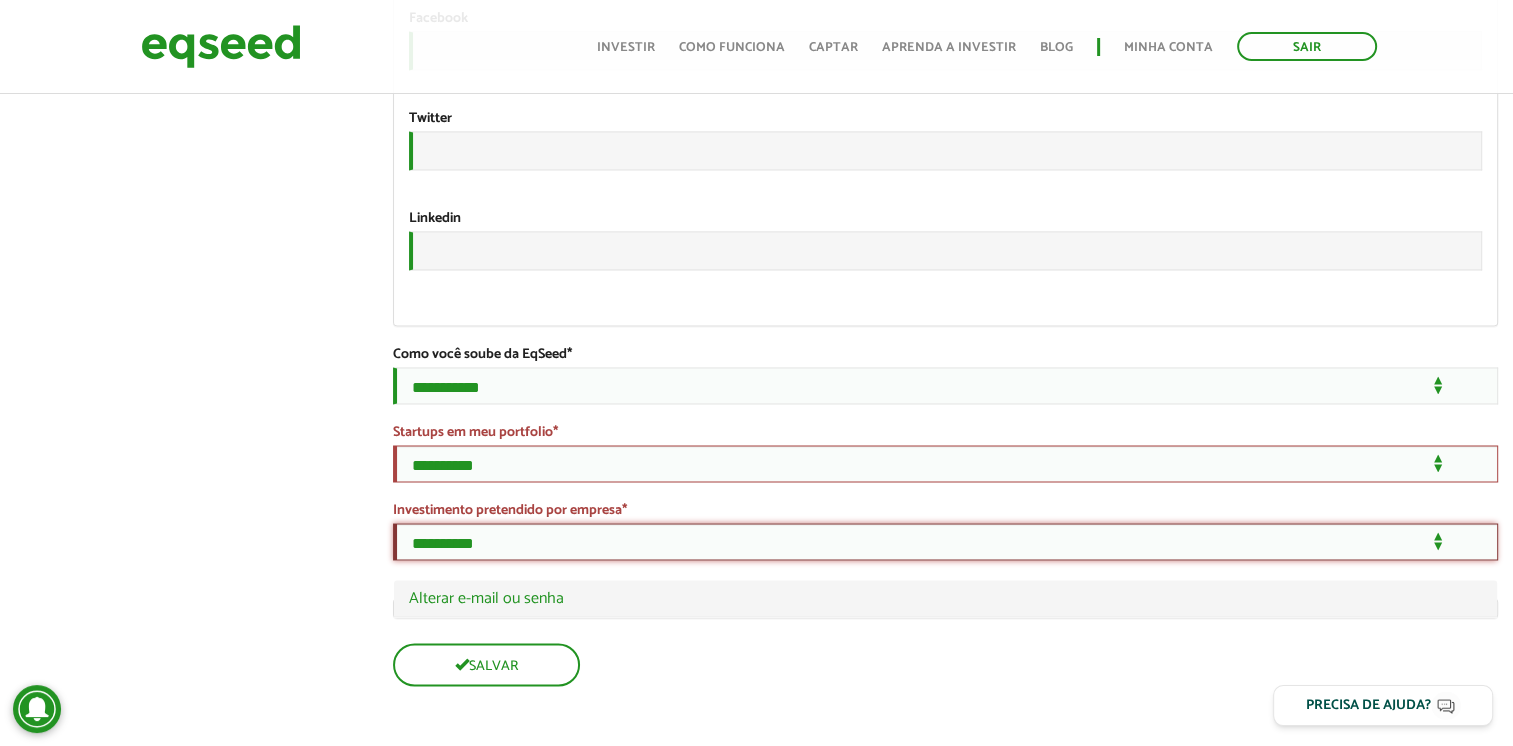 click on "**********" at bounding box center (945, 541) 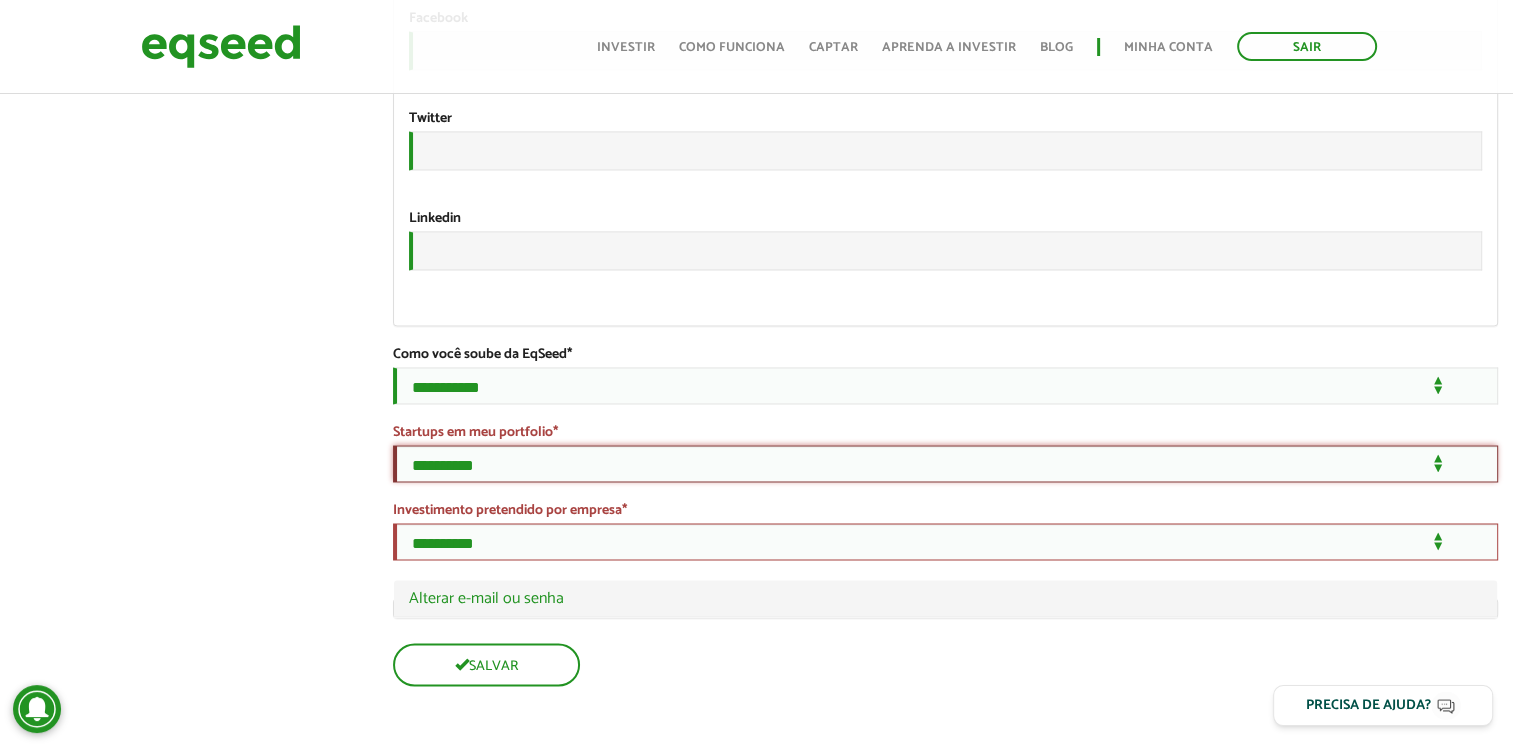 click on "**********" at bounding box center [945, 463] 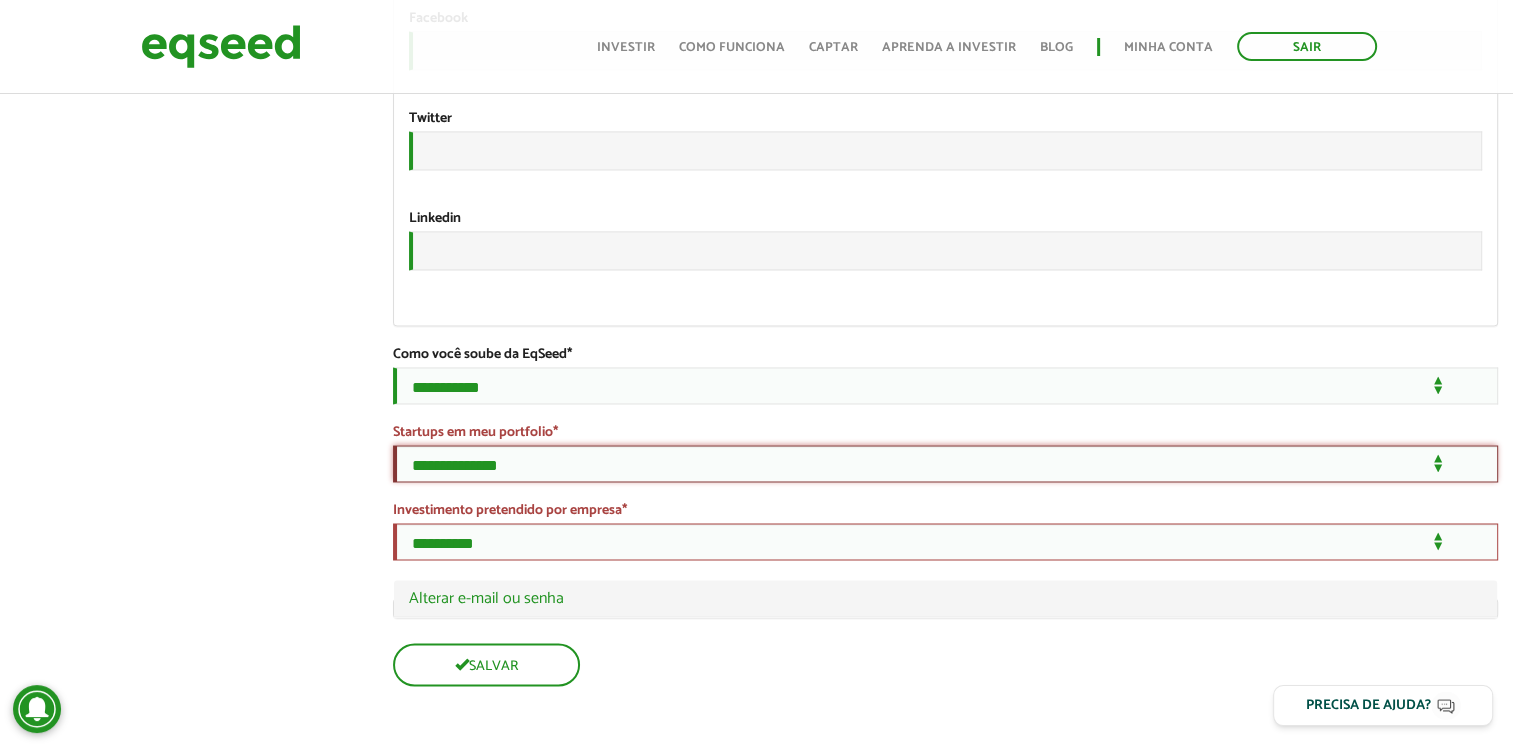 click on "**********" at bounding box center (945, 463) 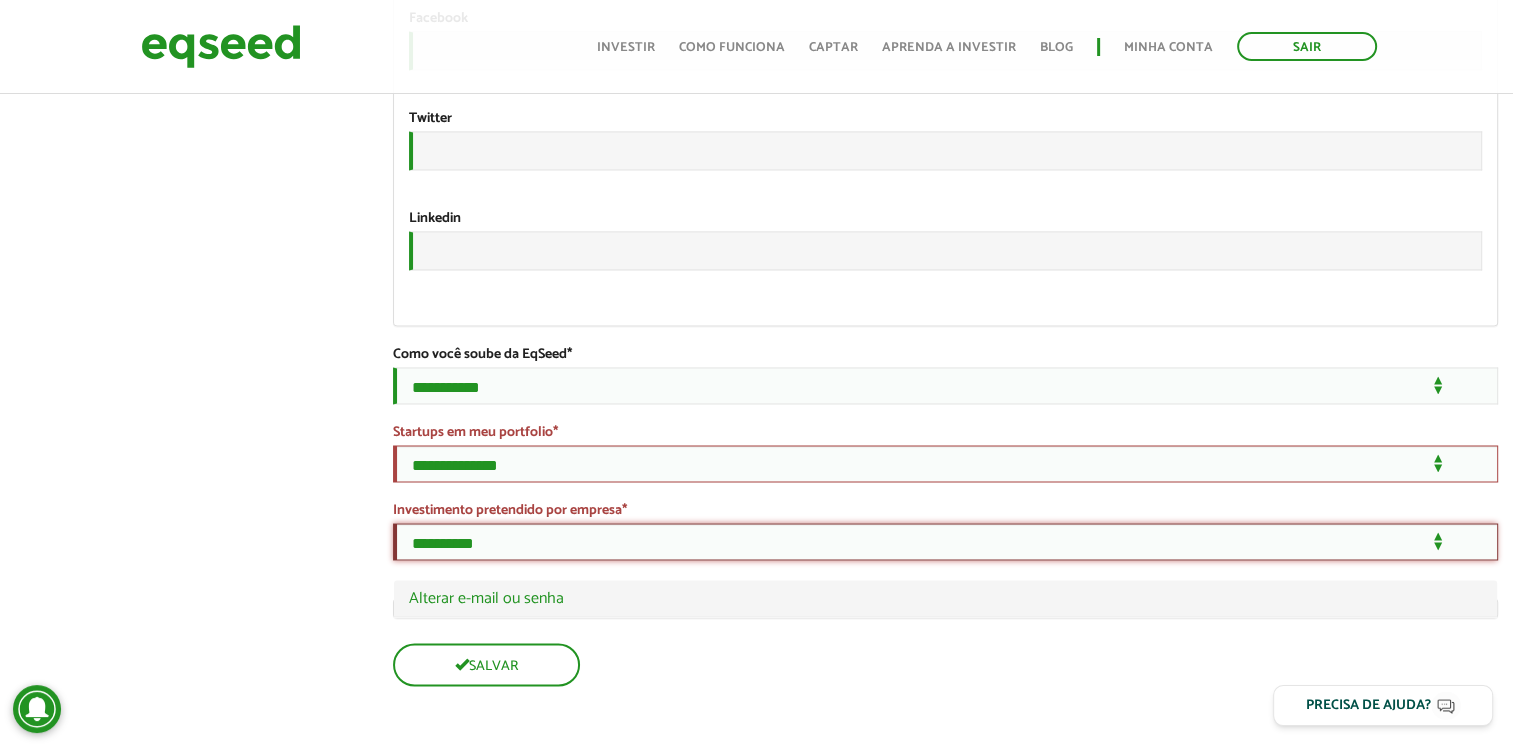 click on "**********" at bounding box center (945, 541) 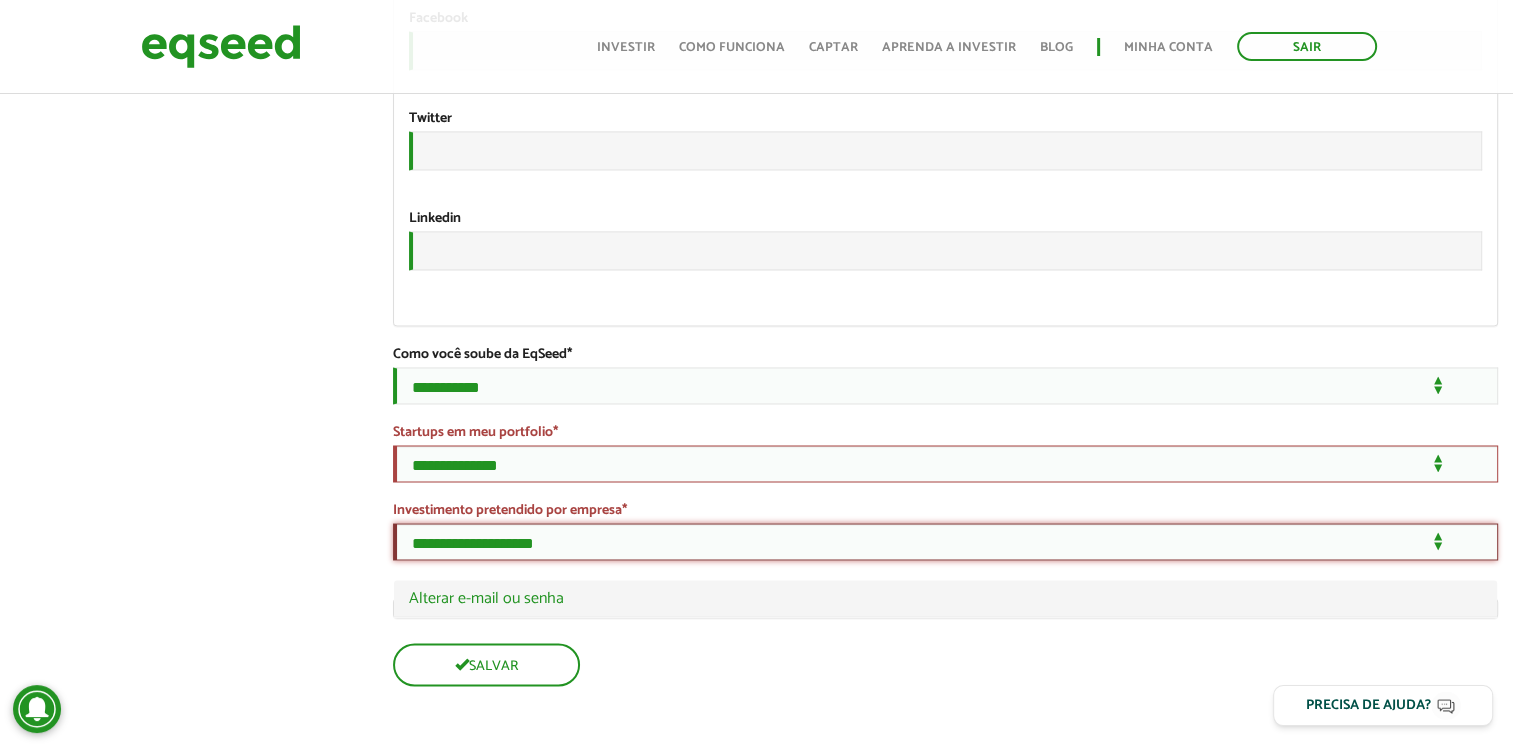 click on "**********" at bounding box center [945, 541] 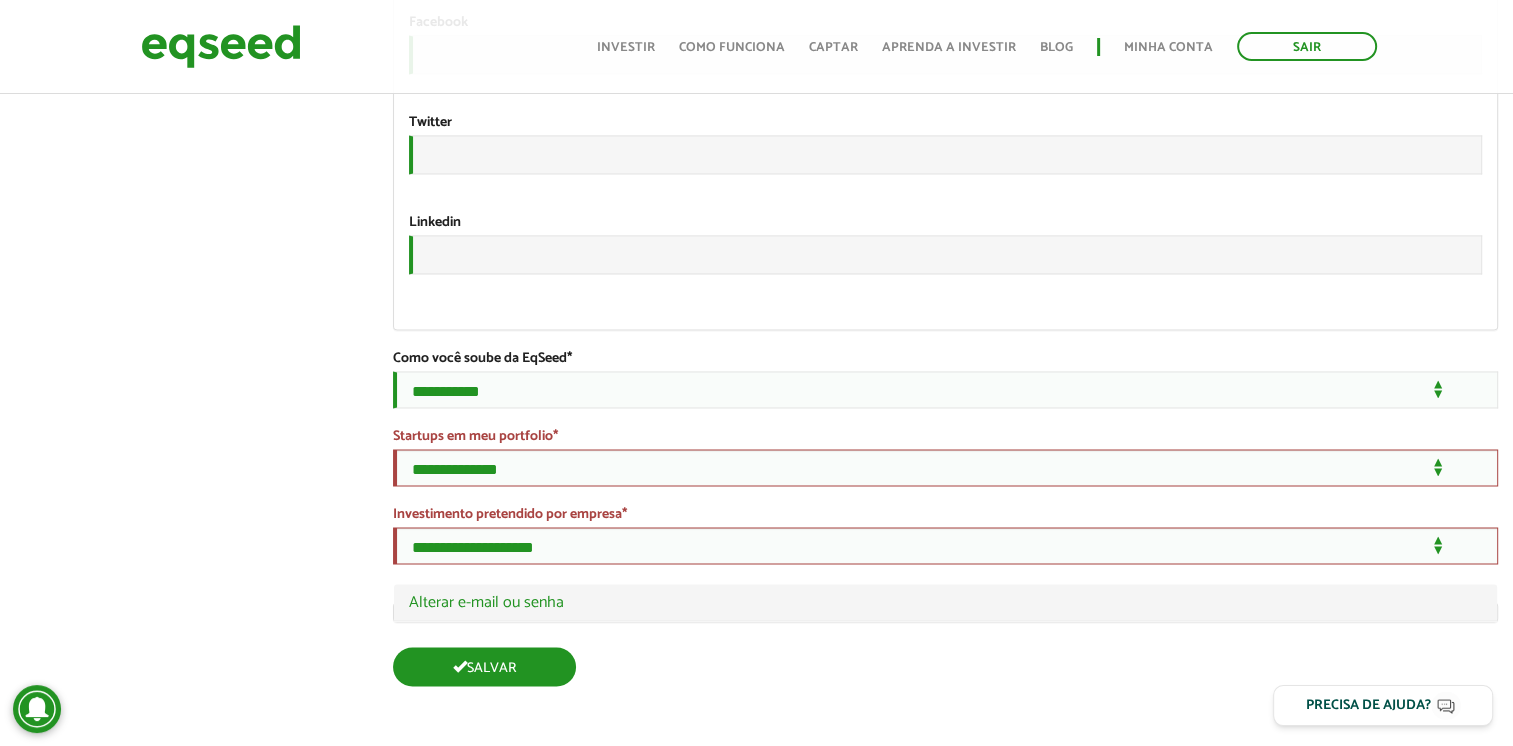 click on "Salvar" at bounding box center [484, 666] 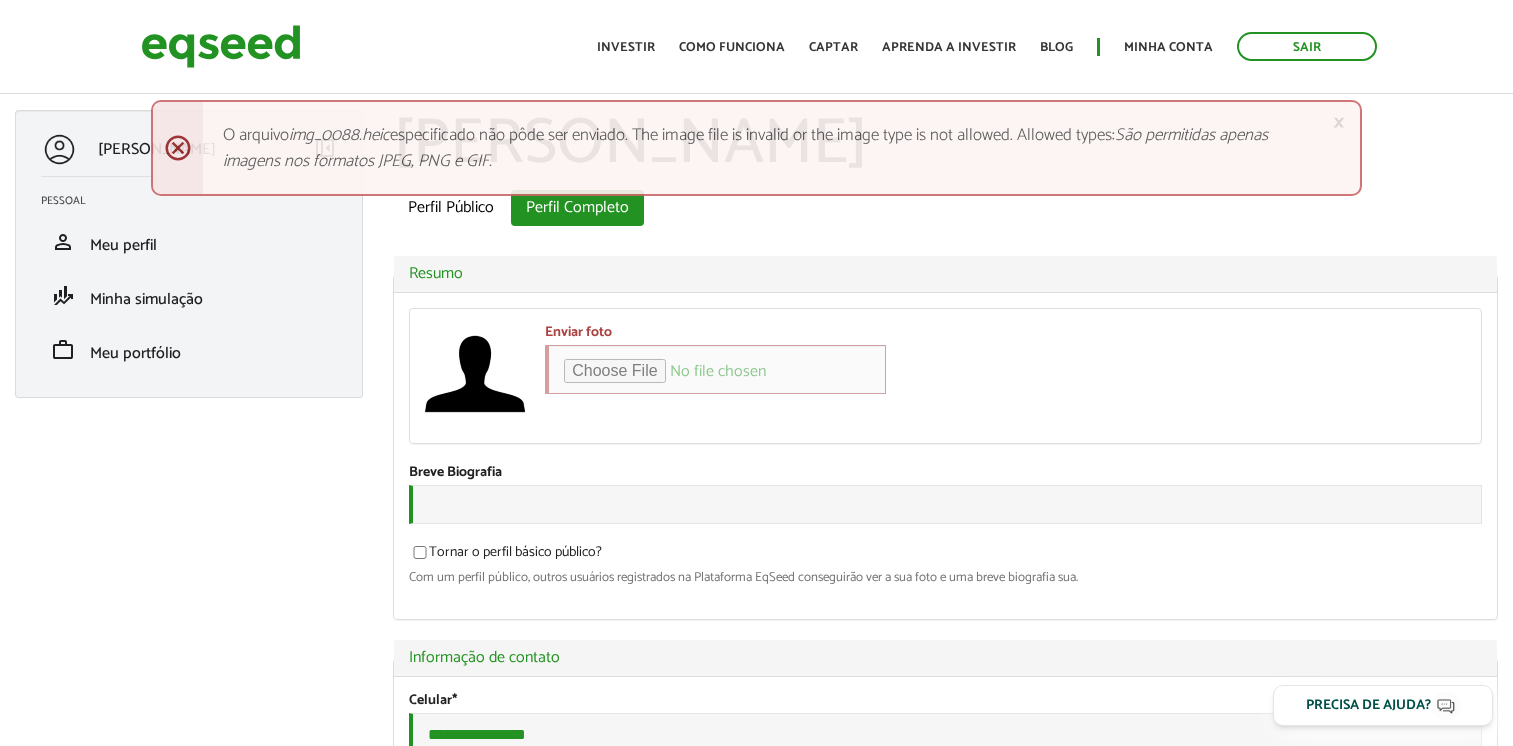 scroll, scrollTop: 0, scrollLeft: 0, axis: both 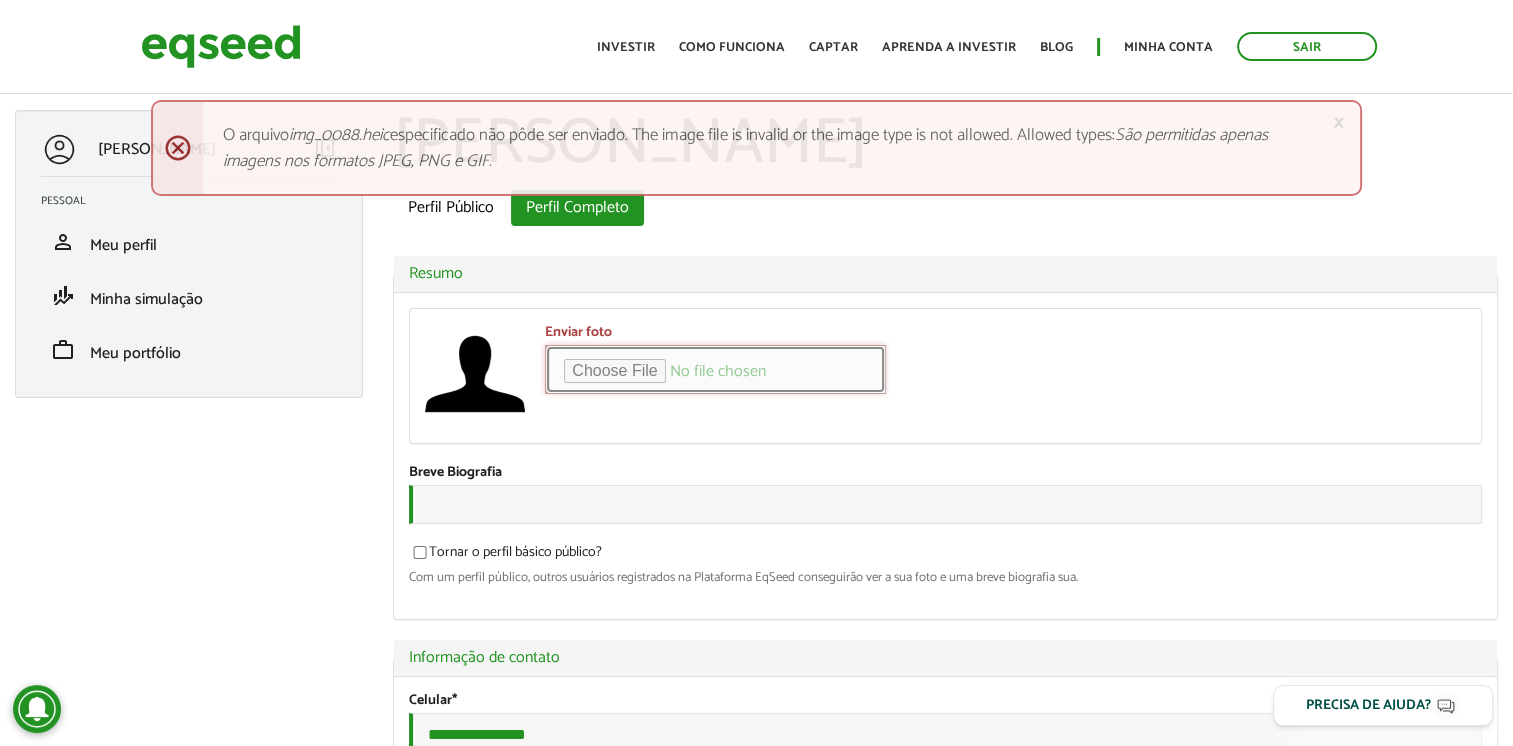 click on "Enviar foto" at bounding box center [715, 369] 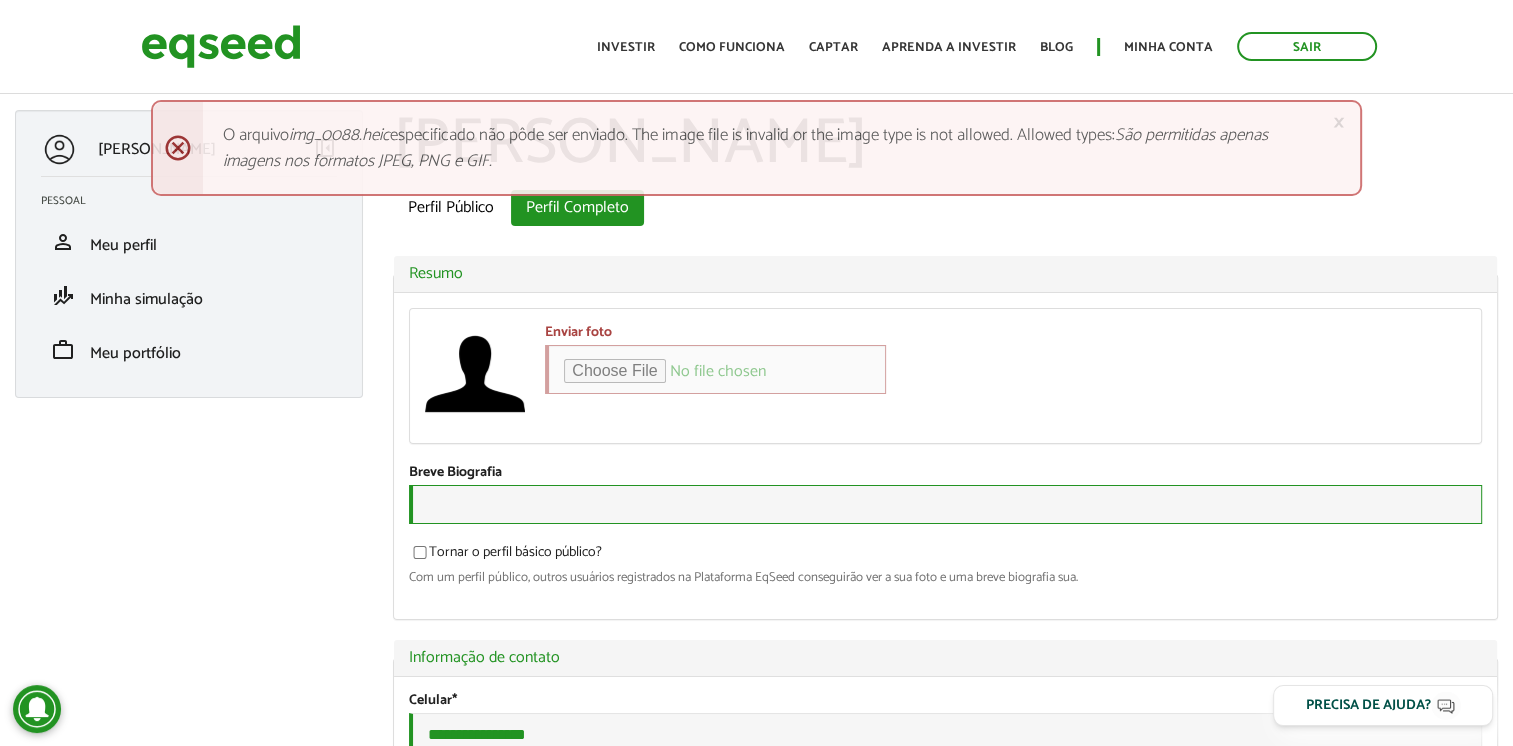 click on "Breve Biografia" at bounding box center [945, 504] 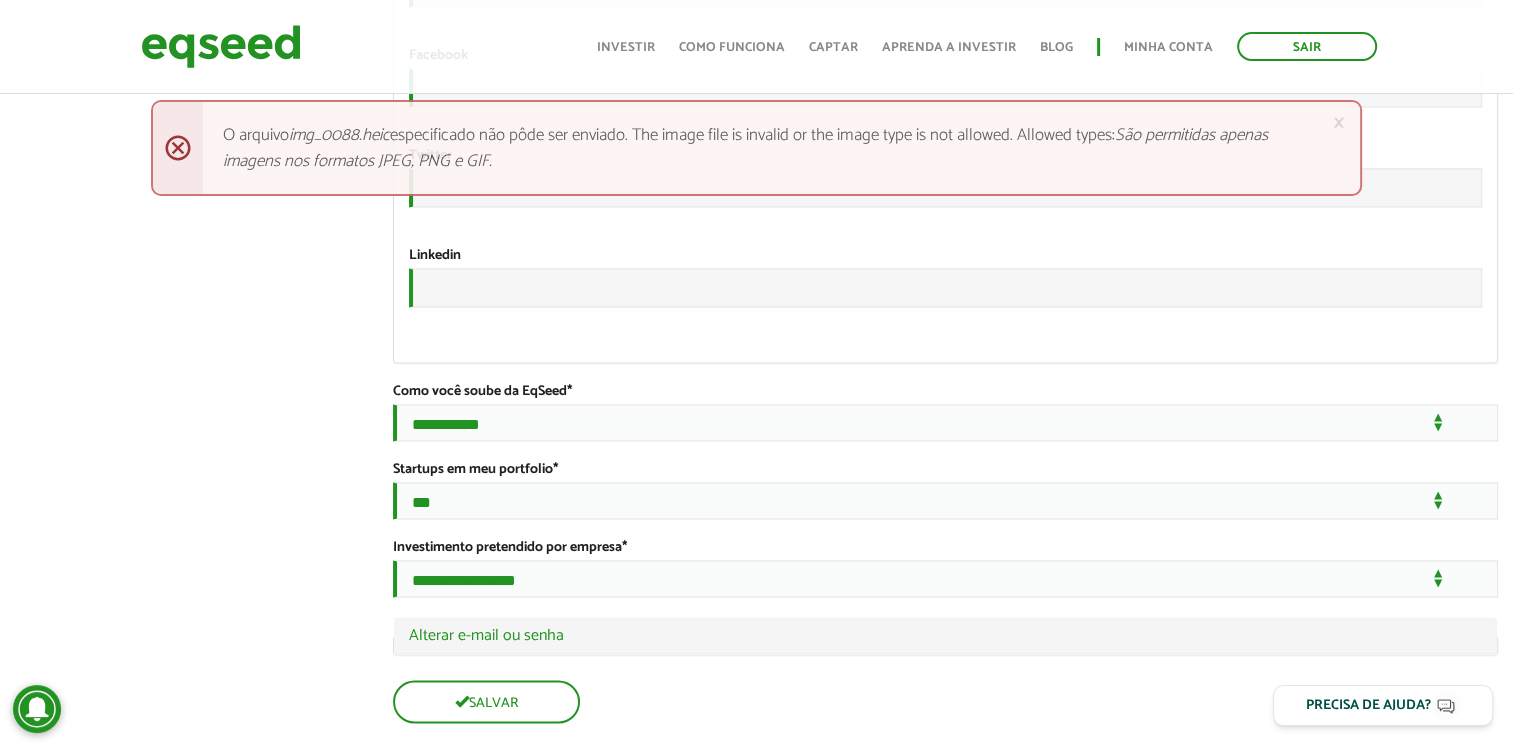 scroll, scrollTop: 3428, scrollLeft: 0, axis: vertical 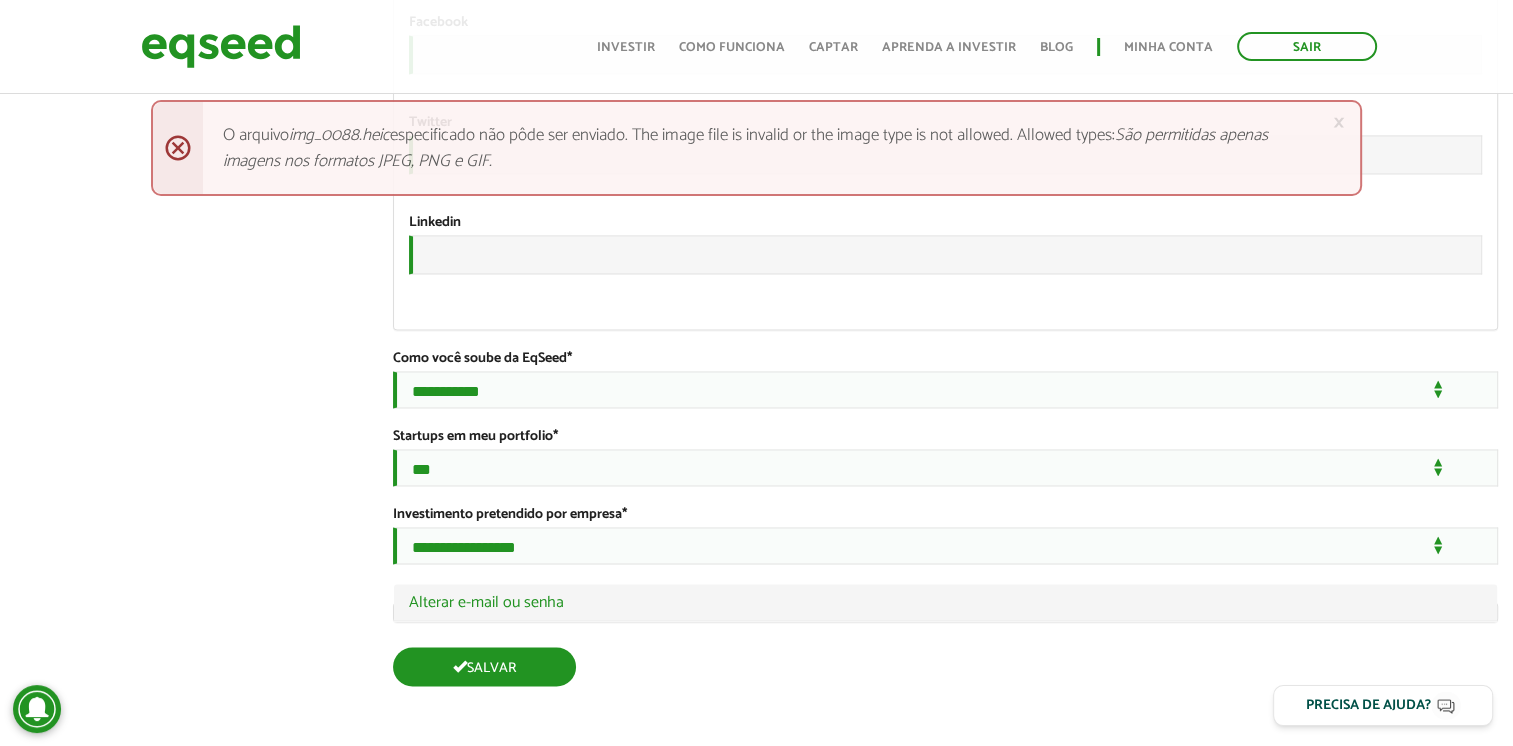 click on "Salvar" at bounding box center (484, 666) 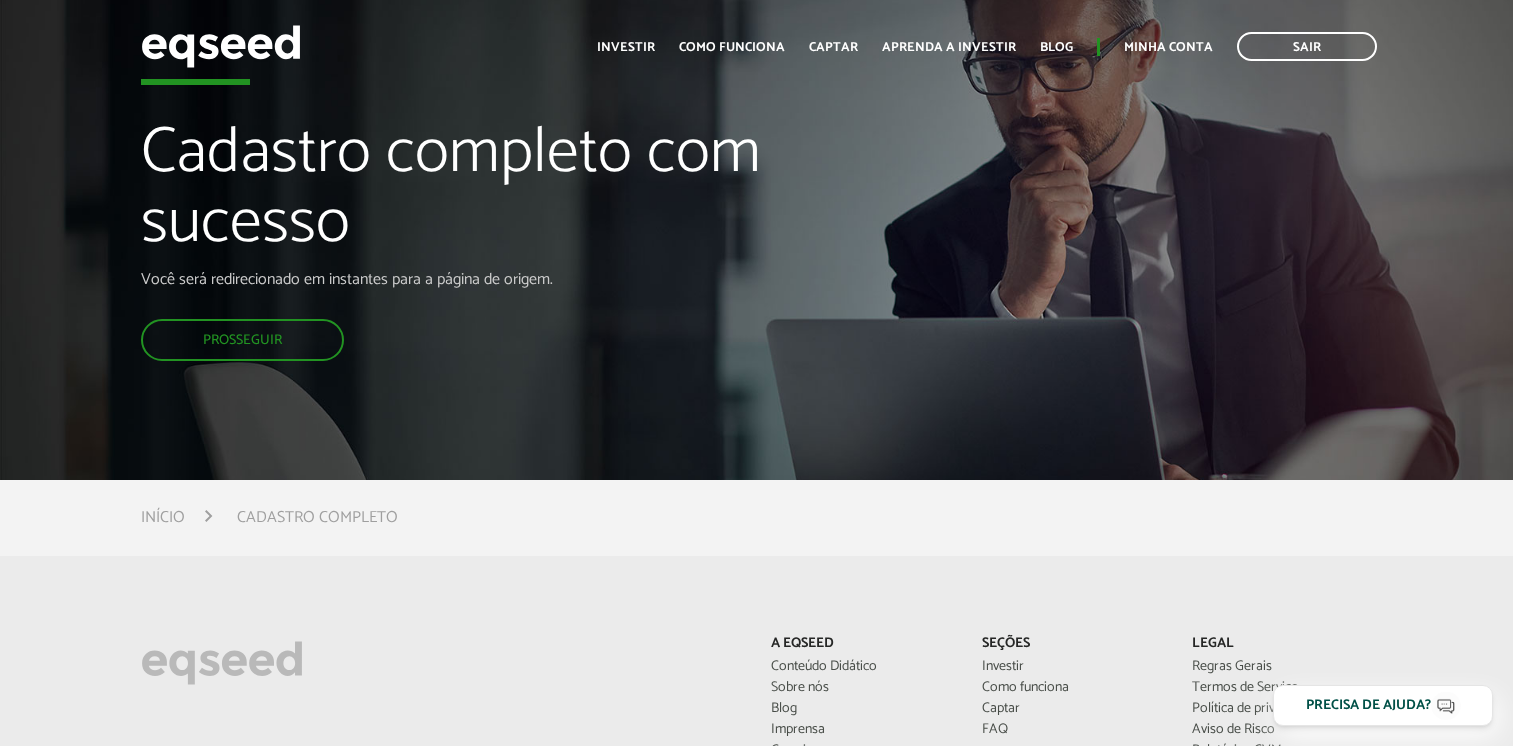 scroll, scrollTop: 0, scrollLeft: 0, axis: both 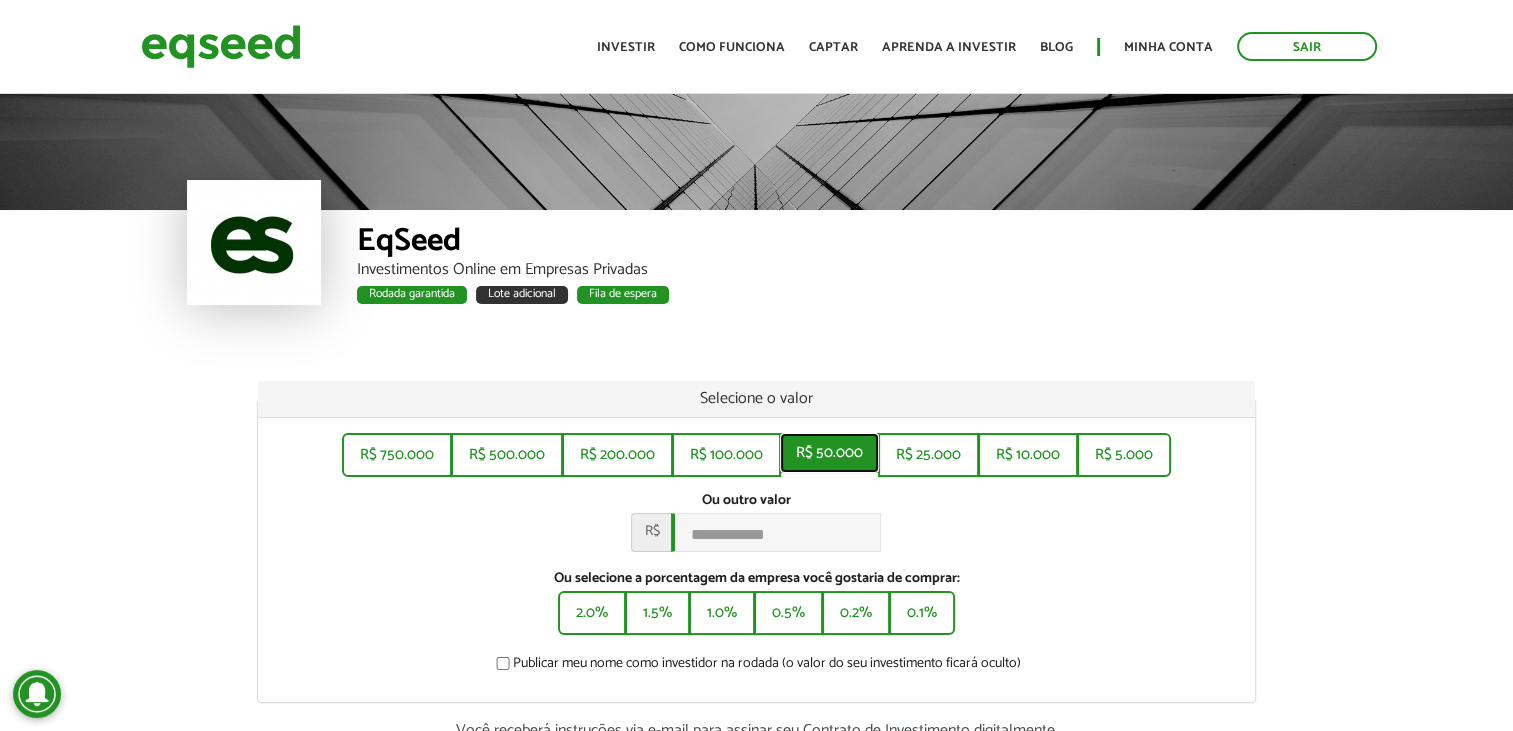 click on "R$ 50.000" at bounding box center [829, 453] 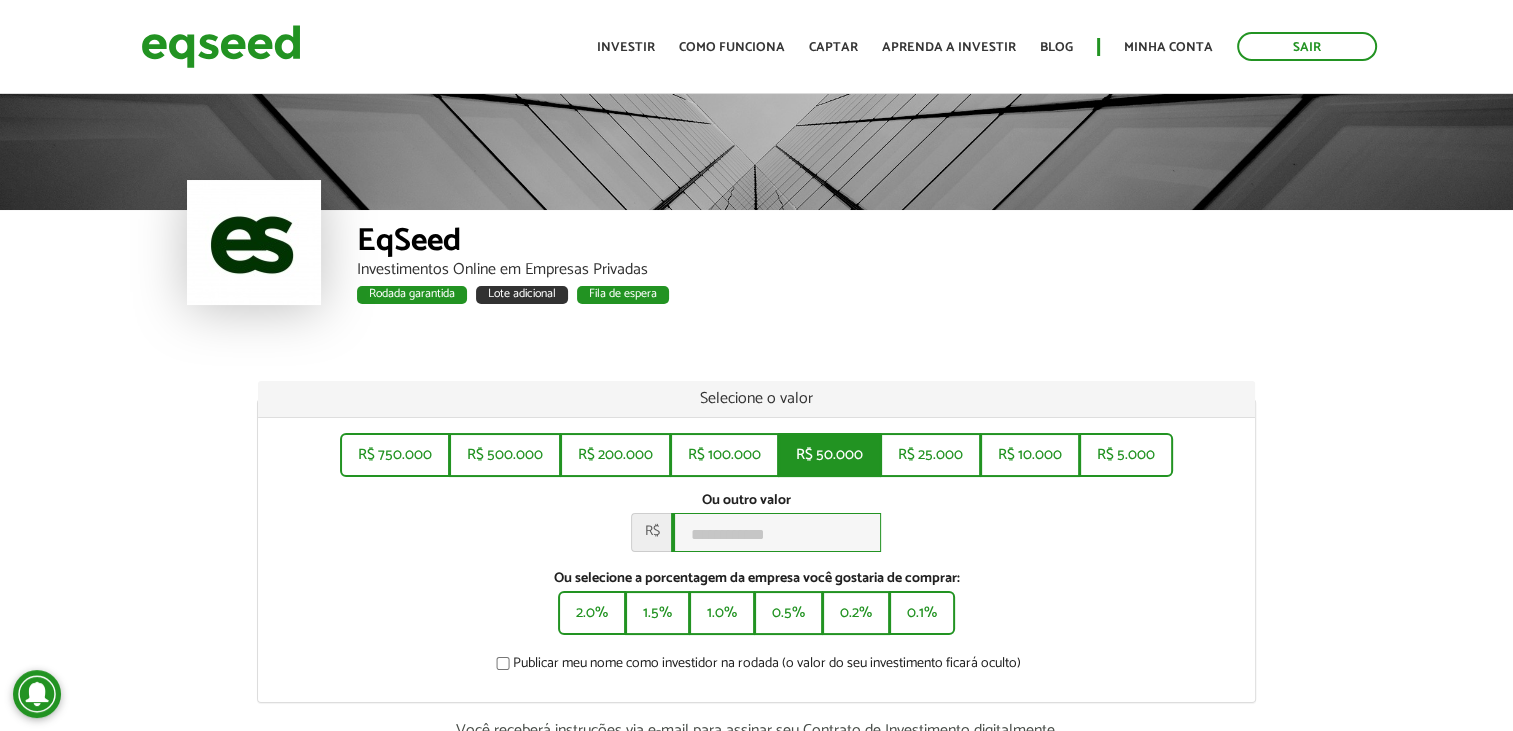 type on "******" 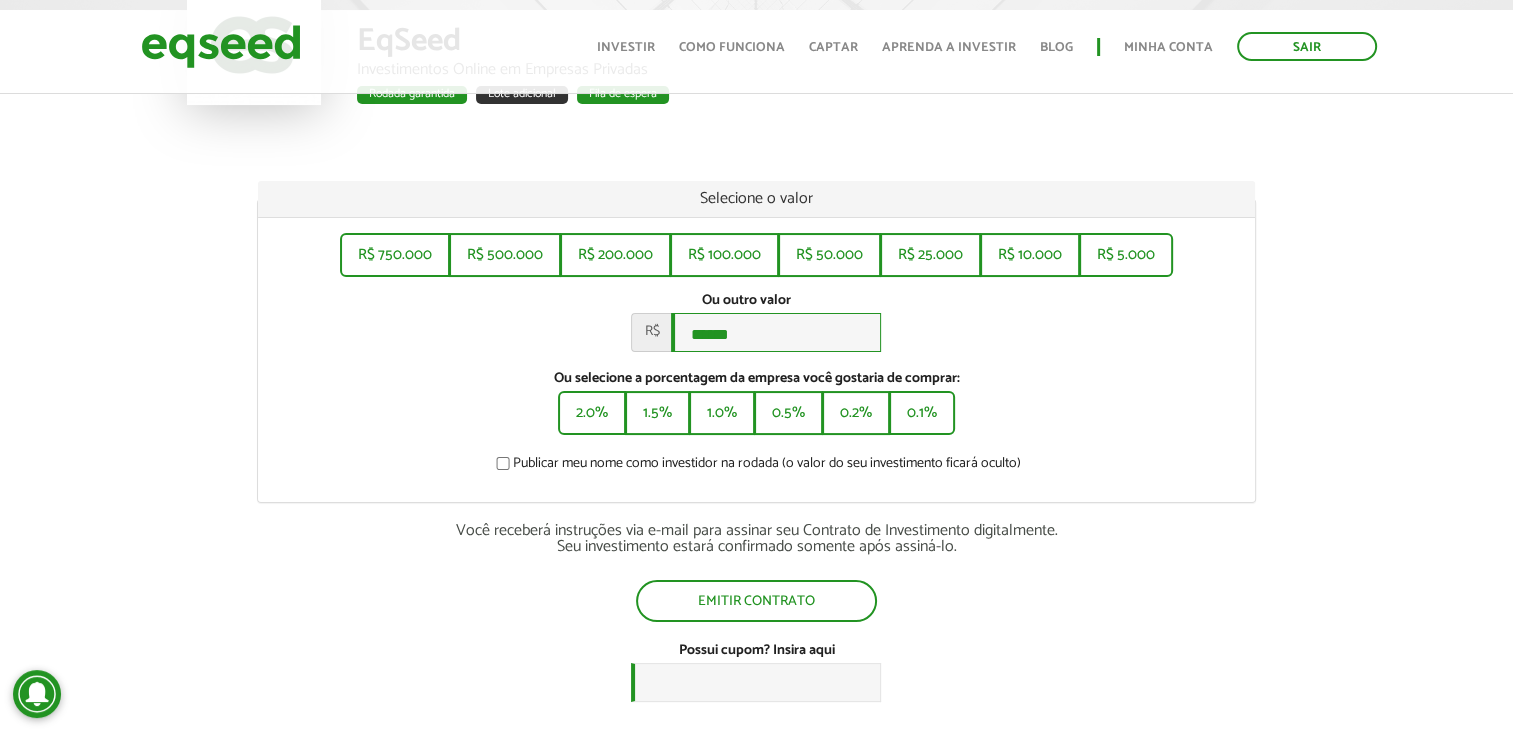 scroll, scrollTop: 300, scrollLeft: 0, axis: vertical 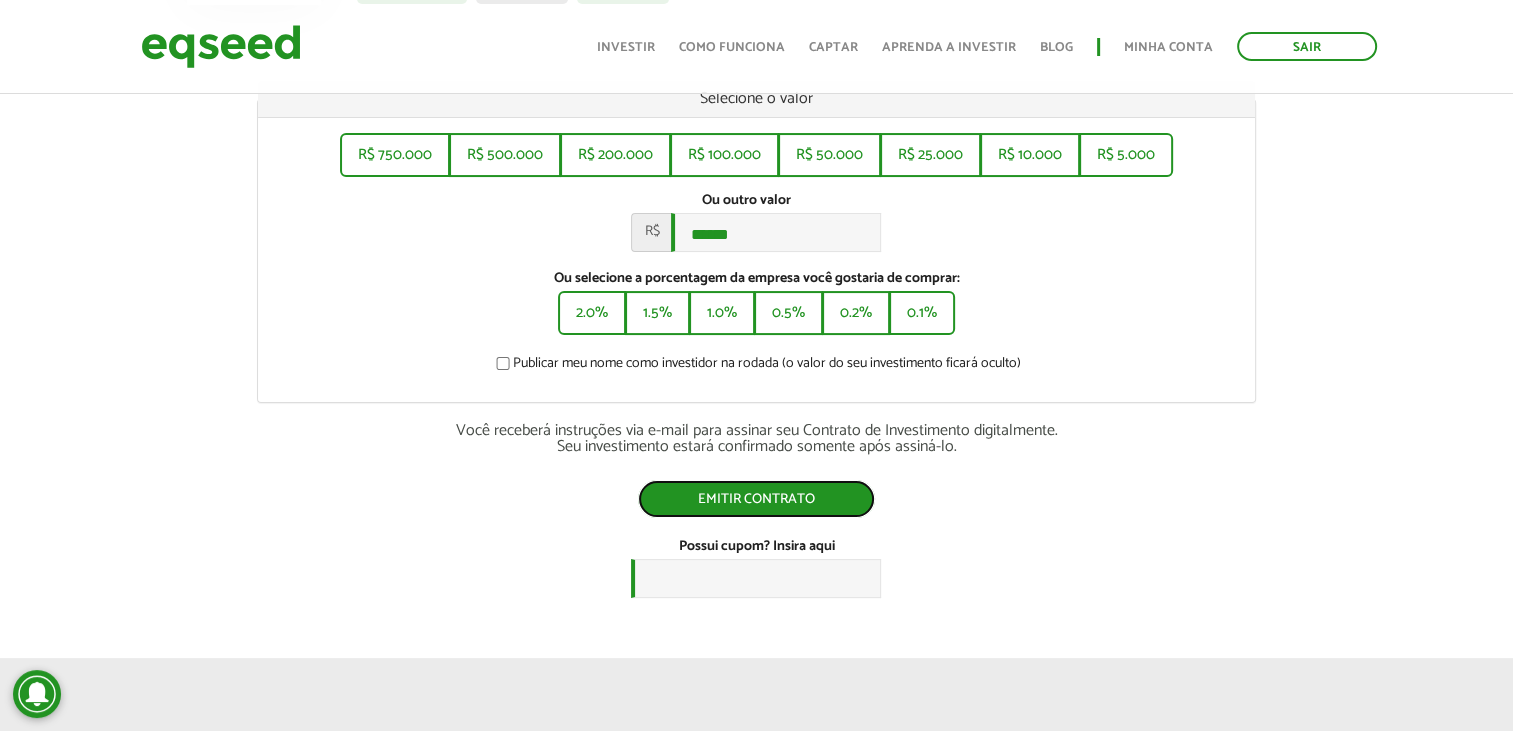 click on "Emitir contrato" at bounding box center (756, 499) 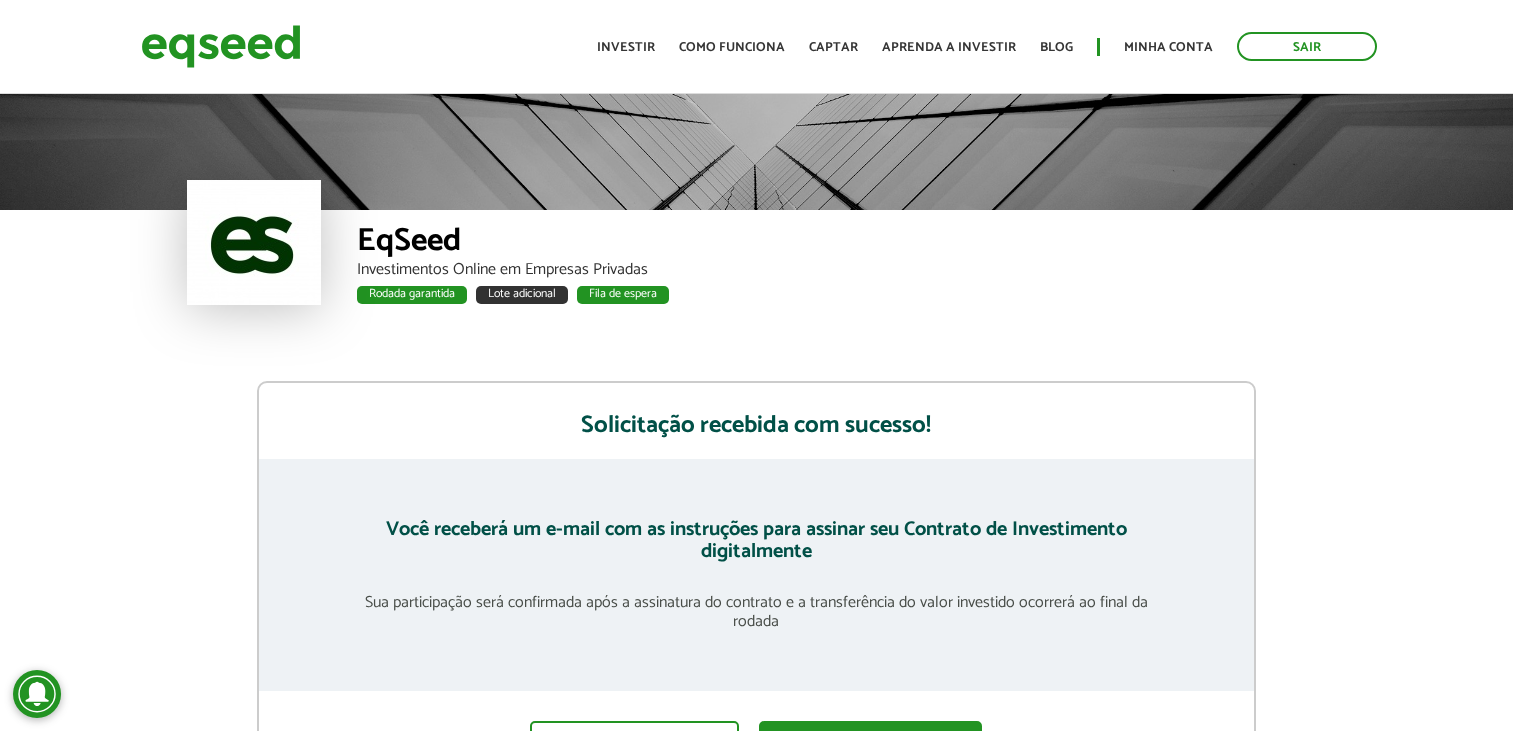 scroll, scrollTop: 0, scrollLeft: 0, axis: both 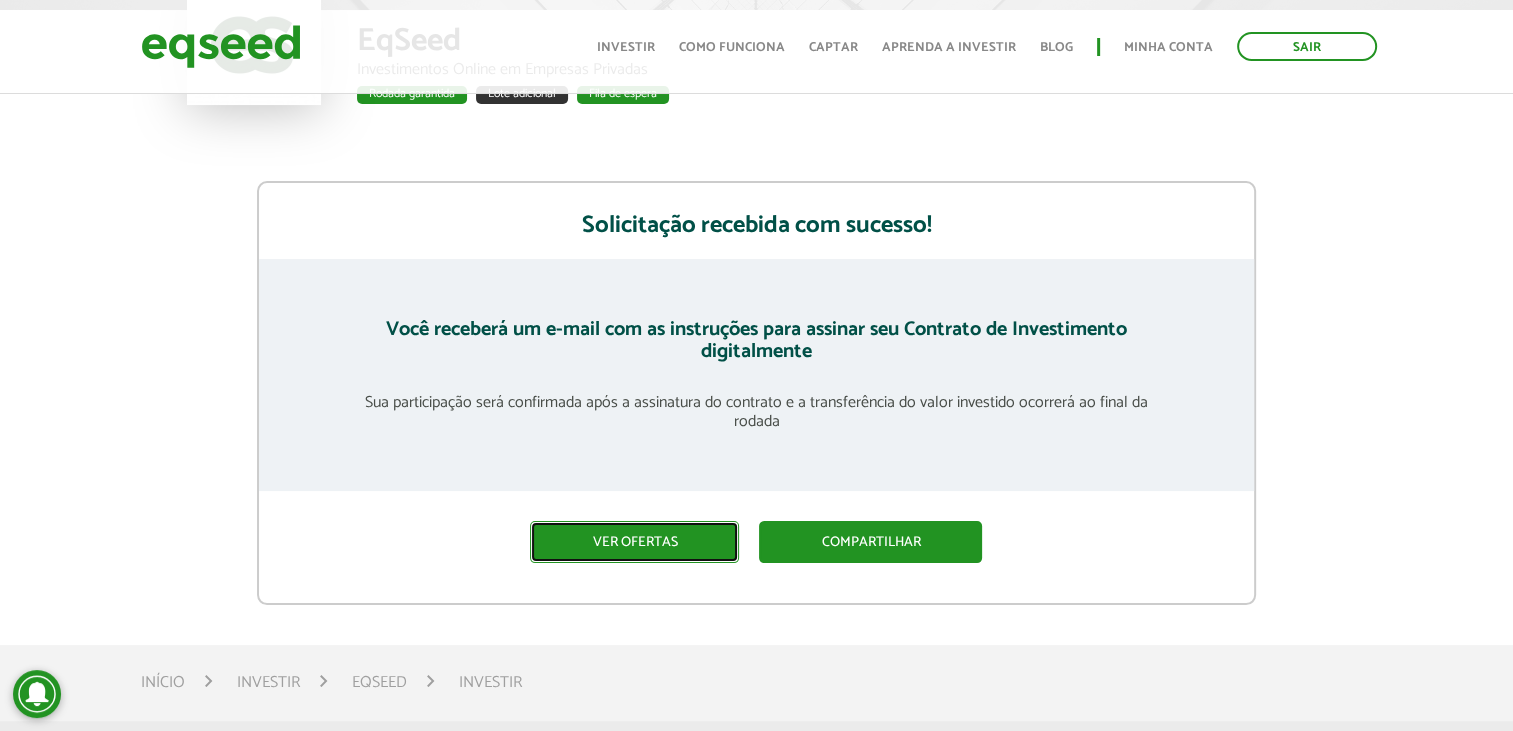 click on "Ver ofertas" at bounding box center [634, 542] 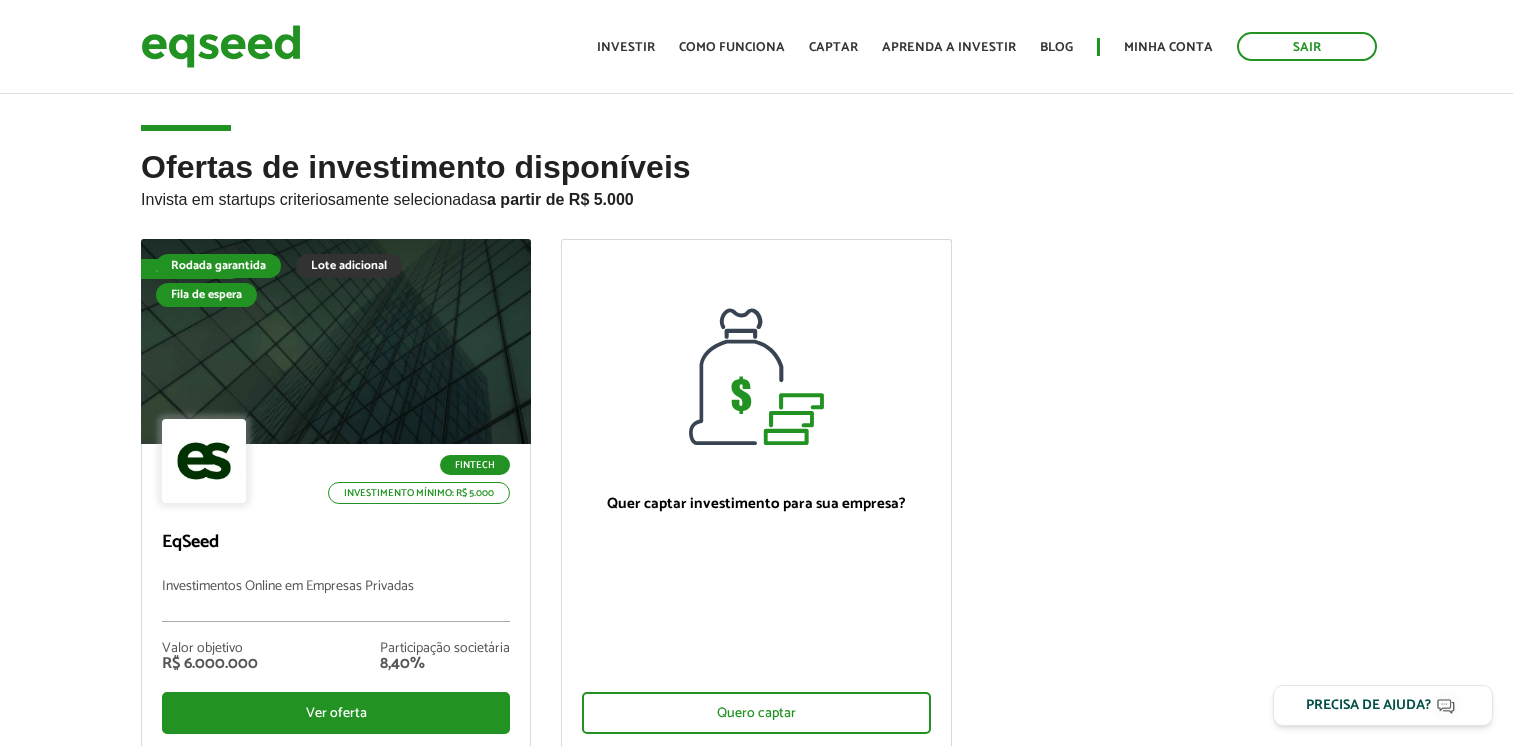 scroll, scrollTop: 0, scrollLeft: 0, axis: both 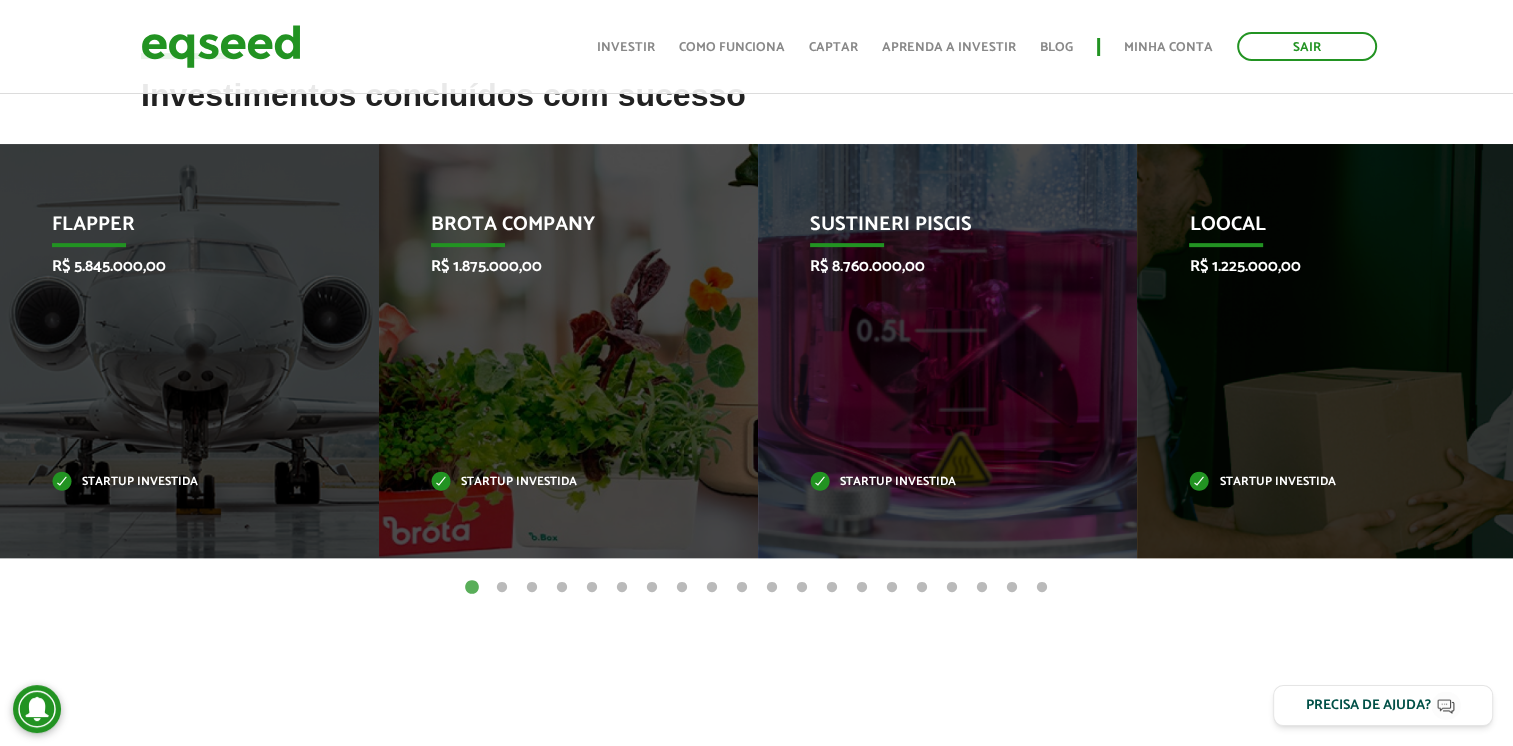 click on "2" at bounding box center [502, 588] 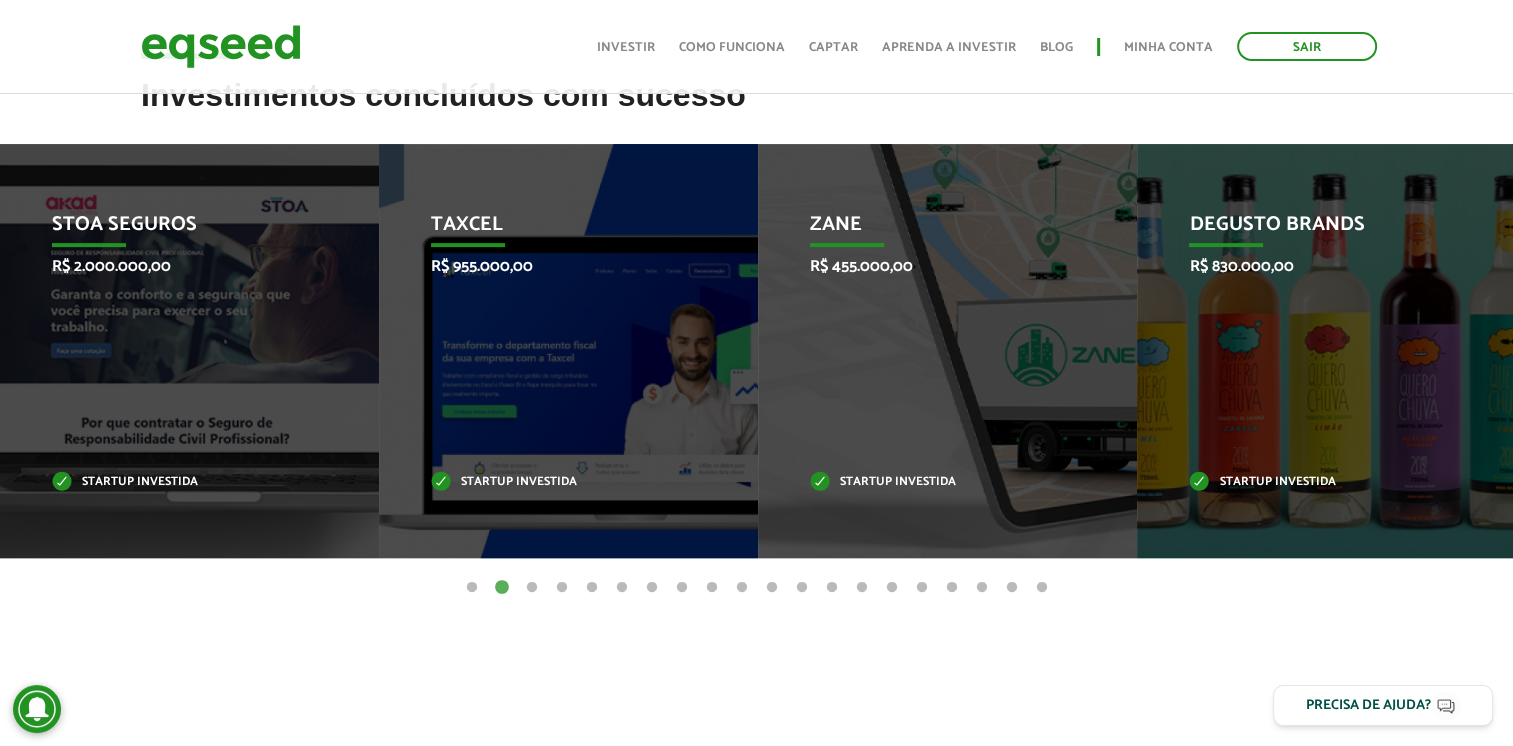 click on "3" at bounding box center (532, 588) 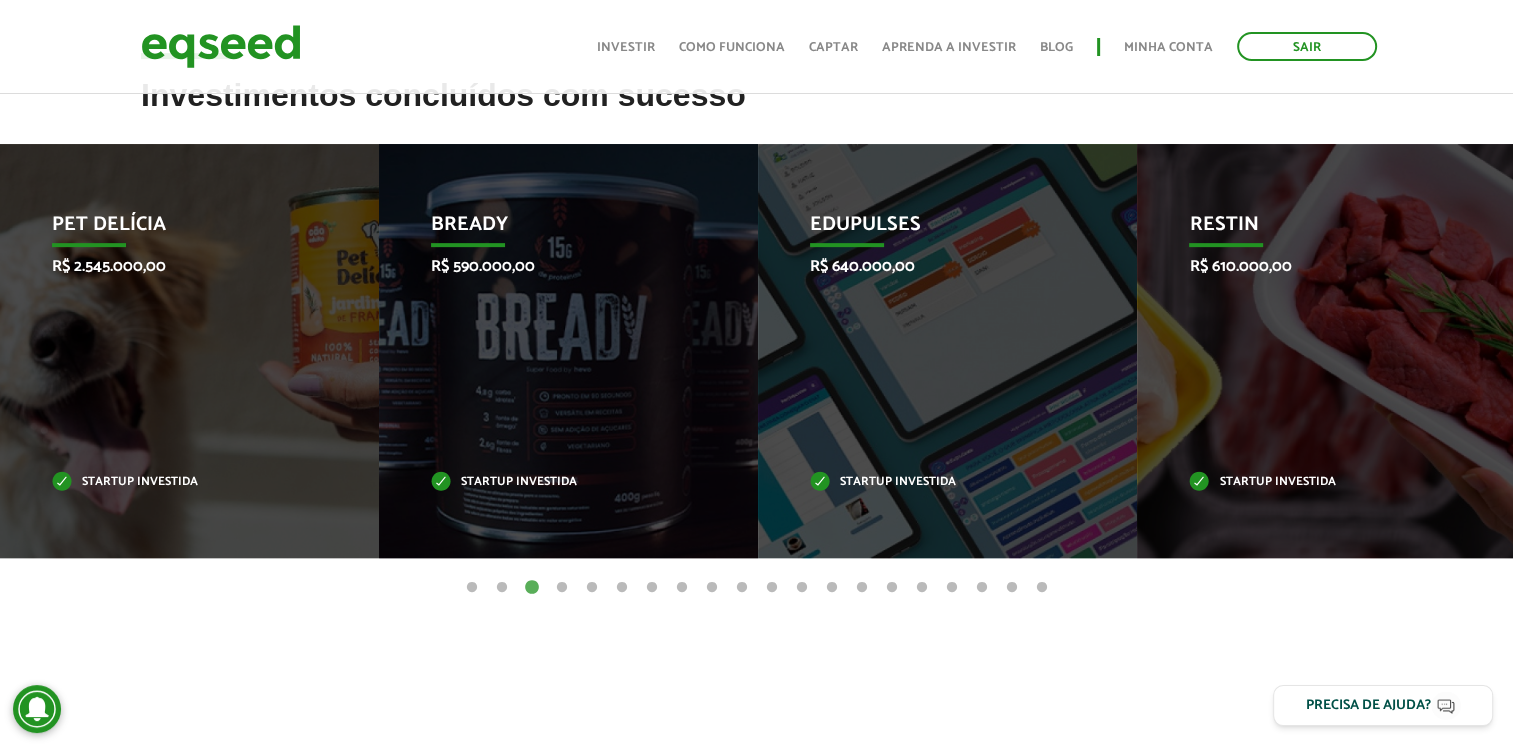 click on "4" at bounding box center (562, 588) 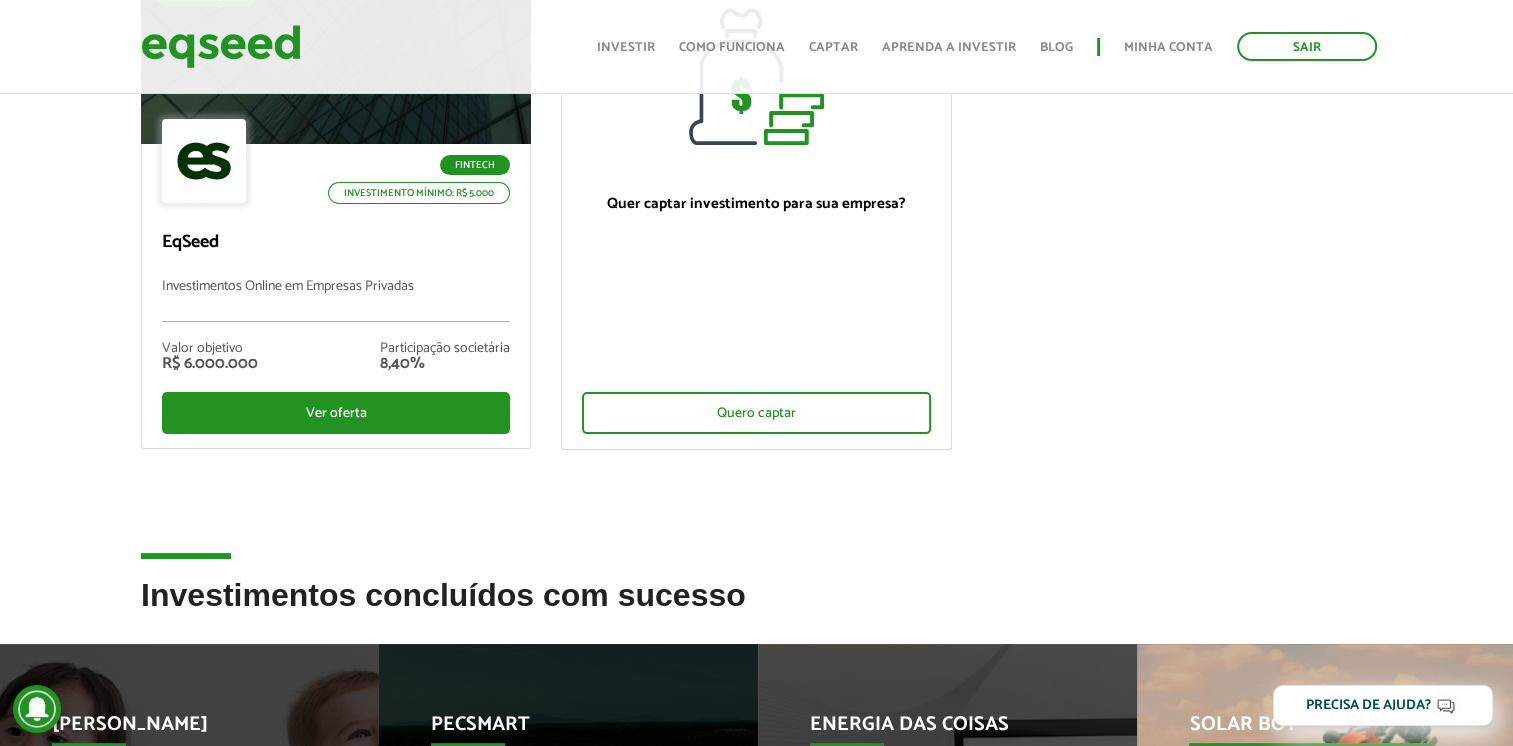 scroll, scrollTop: 0, scrollLeft: 0, axis: both 